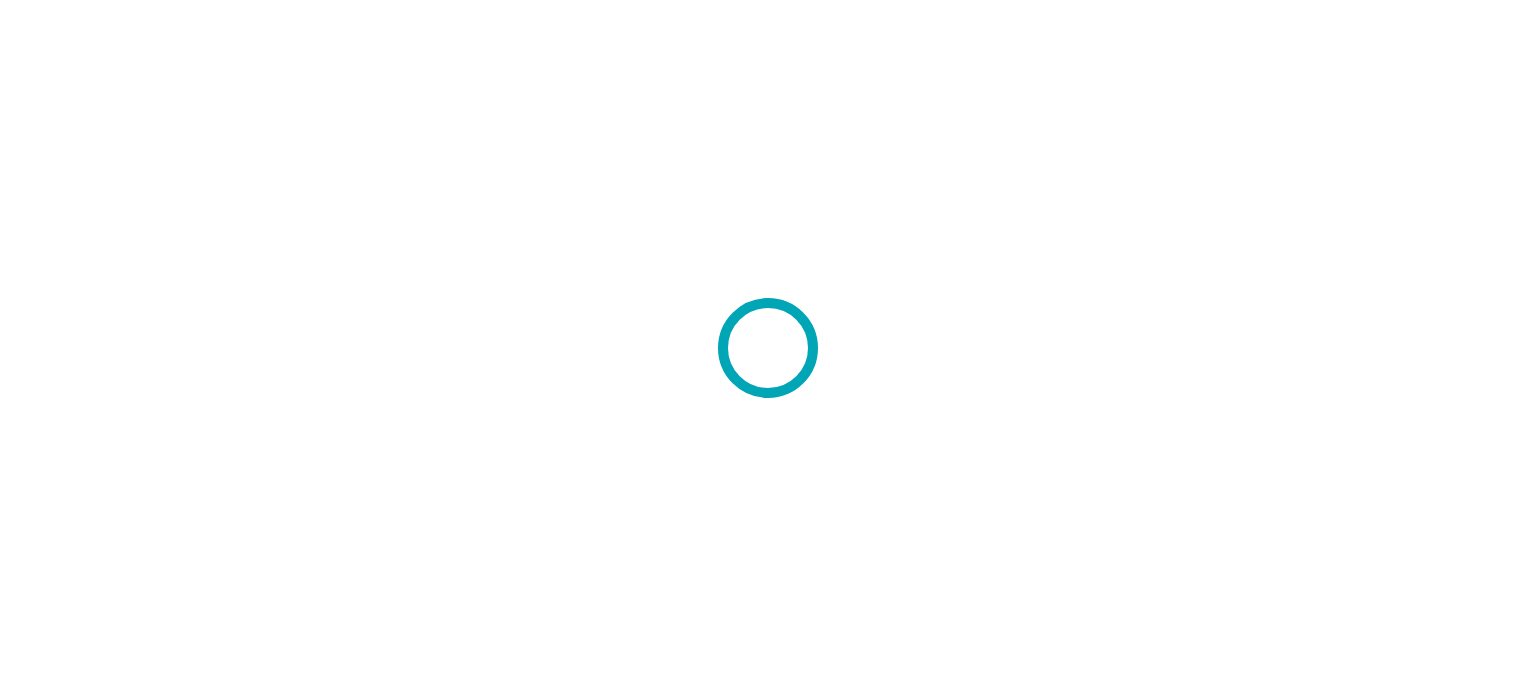scroll, scrollTop: 0, scrollLeft: 0, axis: both 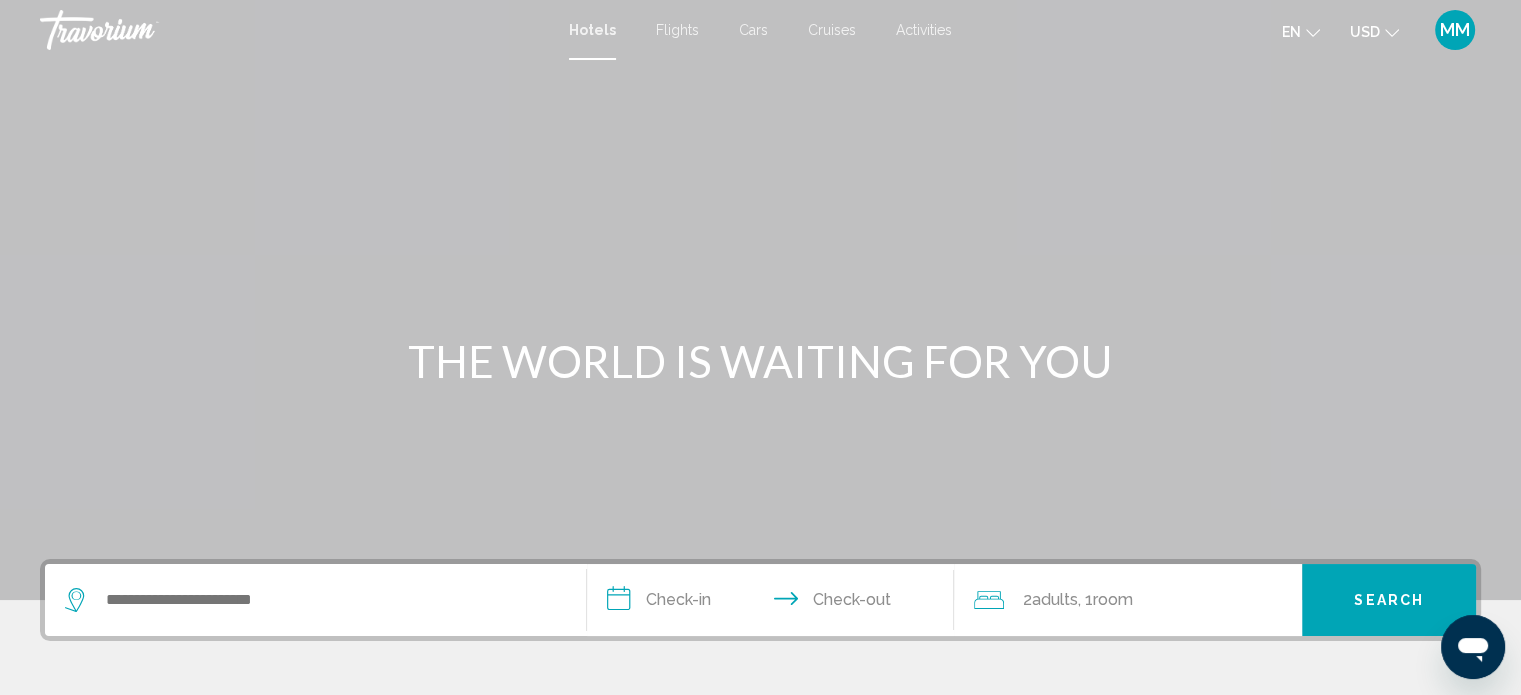 click on "Flights" at bounding box center (677, 30) 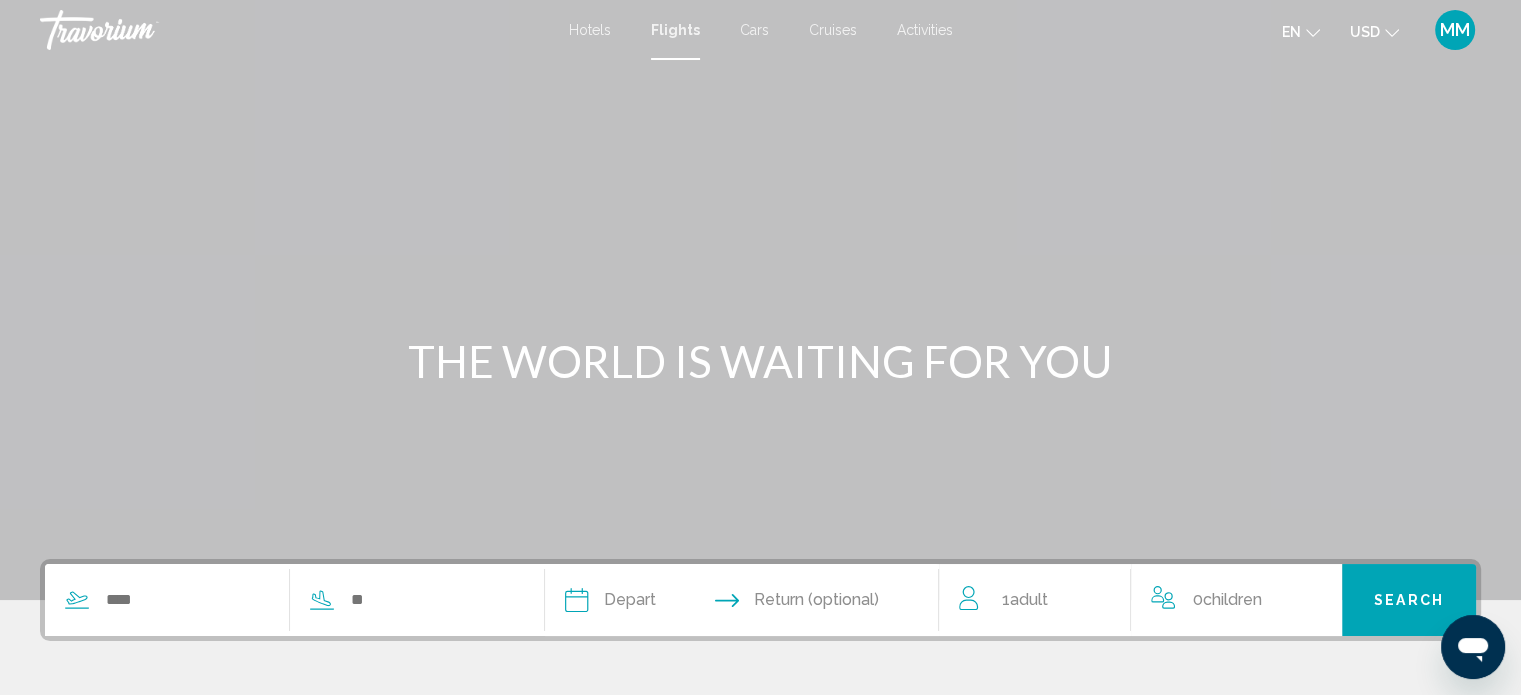 click on "Cars" at bounding box center (754, 30) 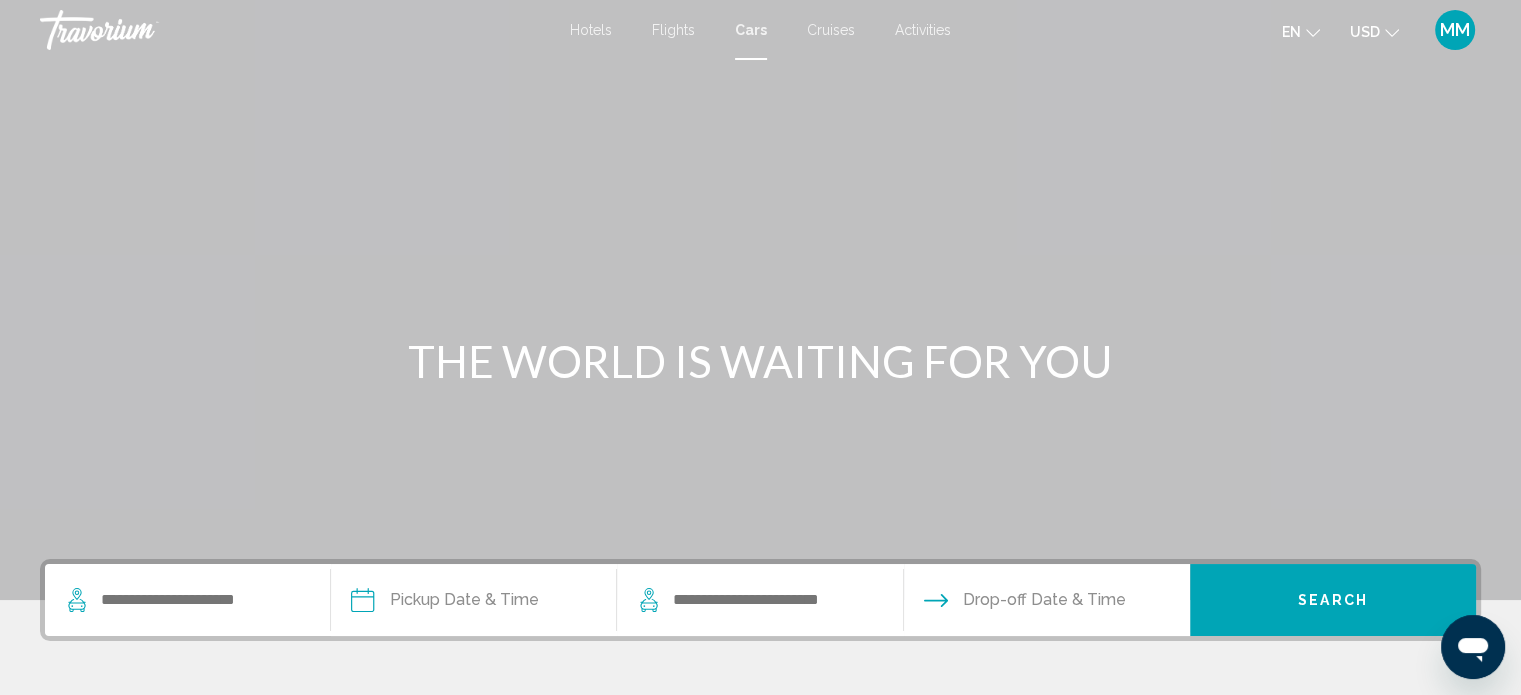 click on "Cruises" at bounding box center (831, 30) 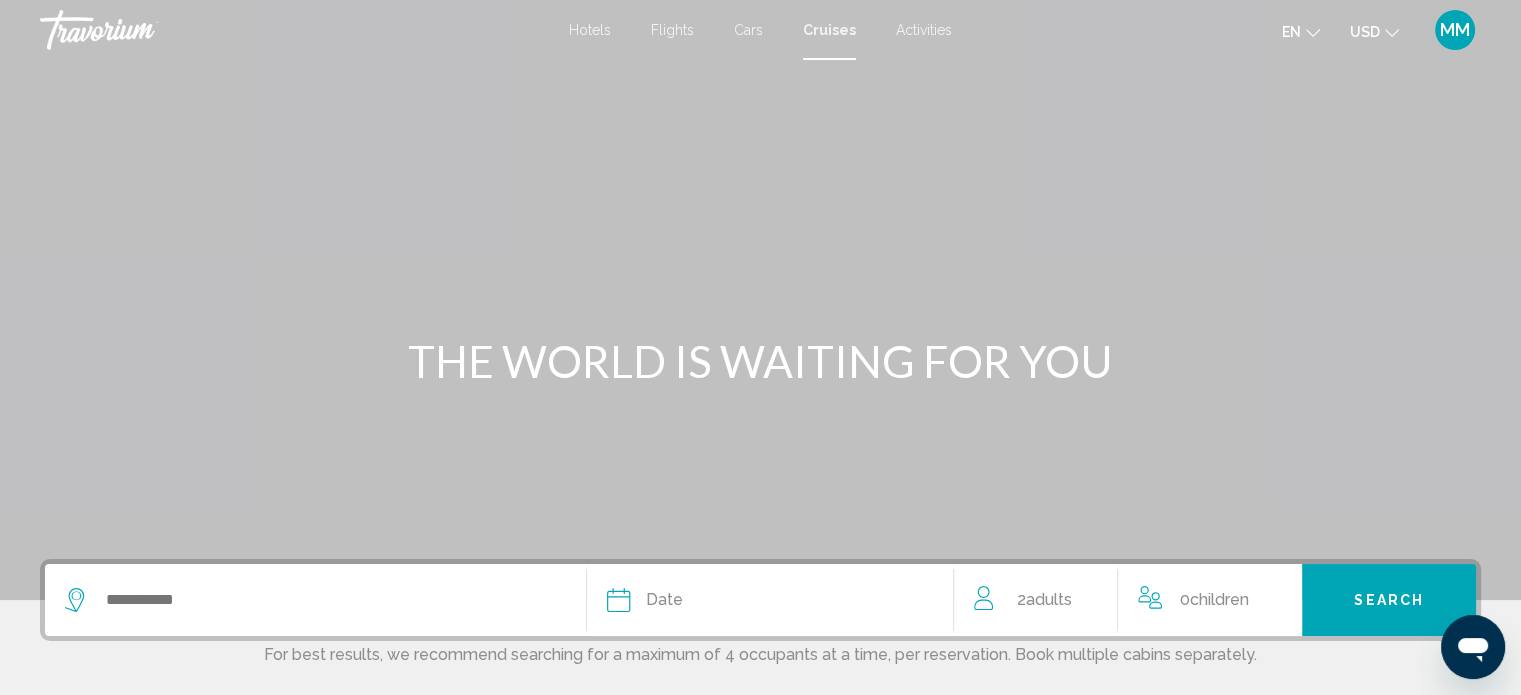 click on "Activities" at bounding box center (924, 30) 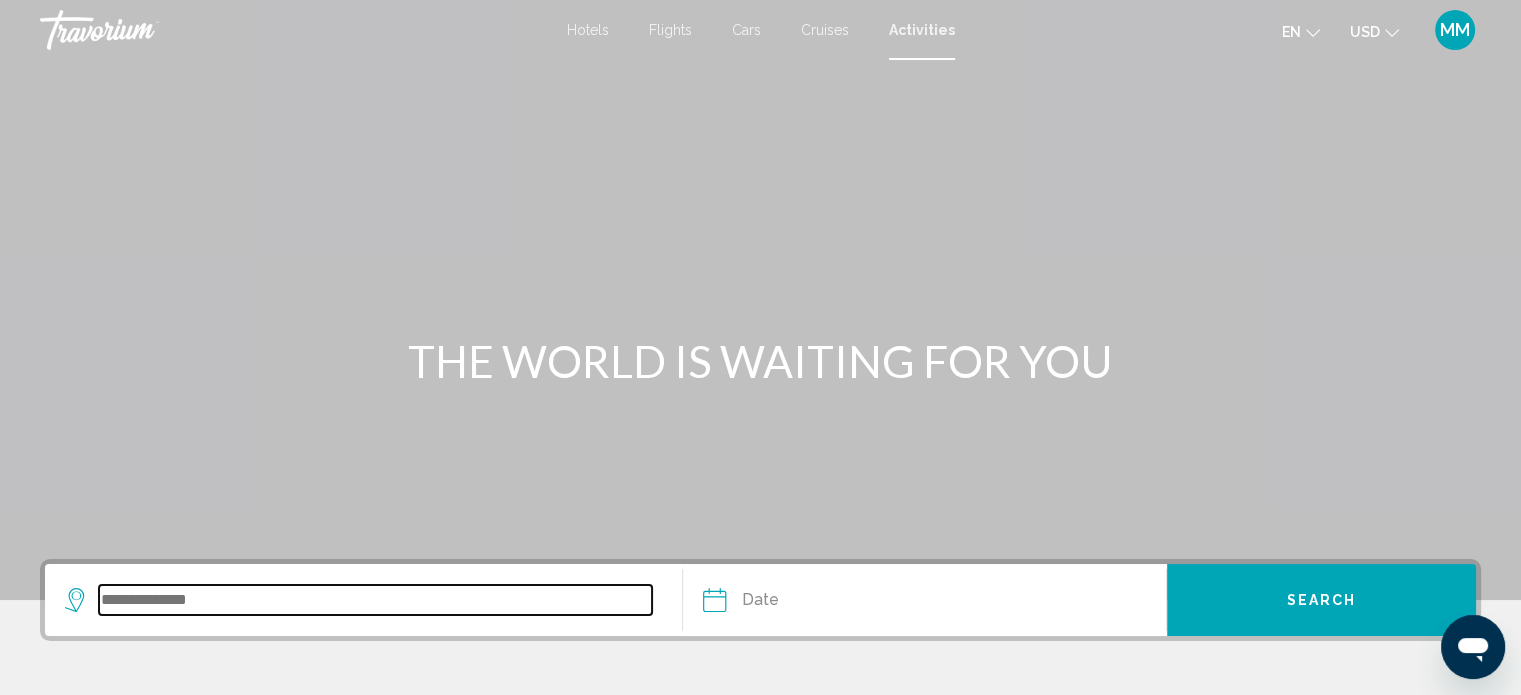 click at bounding box center [375, 600] 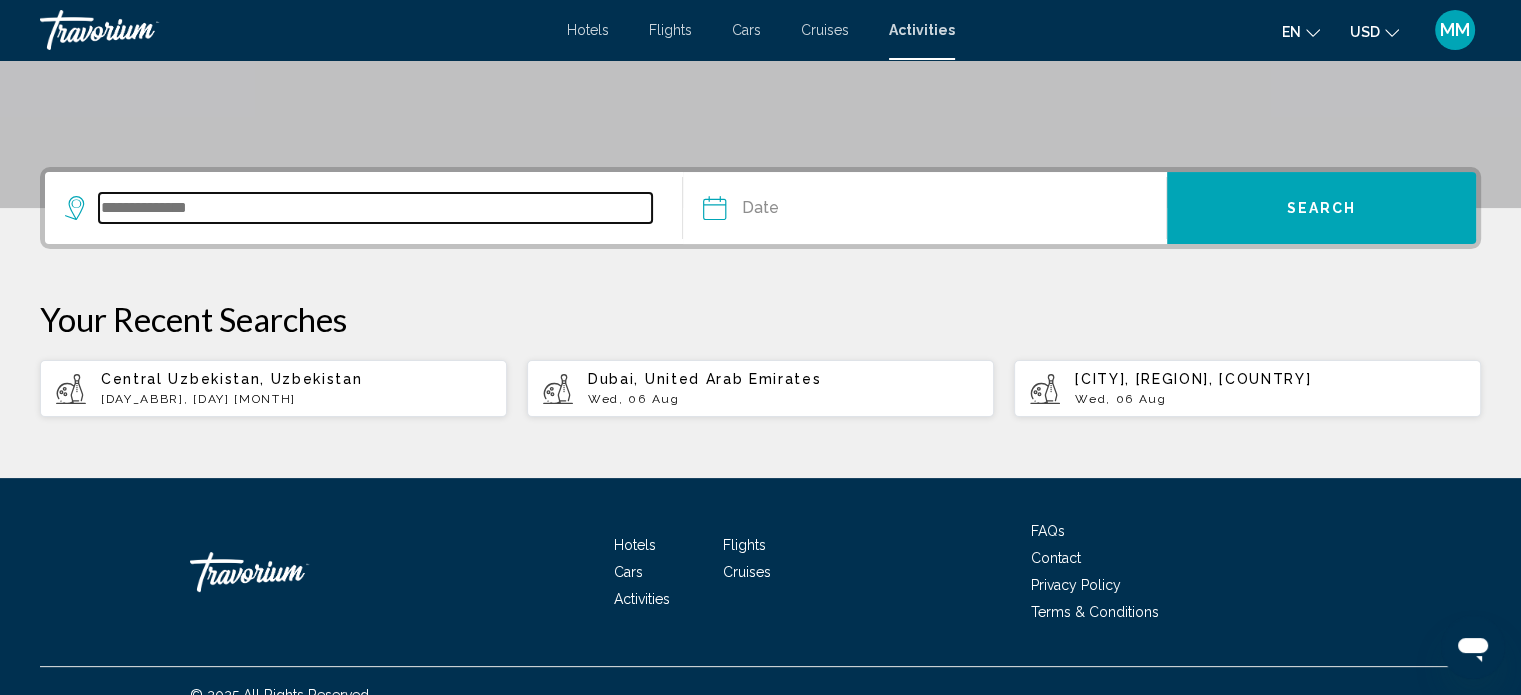 scroll, scrollTop: 419, scrollLeft: 0, axis: vertical 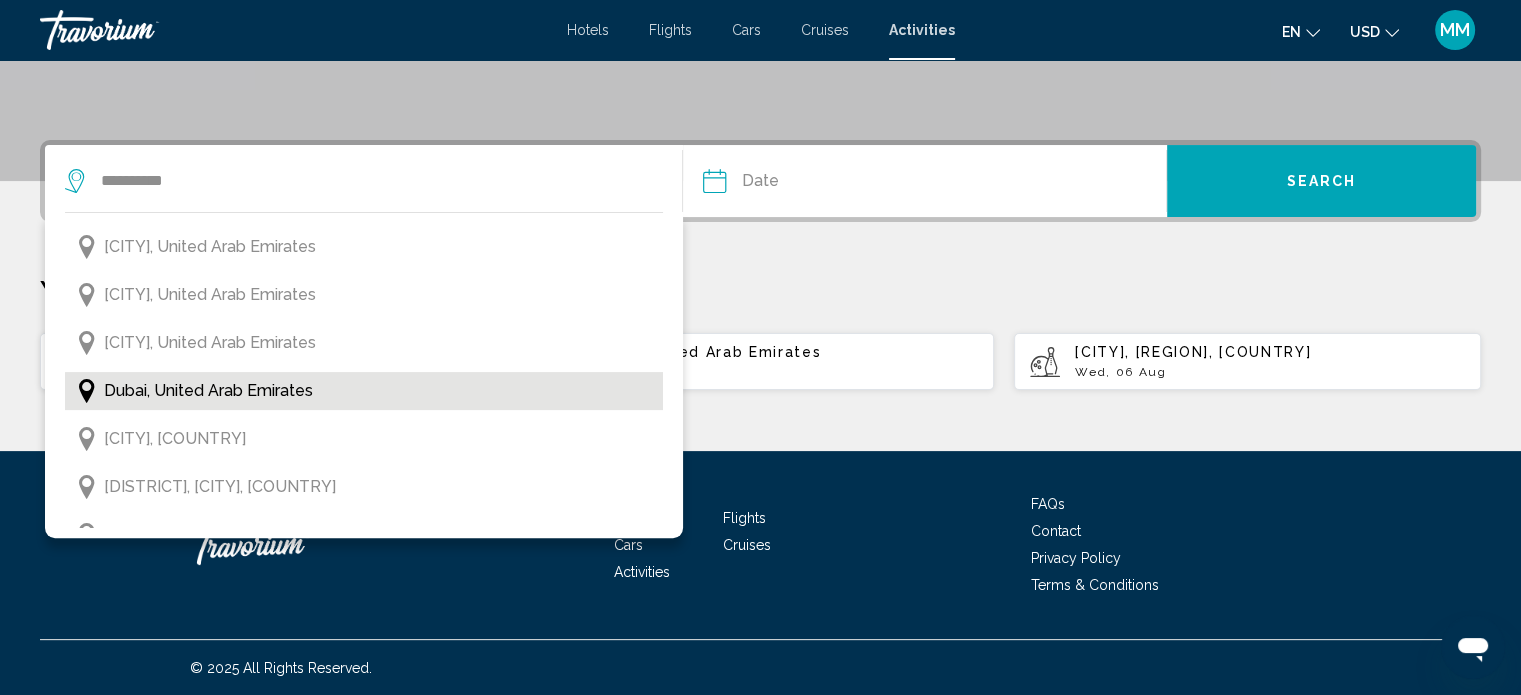 click on "Dubai, United Arab Emirates" at bounding box center (364, 391) 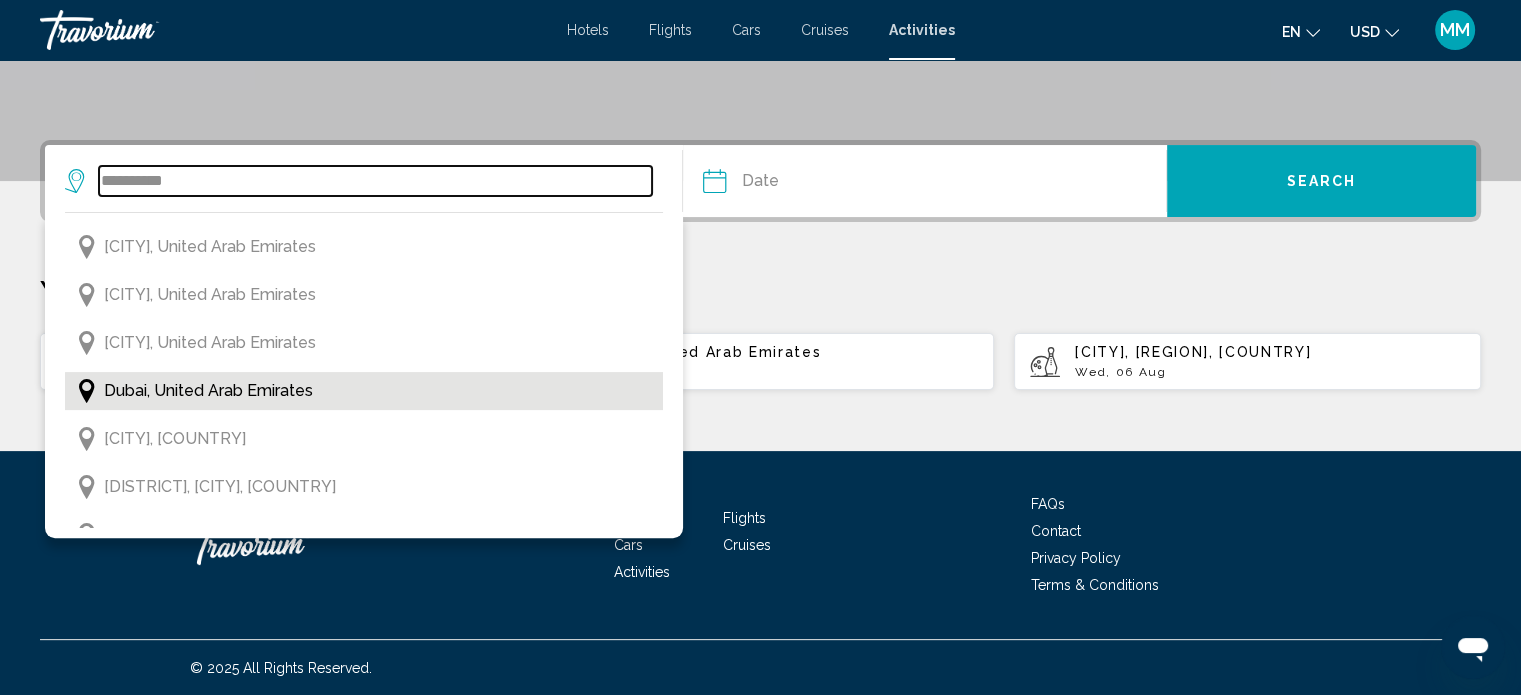 type on "**********" 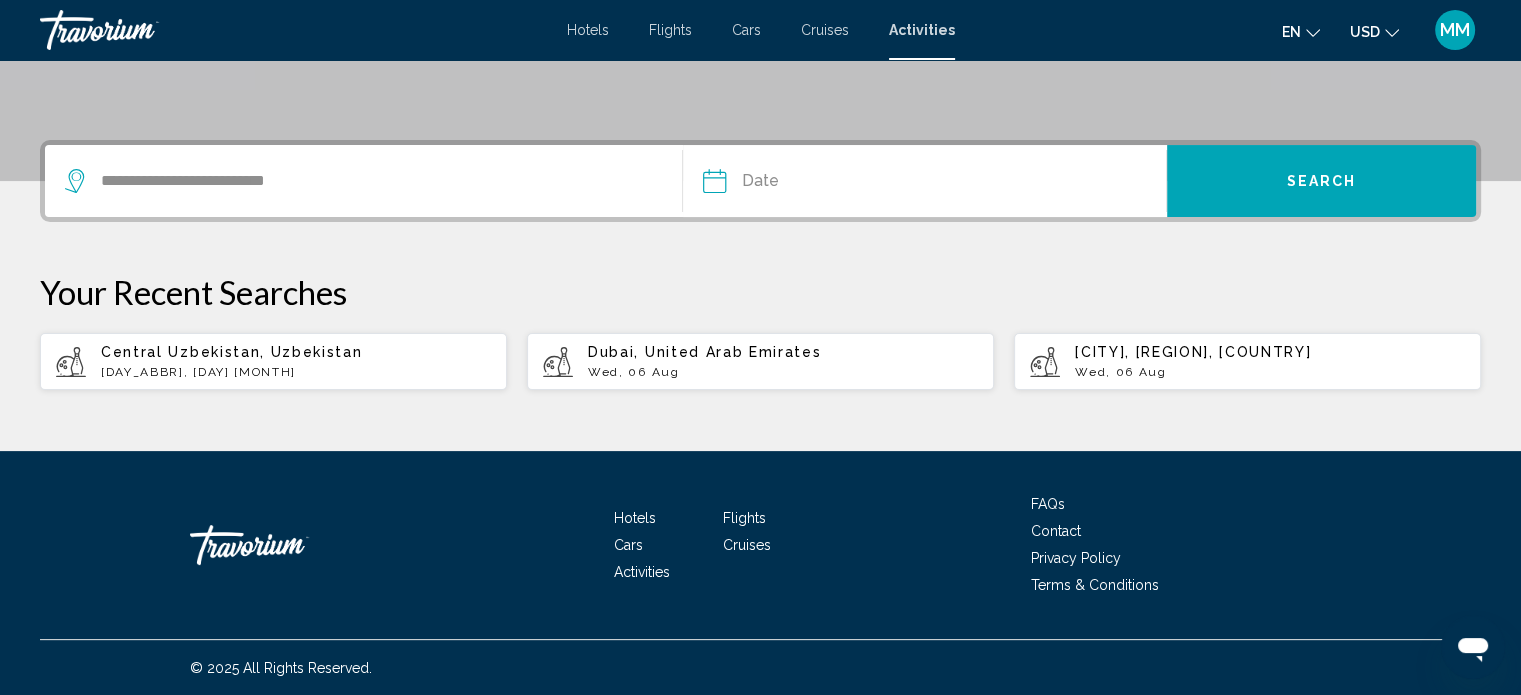 click at bounding box center (817, 184) 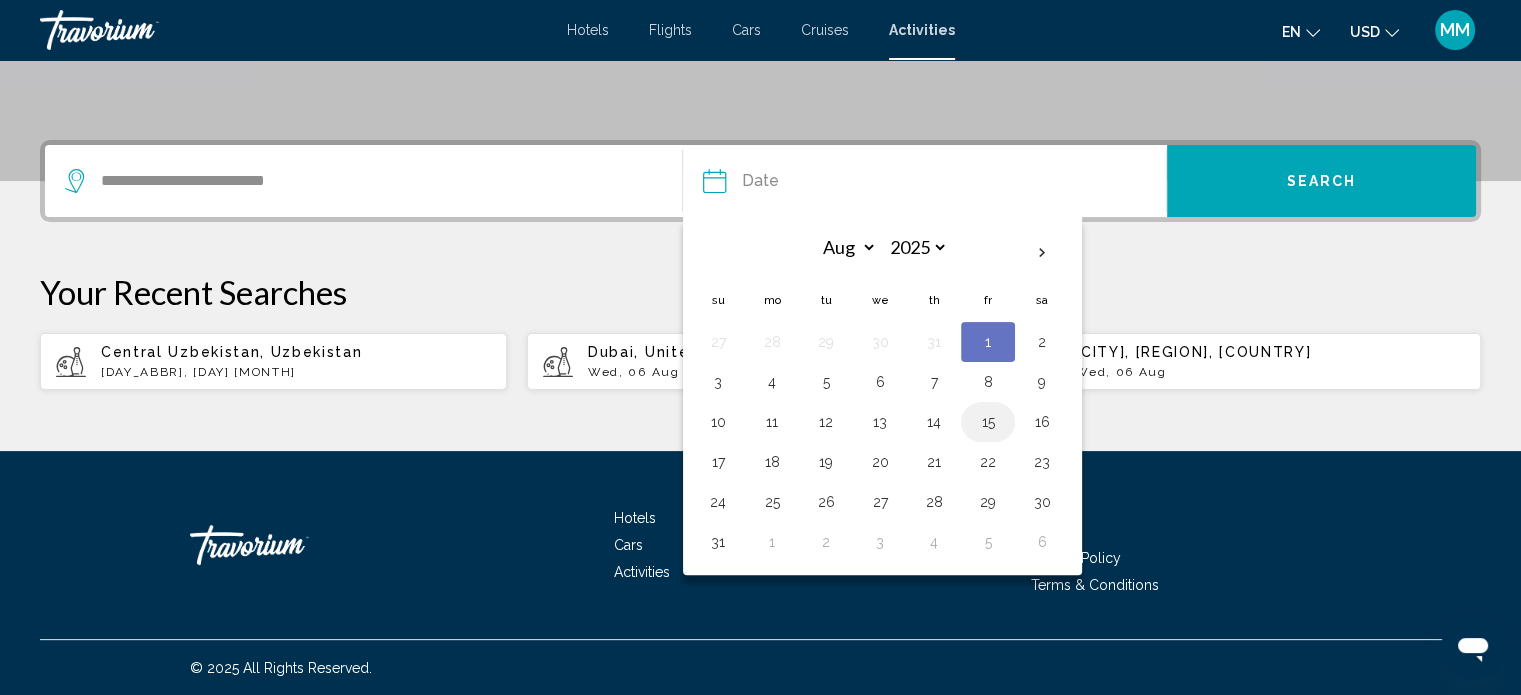 click on "15" at bounding box center (988, 422) 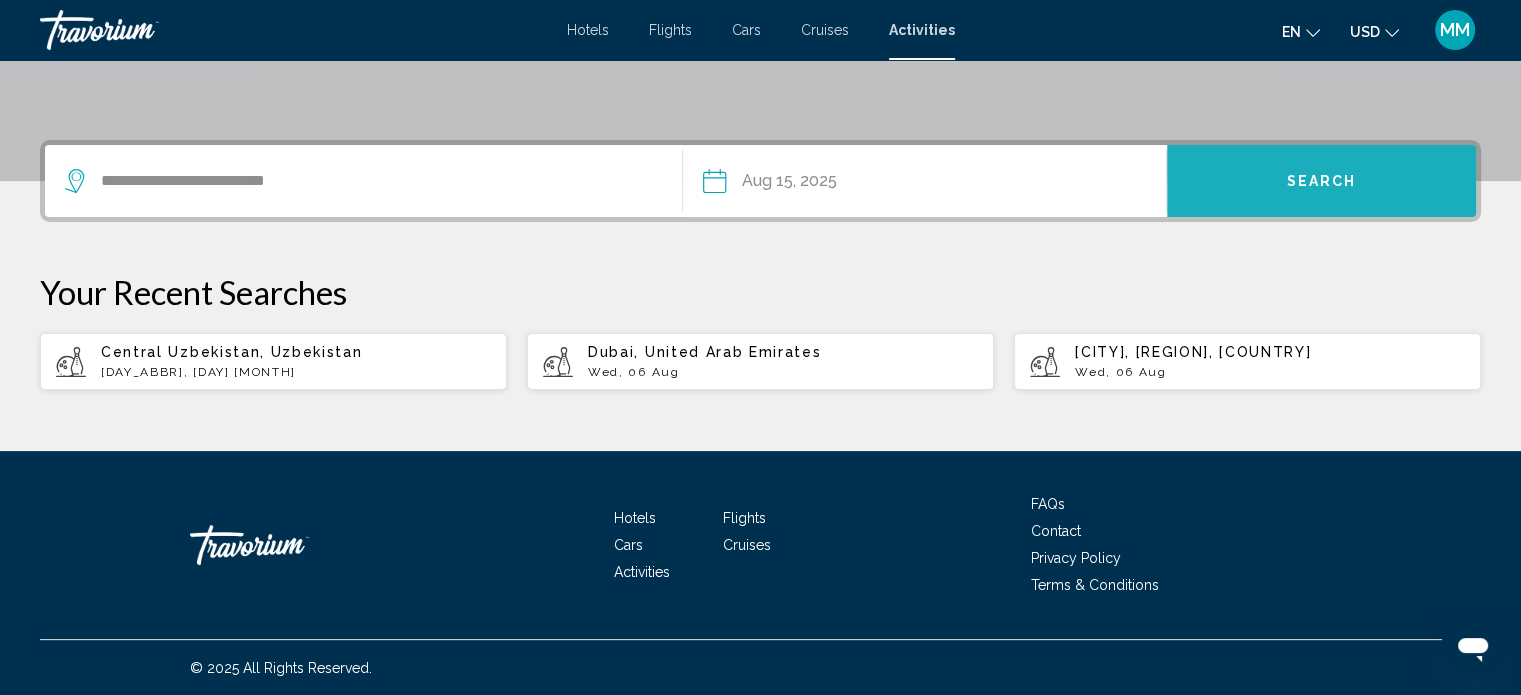 click on "Search" at bounding box center (1321, 181) 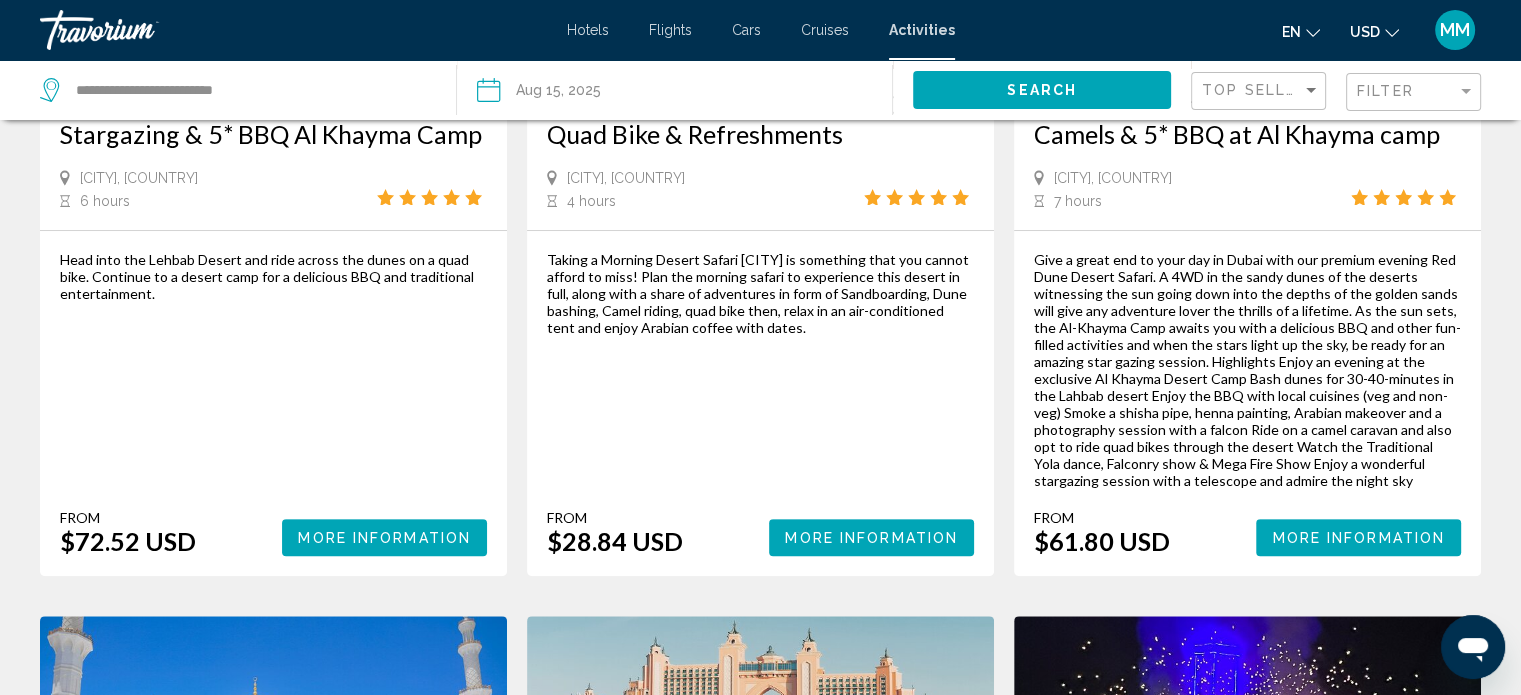 scroll, scrollTop: 400, scrollLeft: 0, axis: vertical 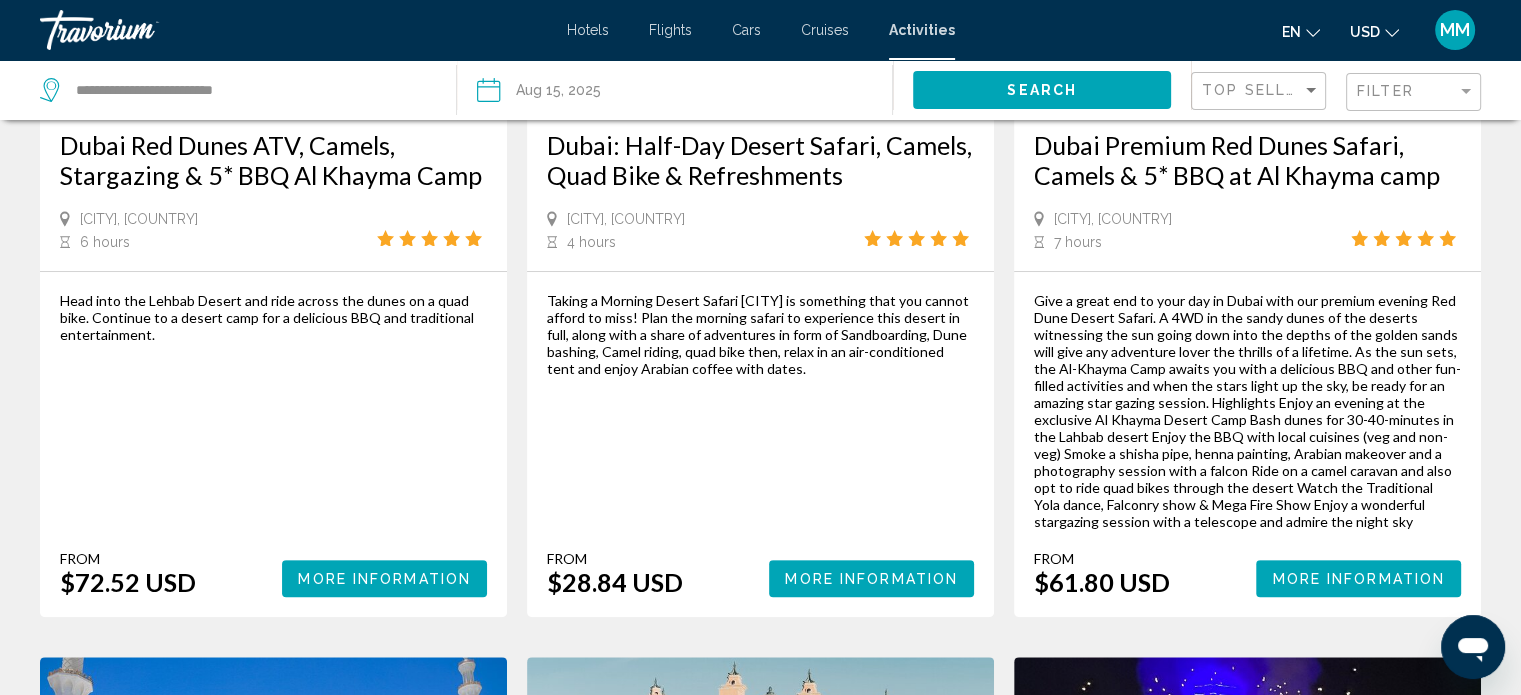 click on "Hotels" at bounding box center (588, 30) 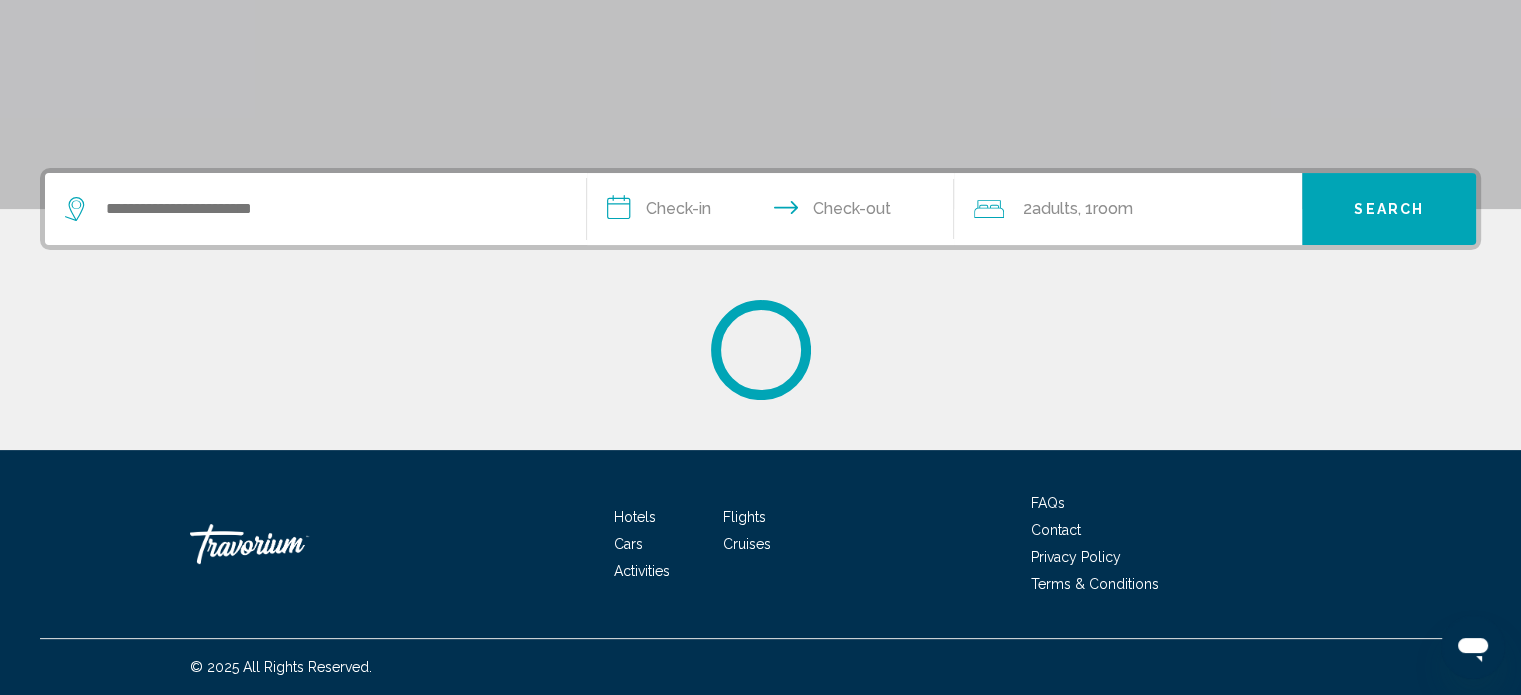scroll, scrollTop: 0, scrollLeft: 0, axis: both 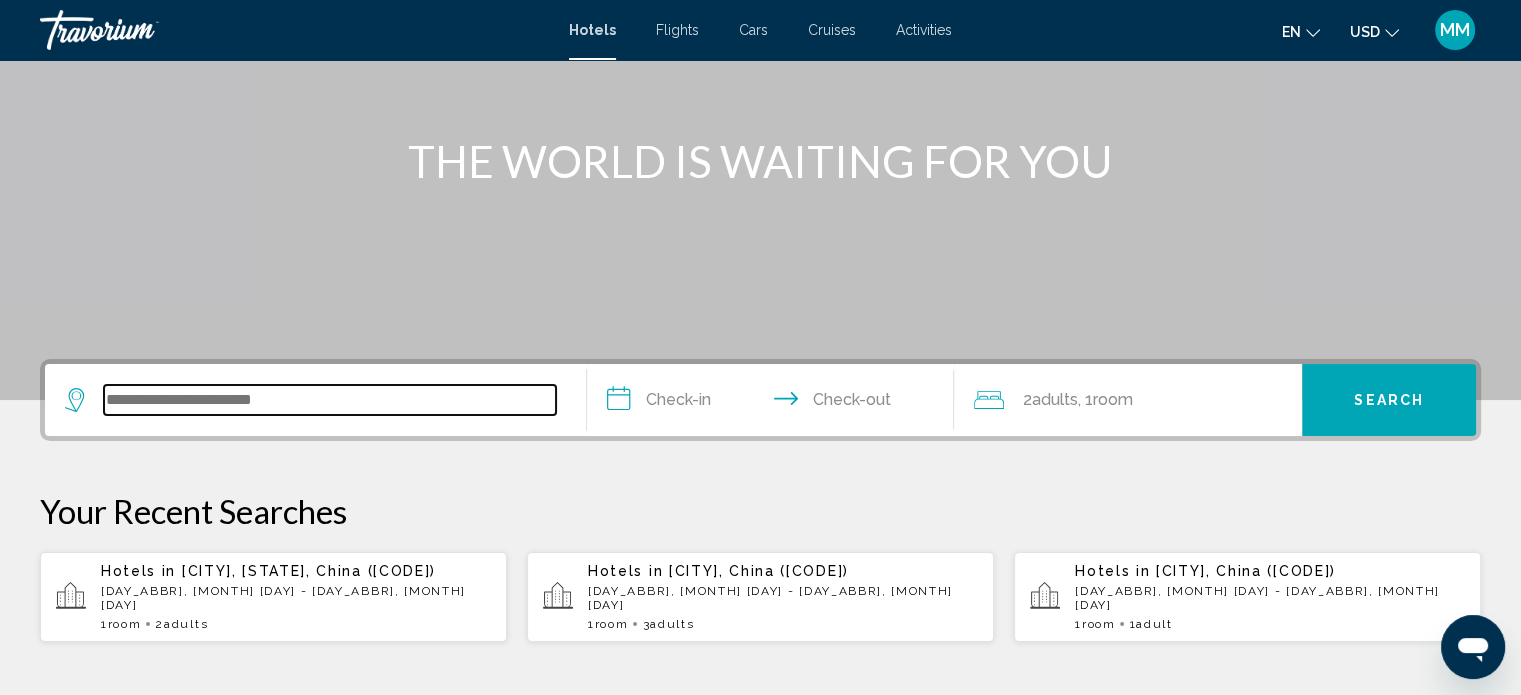 click at bounding box center (330, 400) 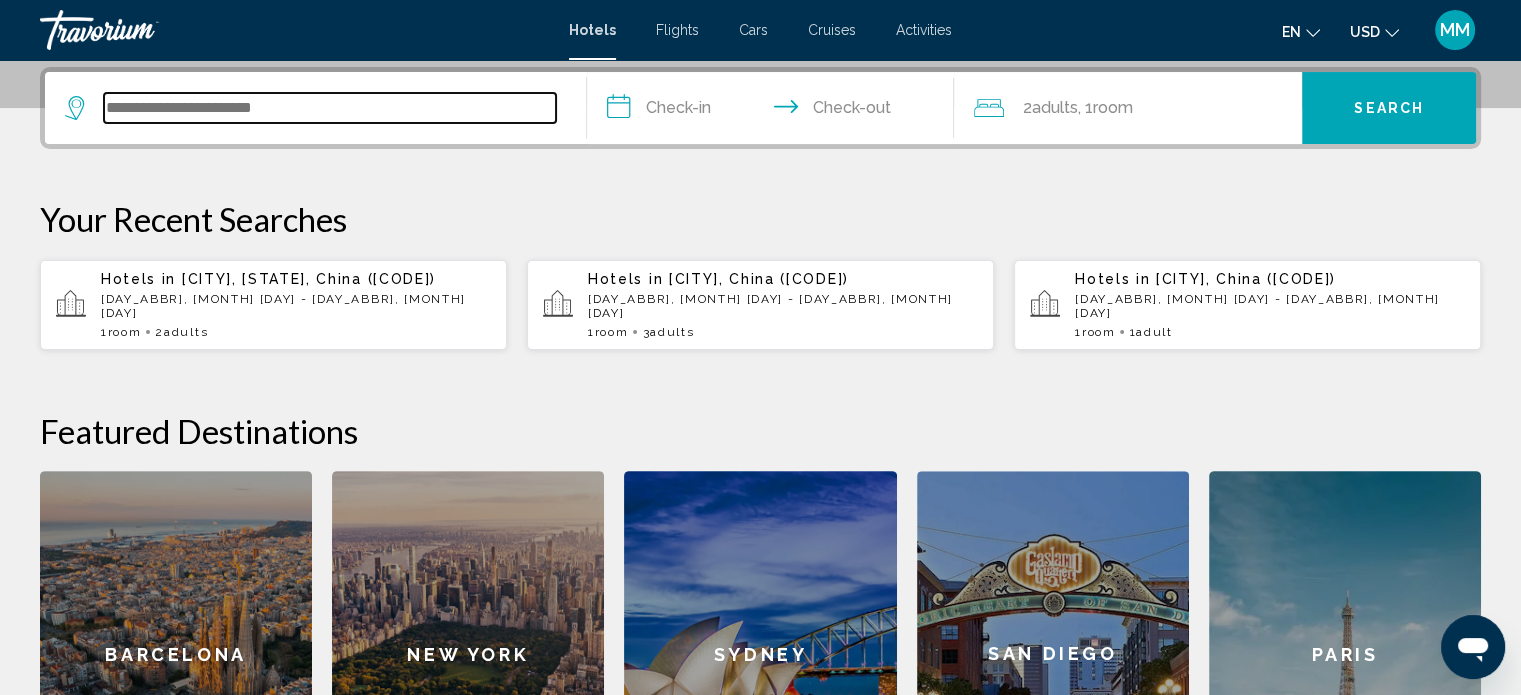 scroll, scrollTop: 493, scrollLeft: 0, axis: vertical 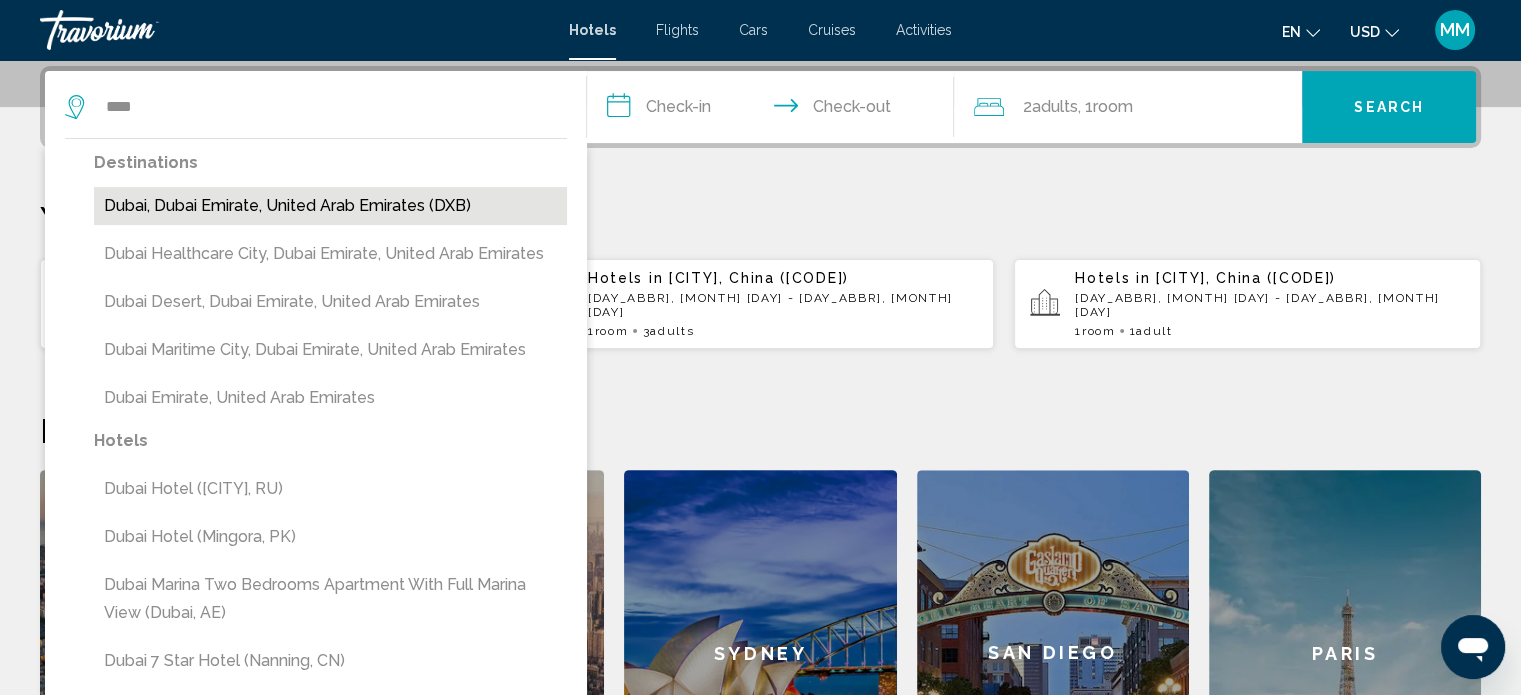 click on "Dubai, Dubai Emirate, United Arab Emirates (DXB)" at bounding box center (330, 206) 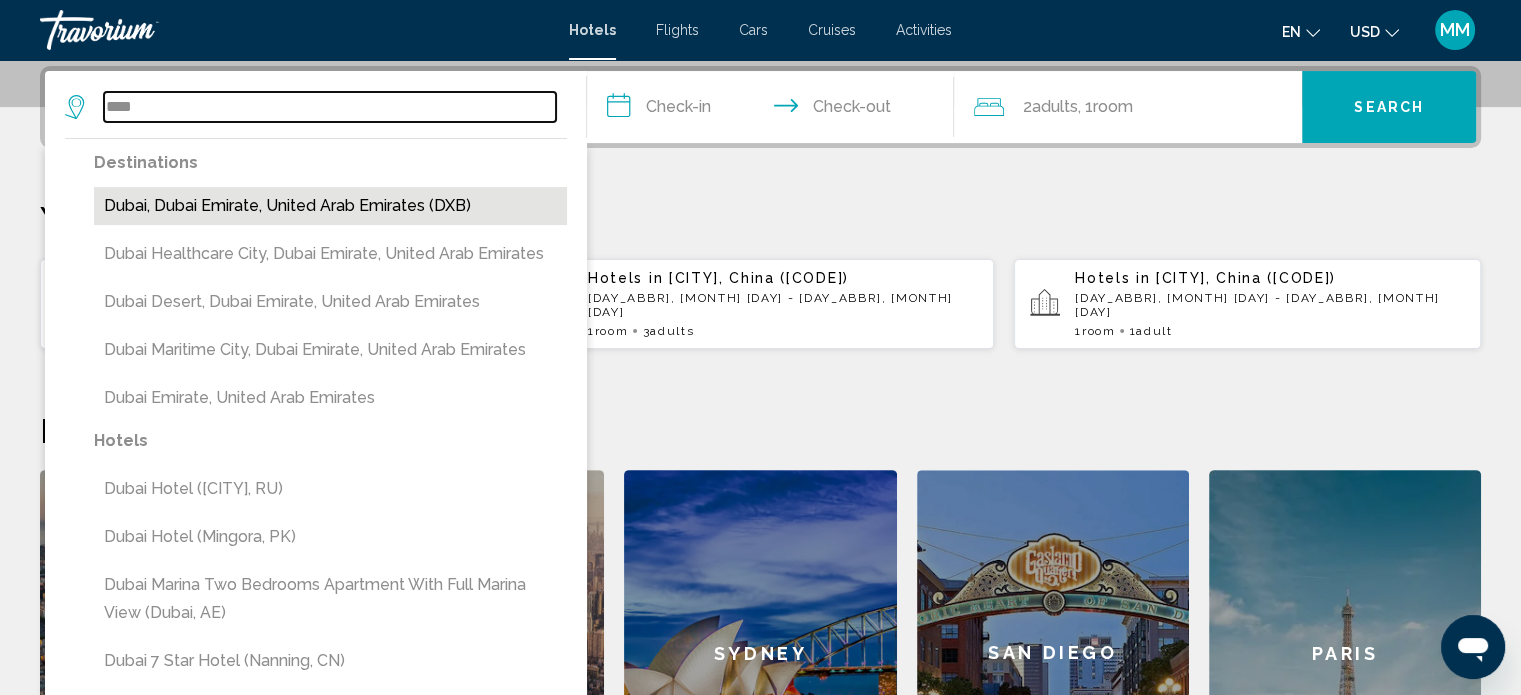 type on "**********" 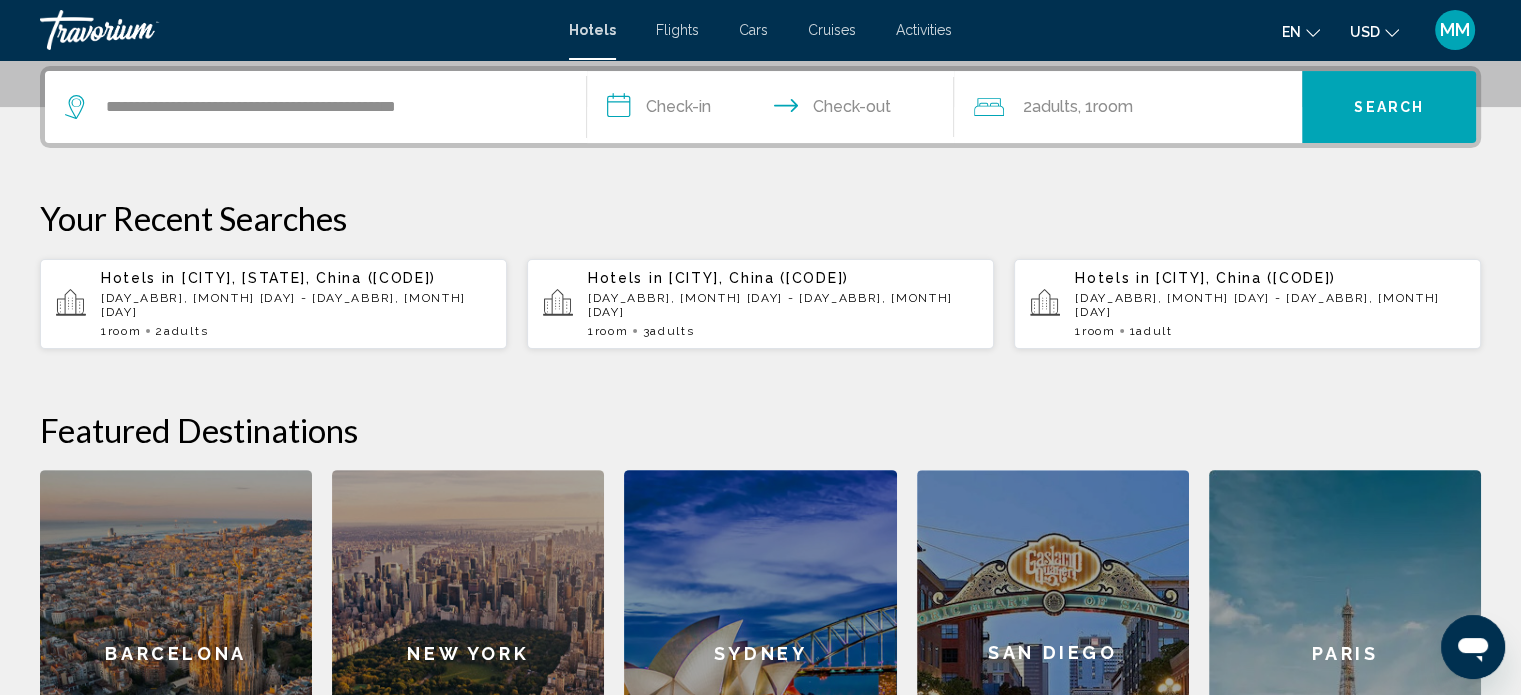 click on "**********" at bounding box center (775, 110) 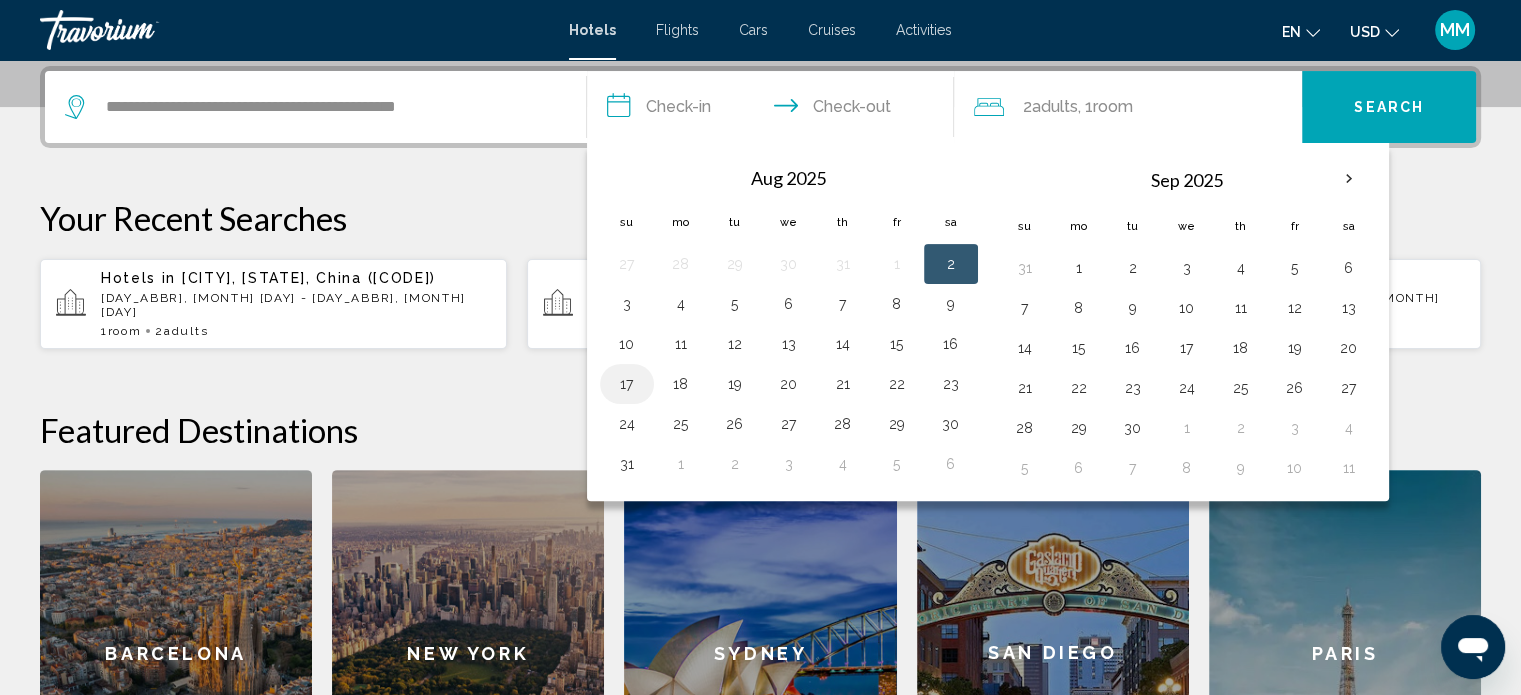 click on "17" at bounding box center [627, 384] 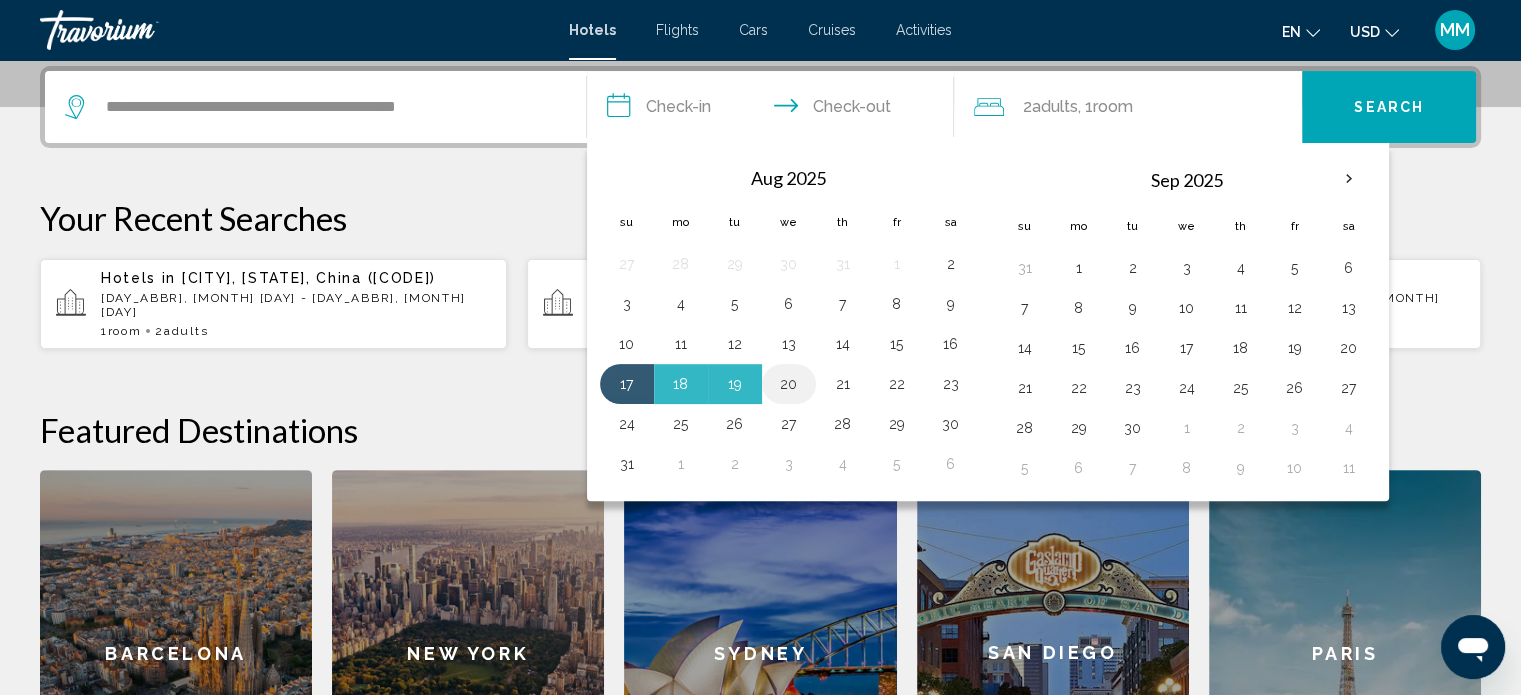 click on "20" at bounding box center [789, 384] 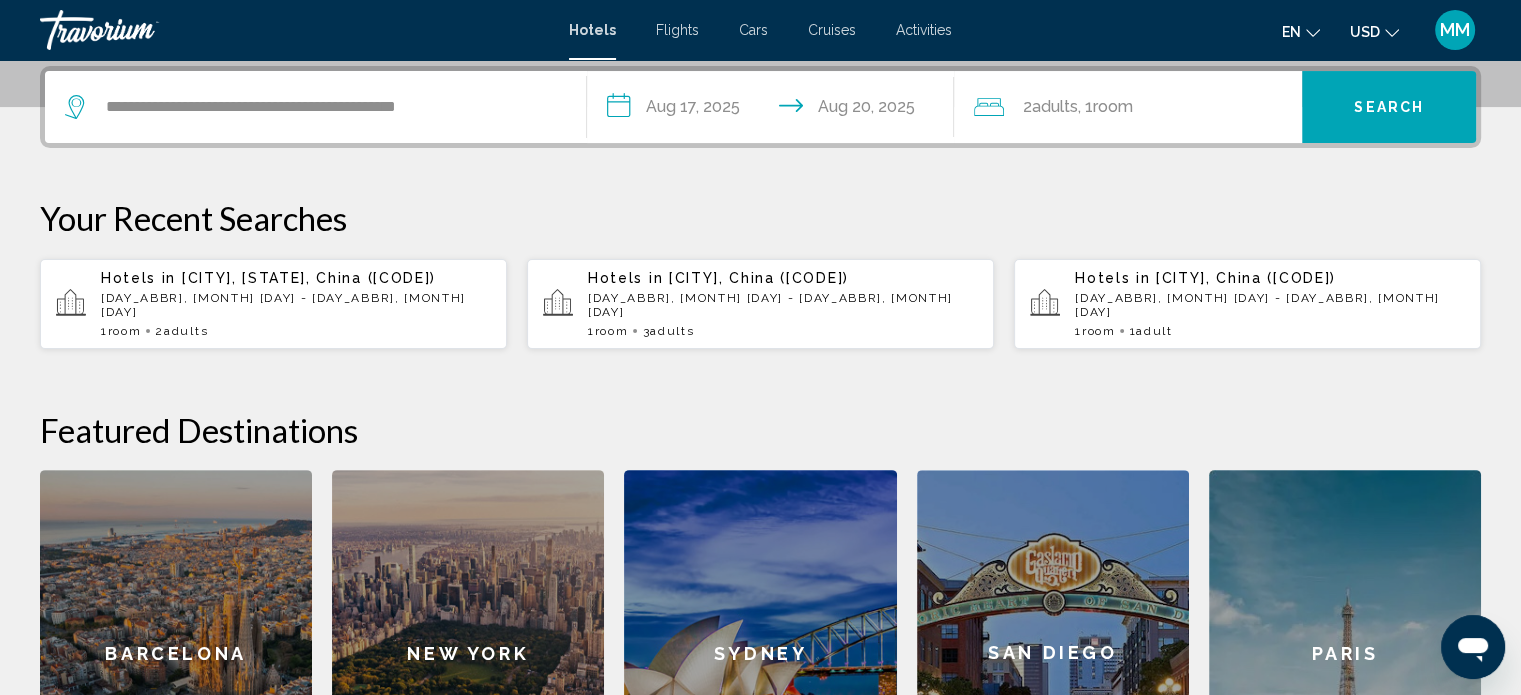 click on "Search" at bounding box center (1389, 108) 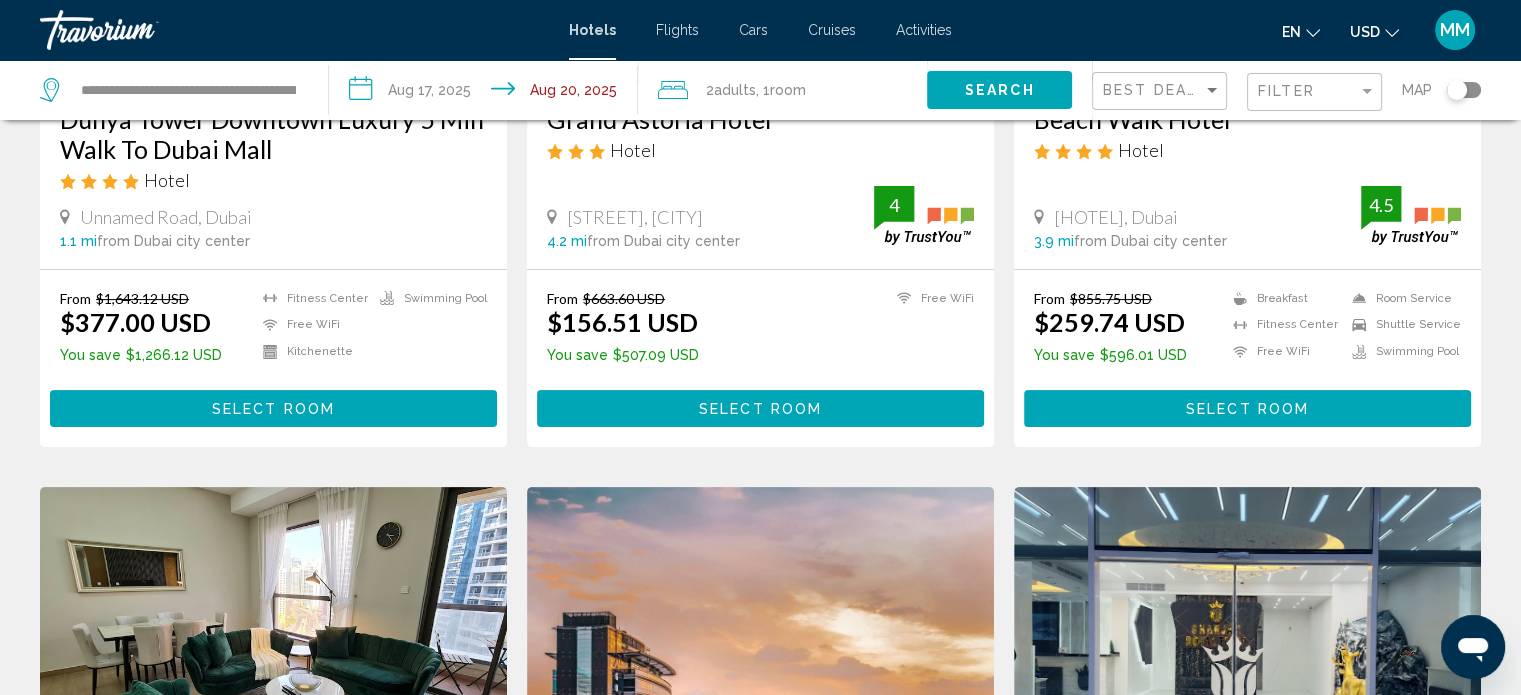 scroll, scrollTop: 0, scrollLeft: 0, axis: both 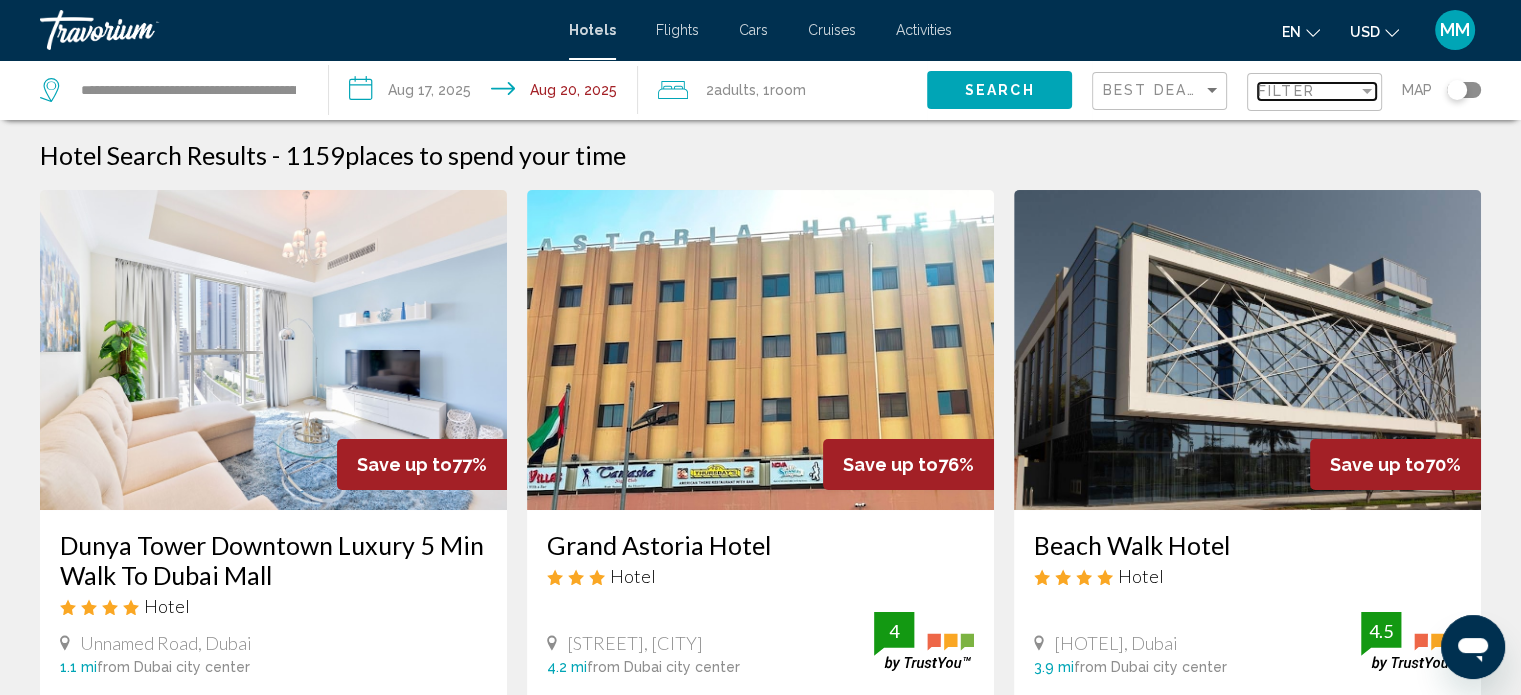 click on "Filter" at bounding box center (1308, 91) 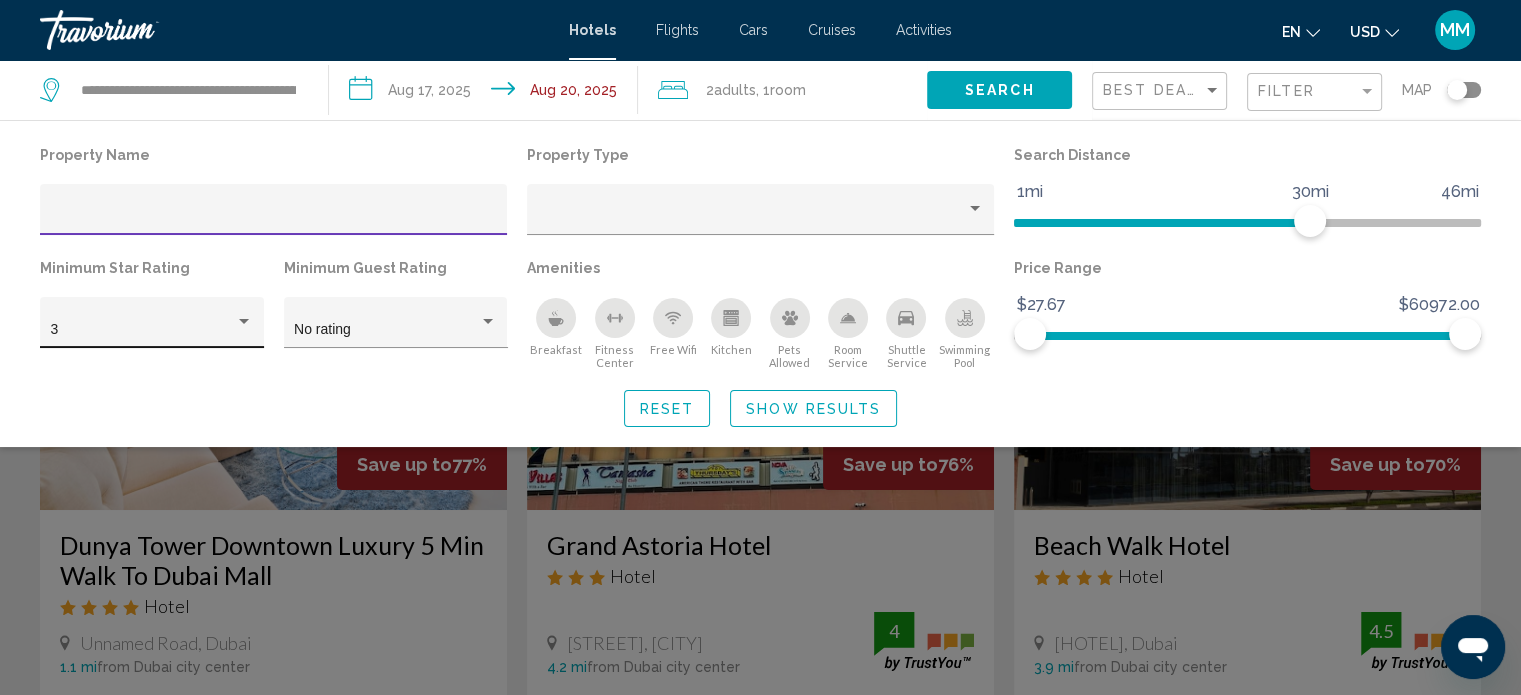 click on "3" 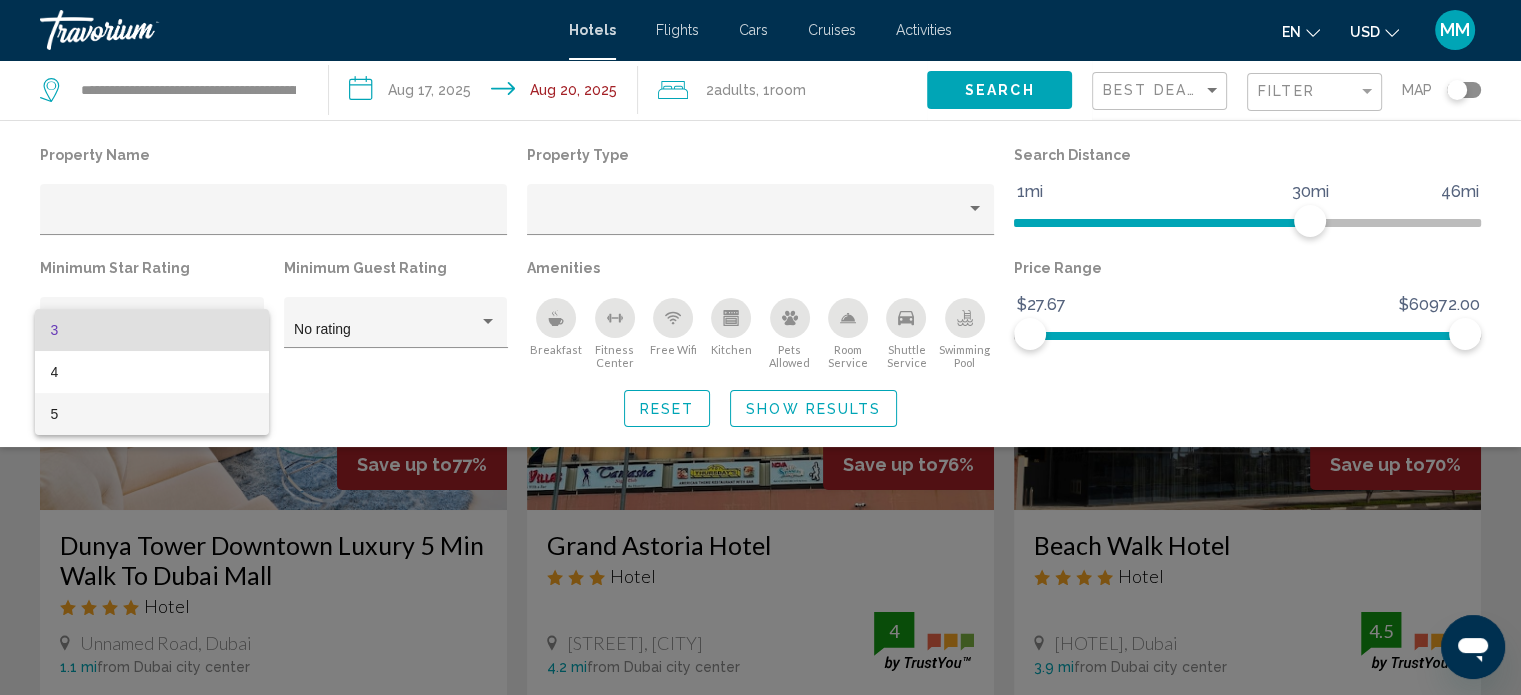 click on "5" at bounding box center [152, 414] 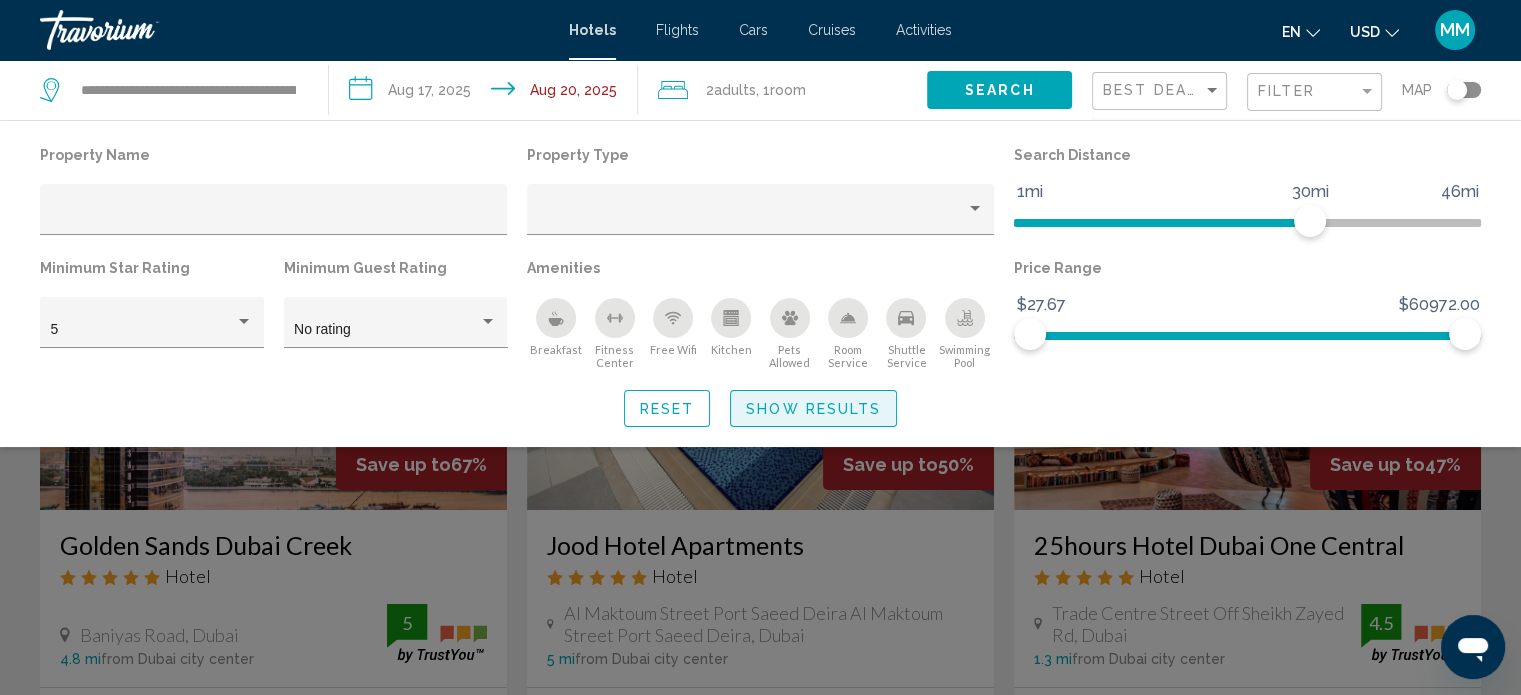 click on "Show Results" 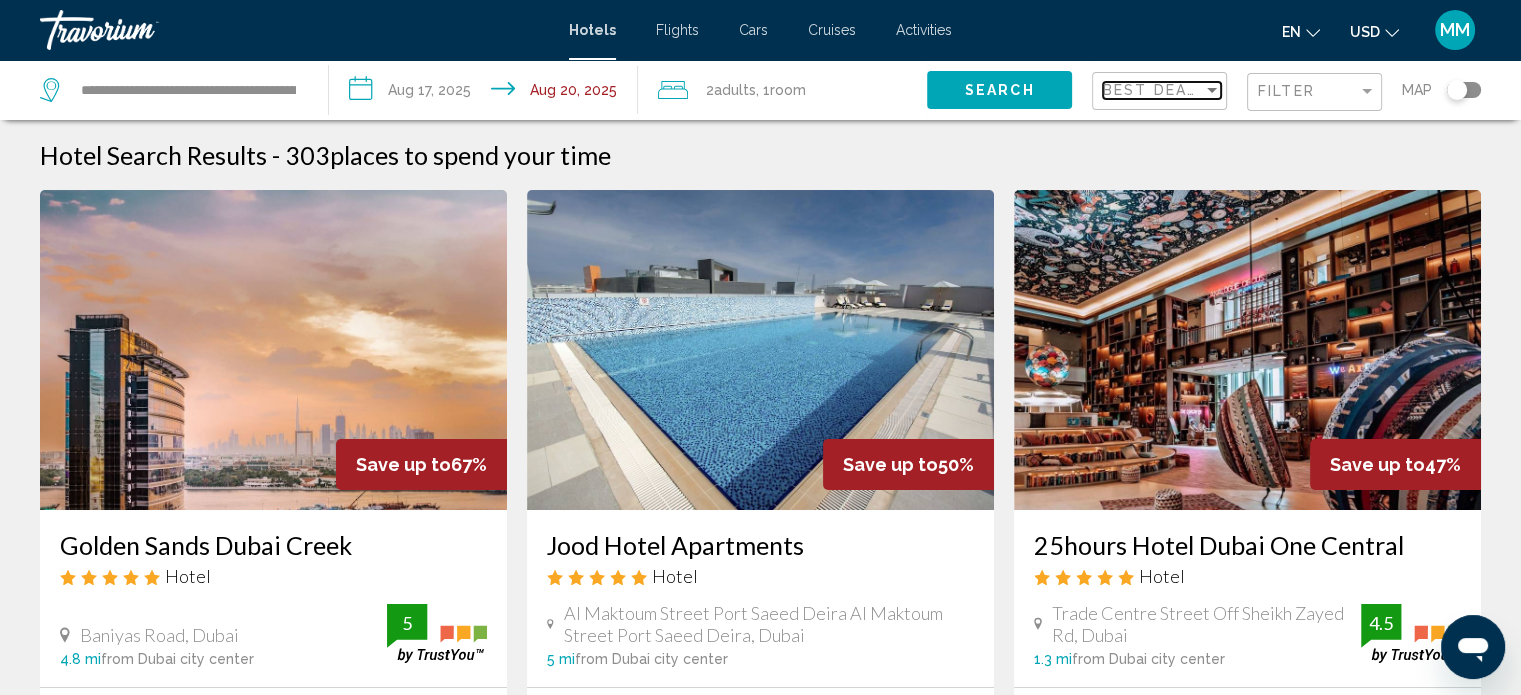 click on "Best Deals" at bounding box center (1155, 90) 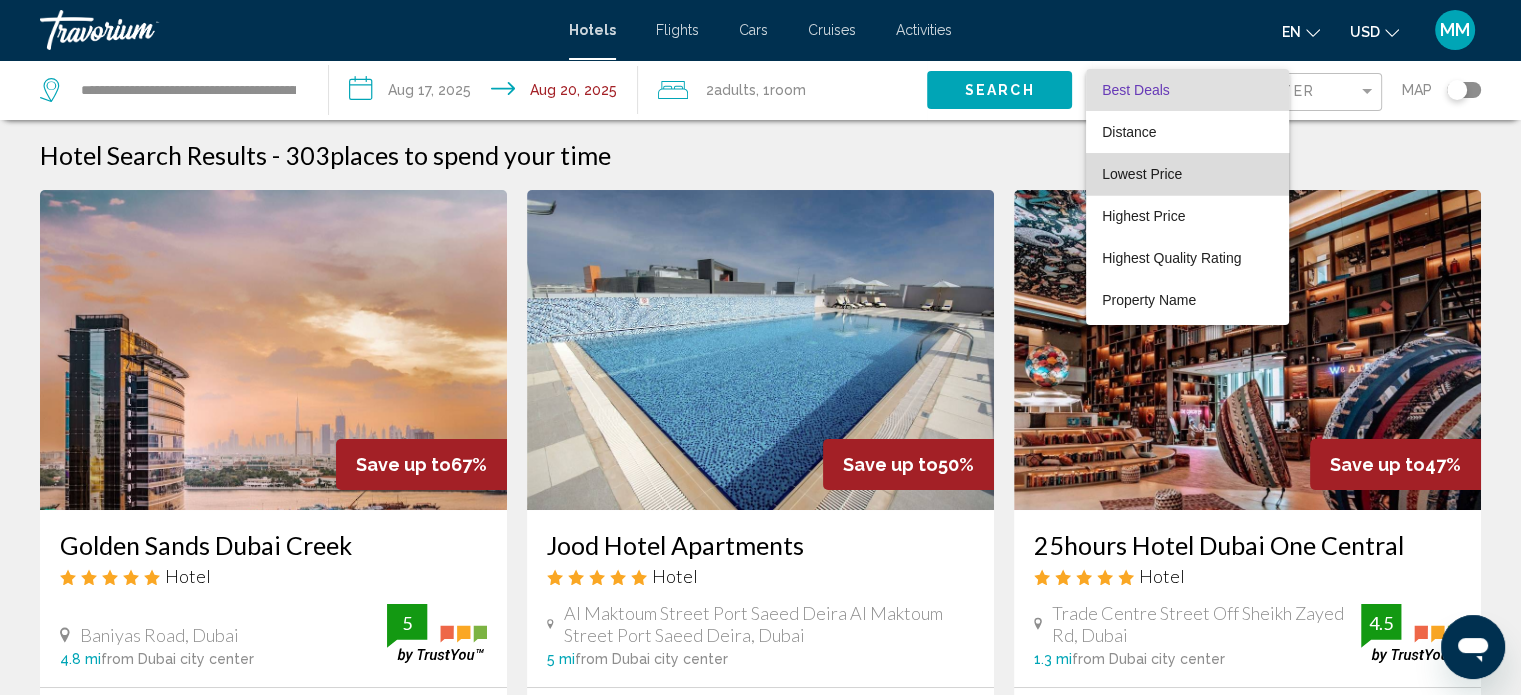 click on "Lowest Price" at bounding box center [1142, 174] 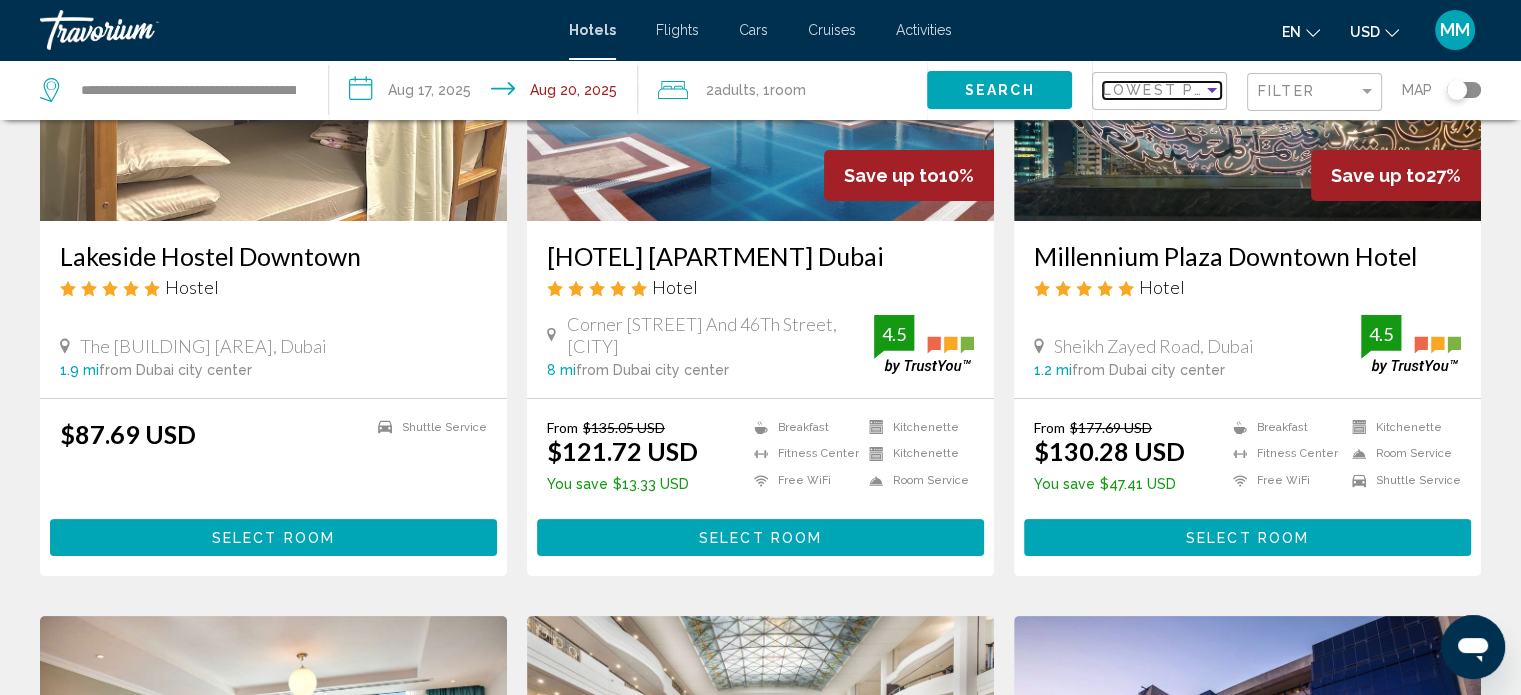 scroll, scrollTop: 300, scrollLeft: 0, axis: vertical 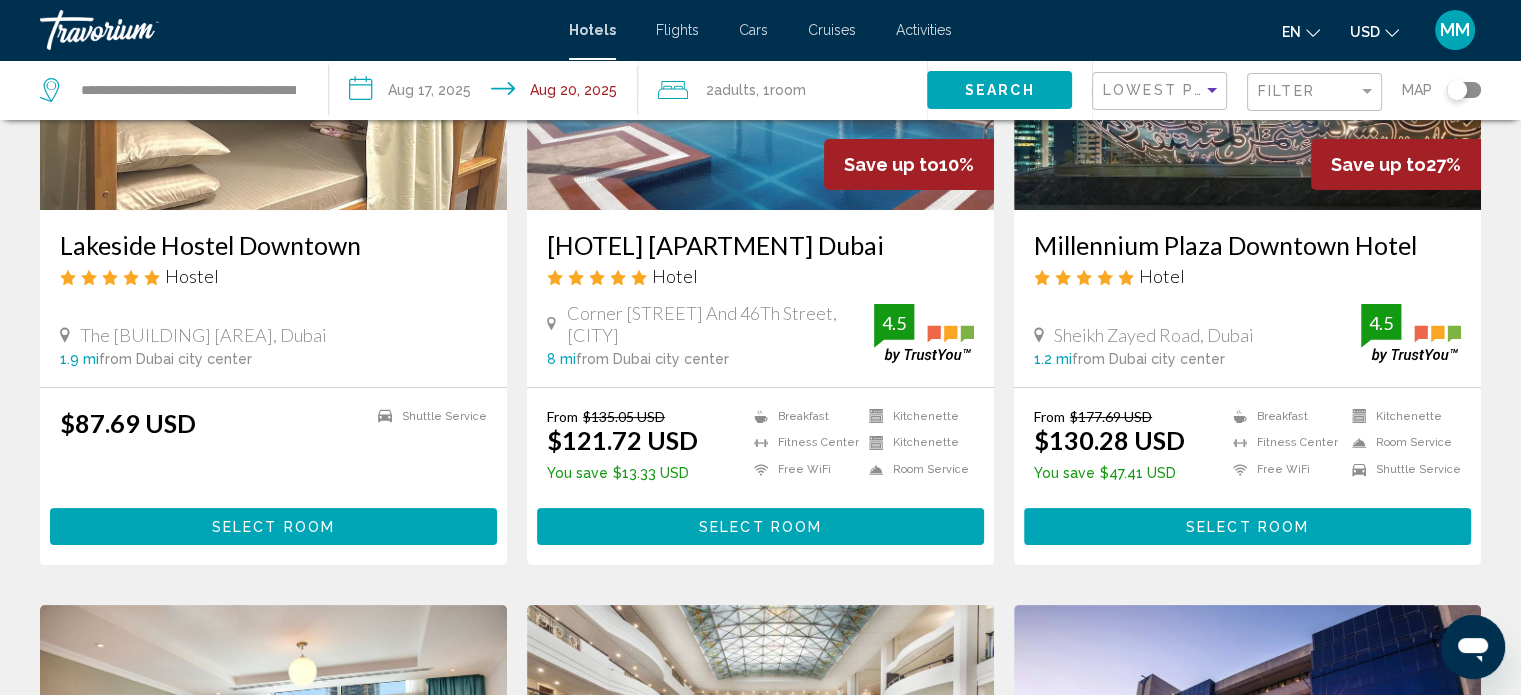 click on "Select Room" at bounding box center (760, 527) 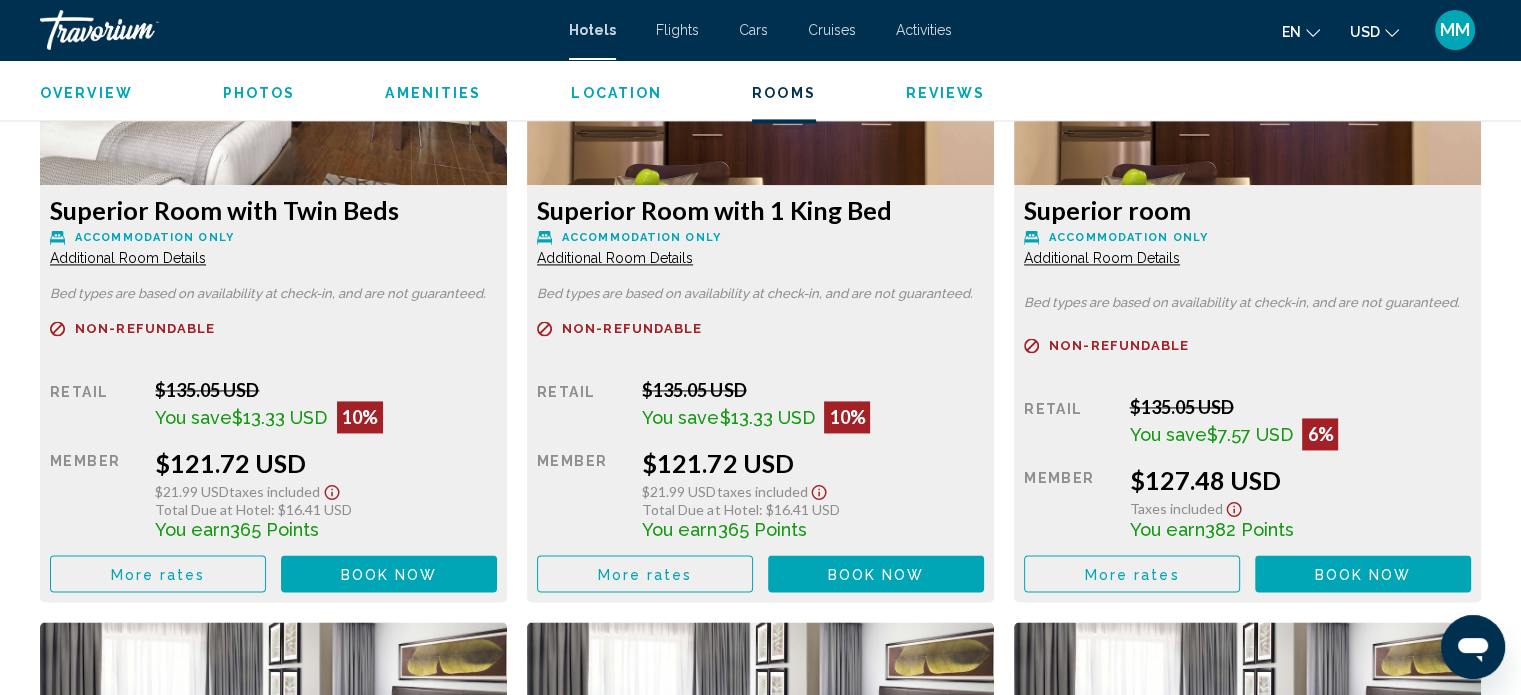 scroll, scrollTop: 2912, scrollLeft: 0, axis: vertical 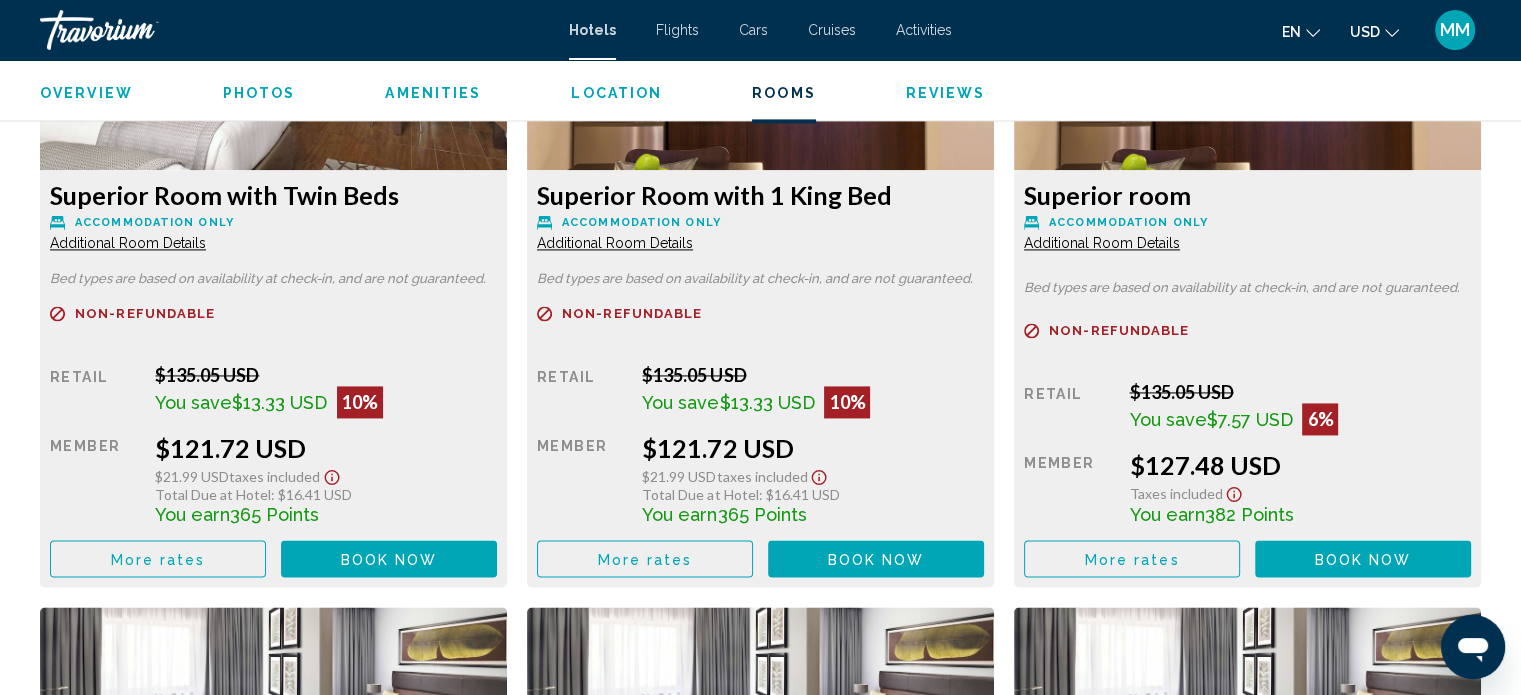 drag, startPoint x: 804, startPoint y: 519, endPoint x: 610, endPoint y: 509, distance: 194.25757 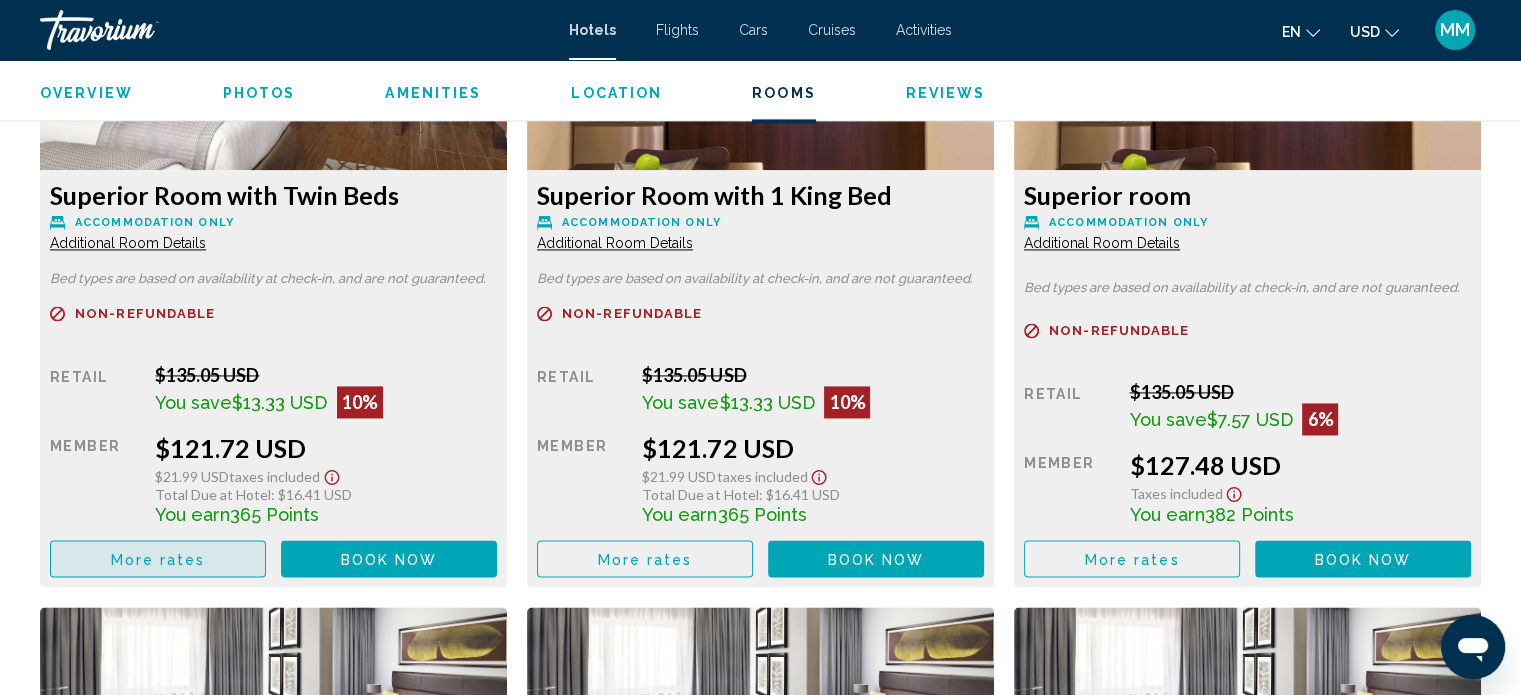 click on "More rates" at bounding box center [158, 559] 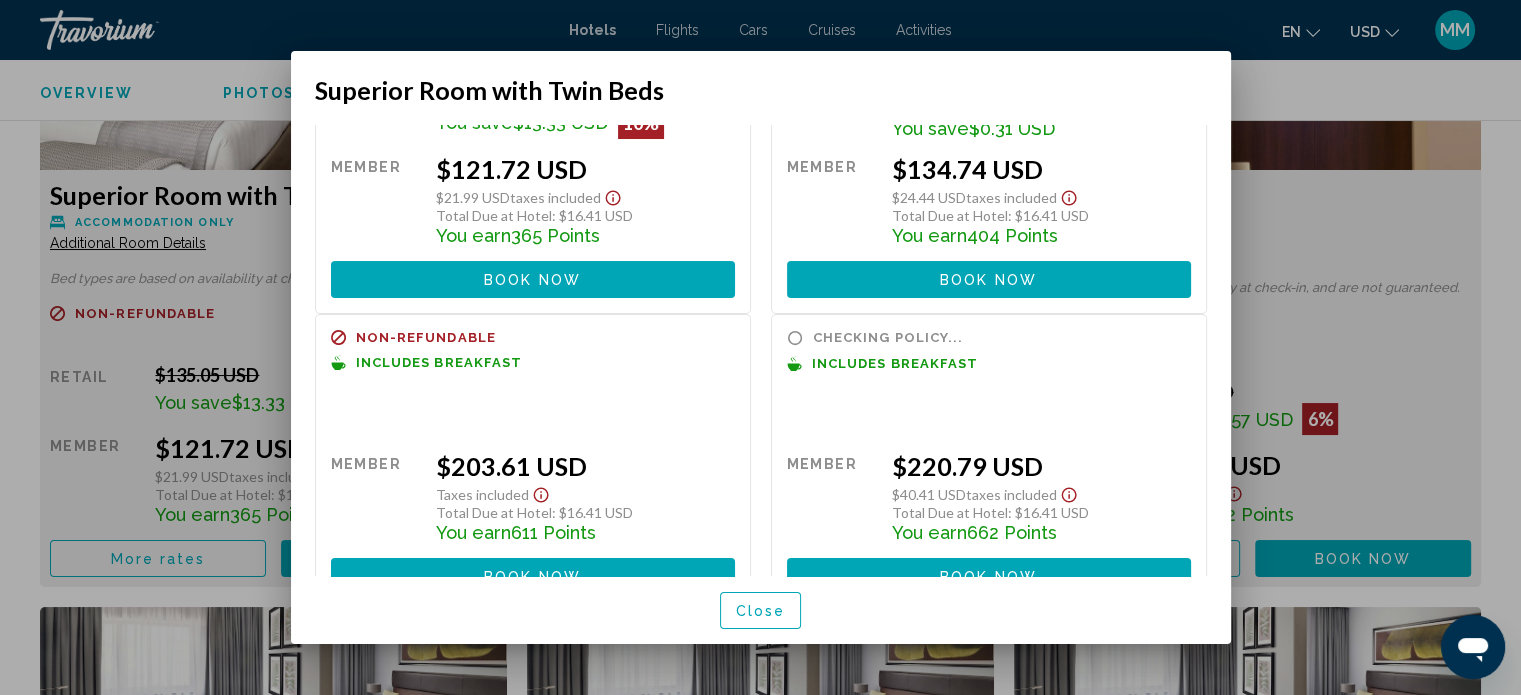 scroll, scrollTop: 192, scrollLeft: 0, axis: vertical 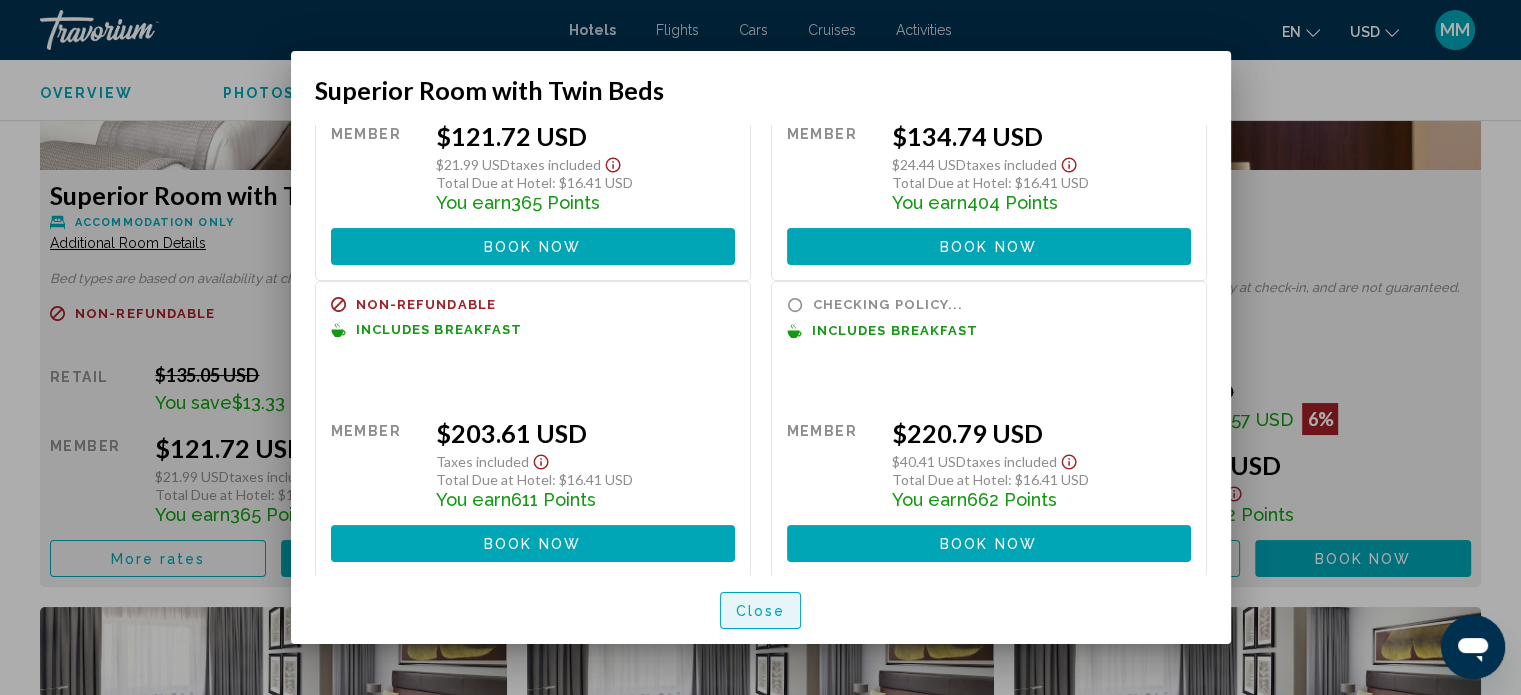 click on "Close" at bounding box center (761, 611) 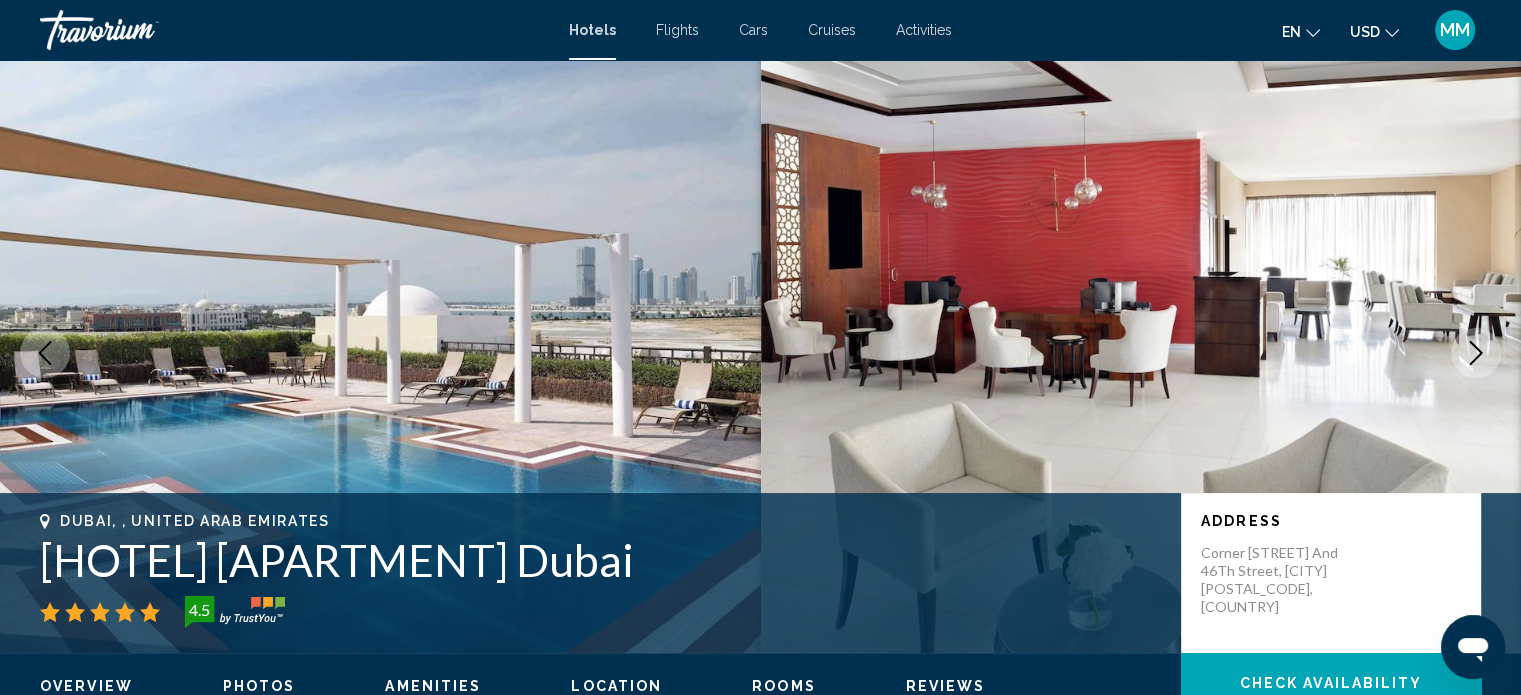 scroll, scrollTop: 0, scrollLeft: 0, axis: both 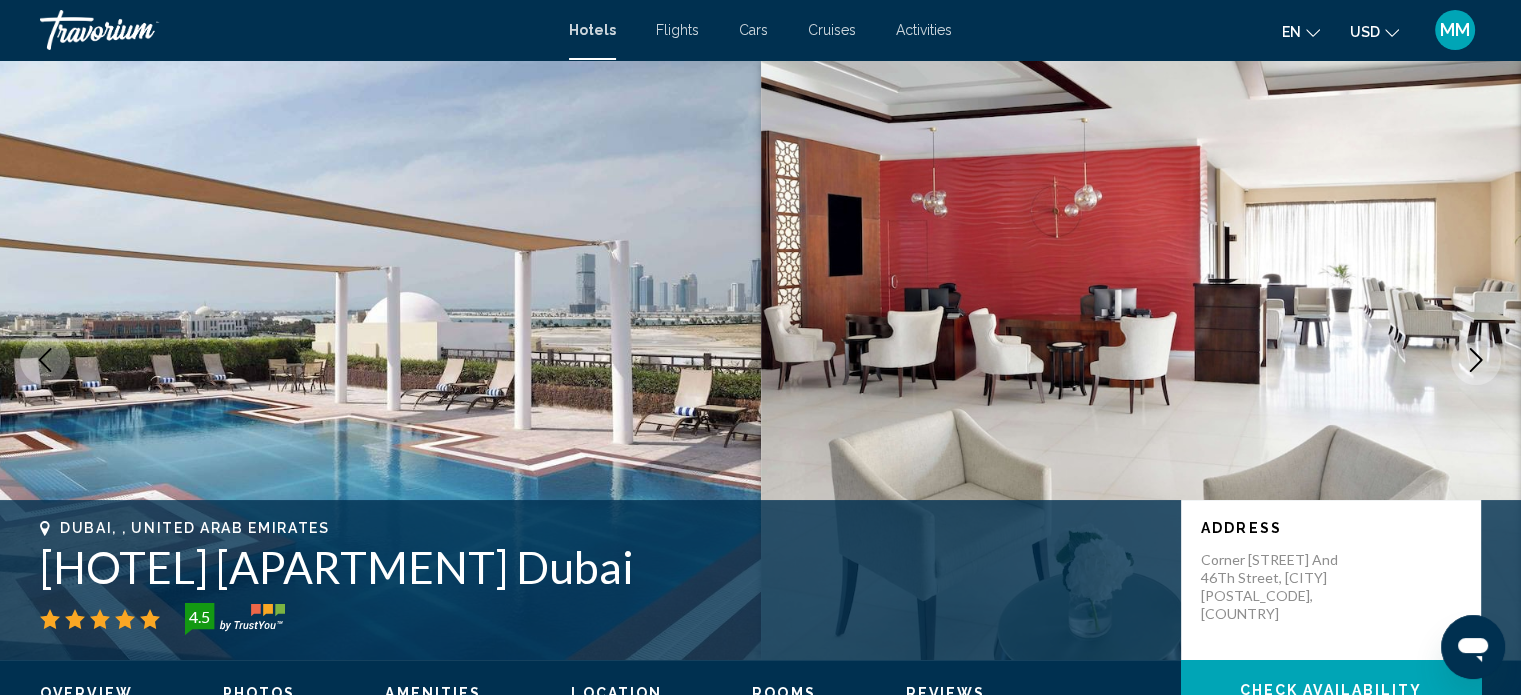 click on "MM" at bounding box center (1455, 30) 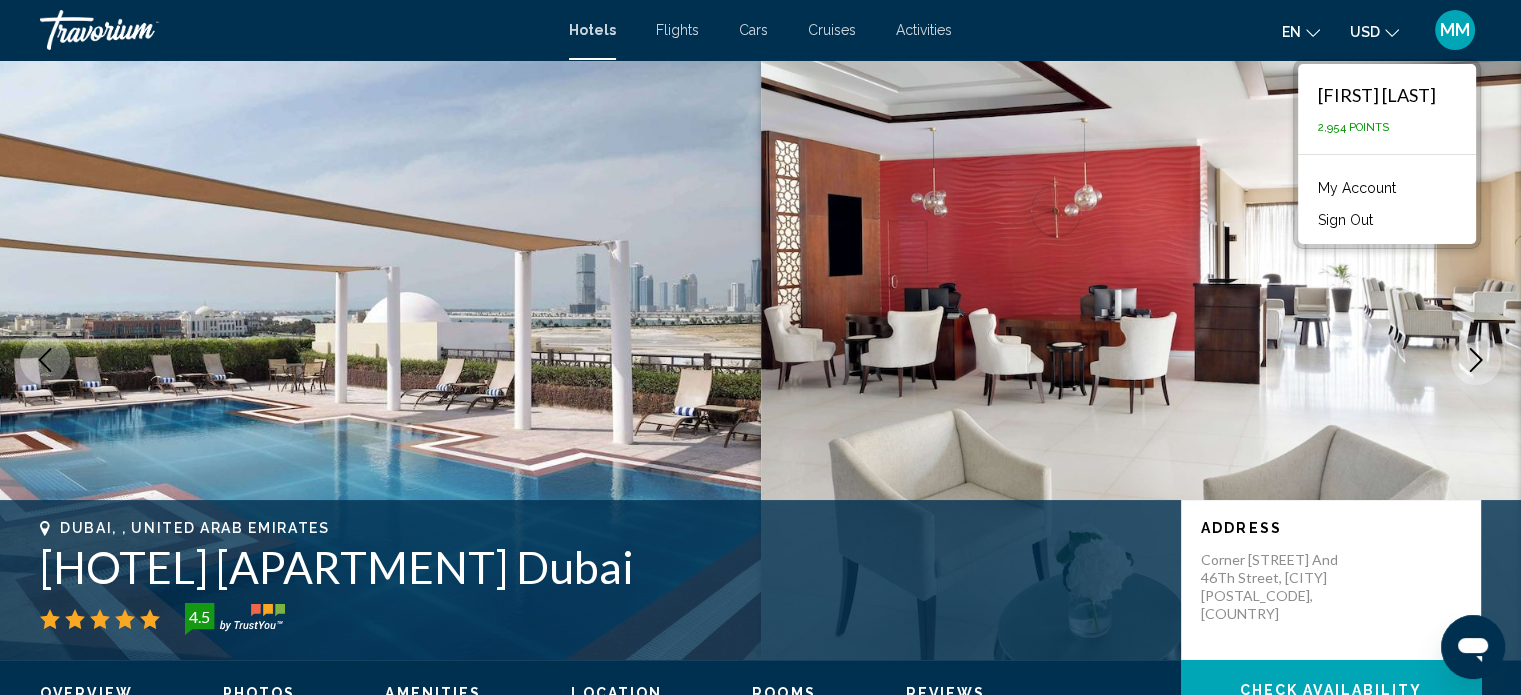 click on "My Account" at bounding box center [1357, 188] 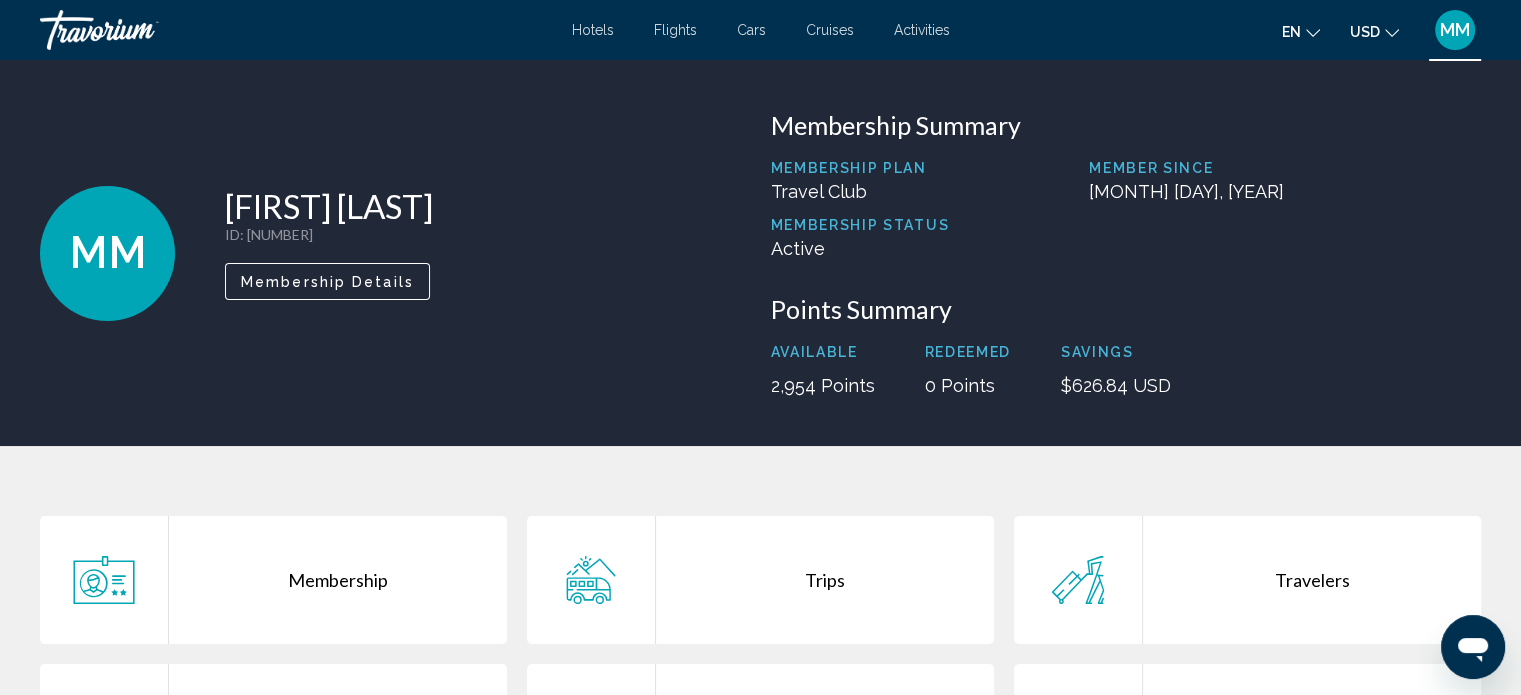 drag, startPoint x: 770, startPoint y: 386, endPoint x: 861, endPoint y: 393, distance: 91.26884 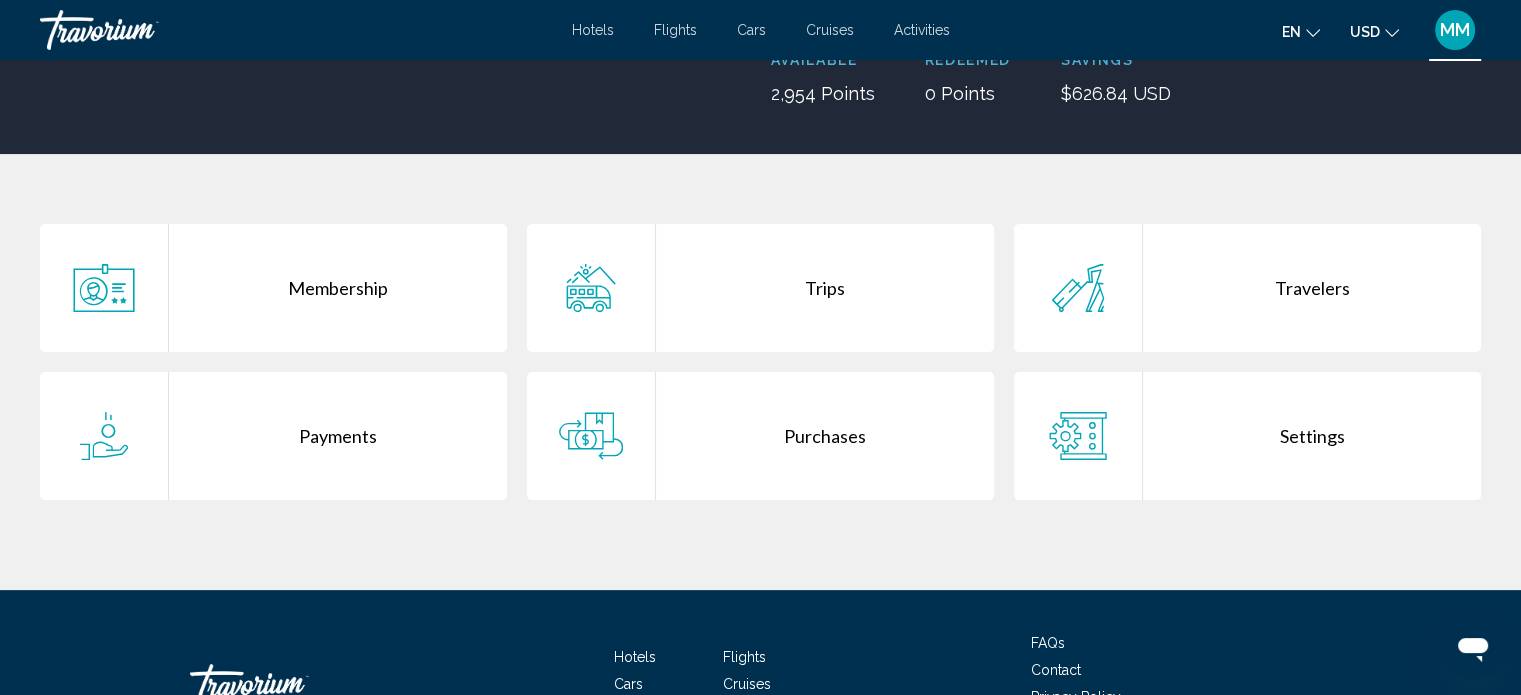 scroll, scrollTop: 300, scrollLeft: 0, axis: vertical 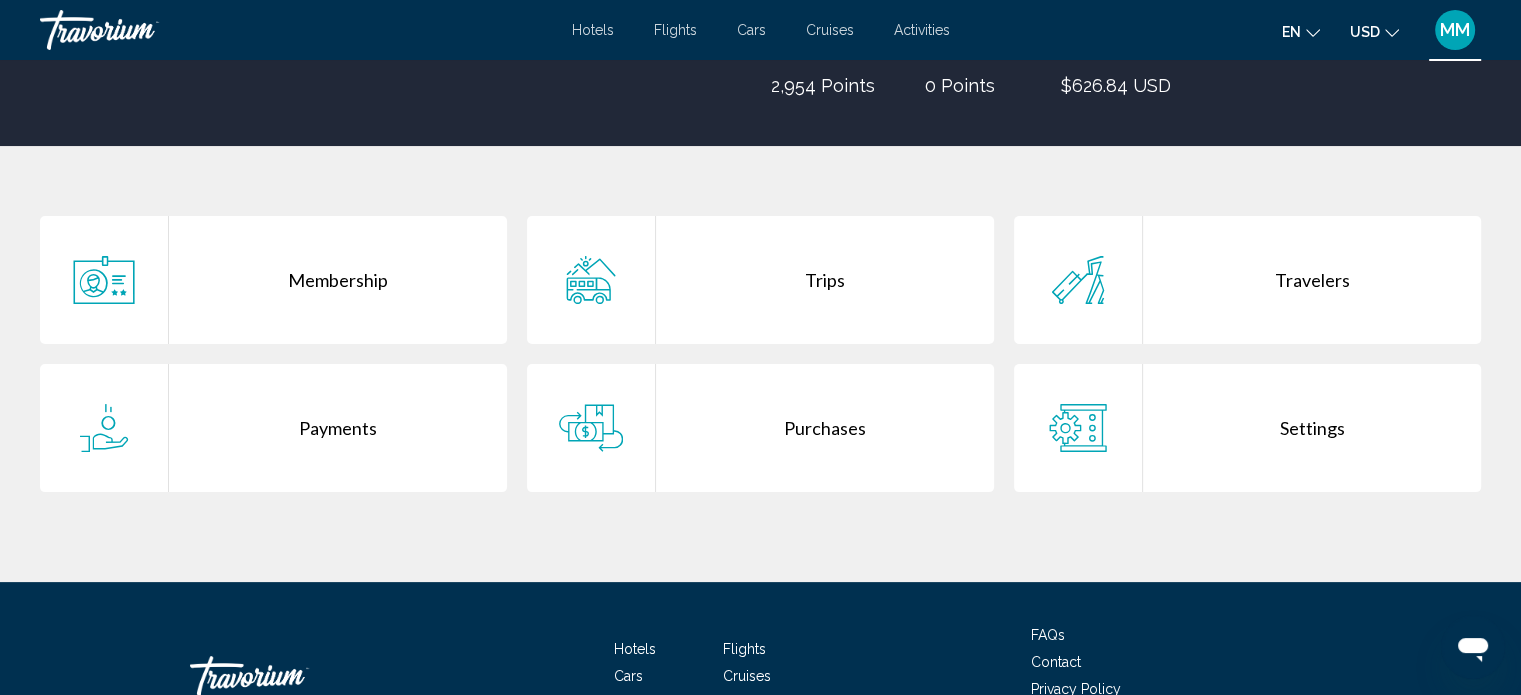 click on "Purchases" at bounding box center (825, 428) 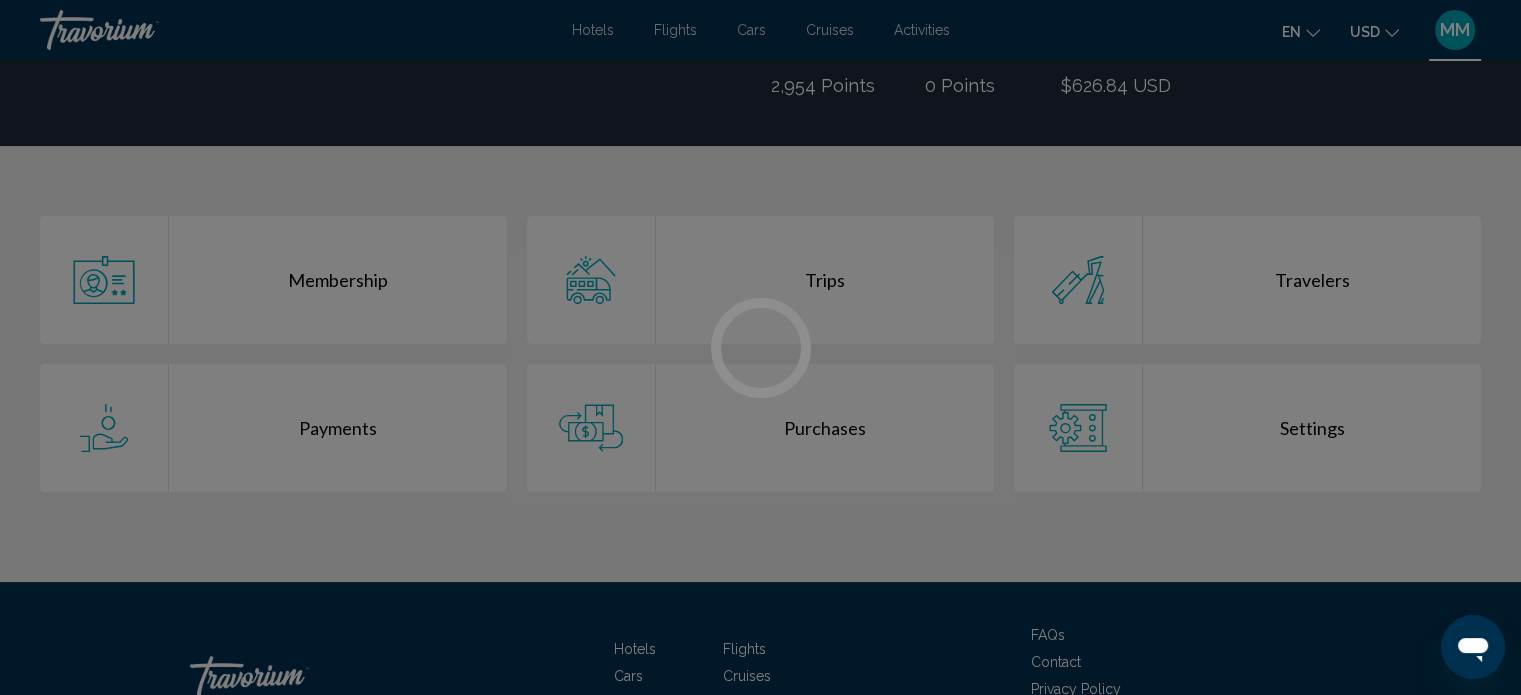 scroll, scrollTop: 0, scrollLeft: 0, axis: both 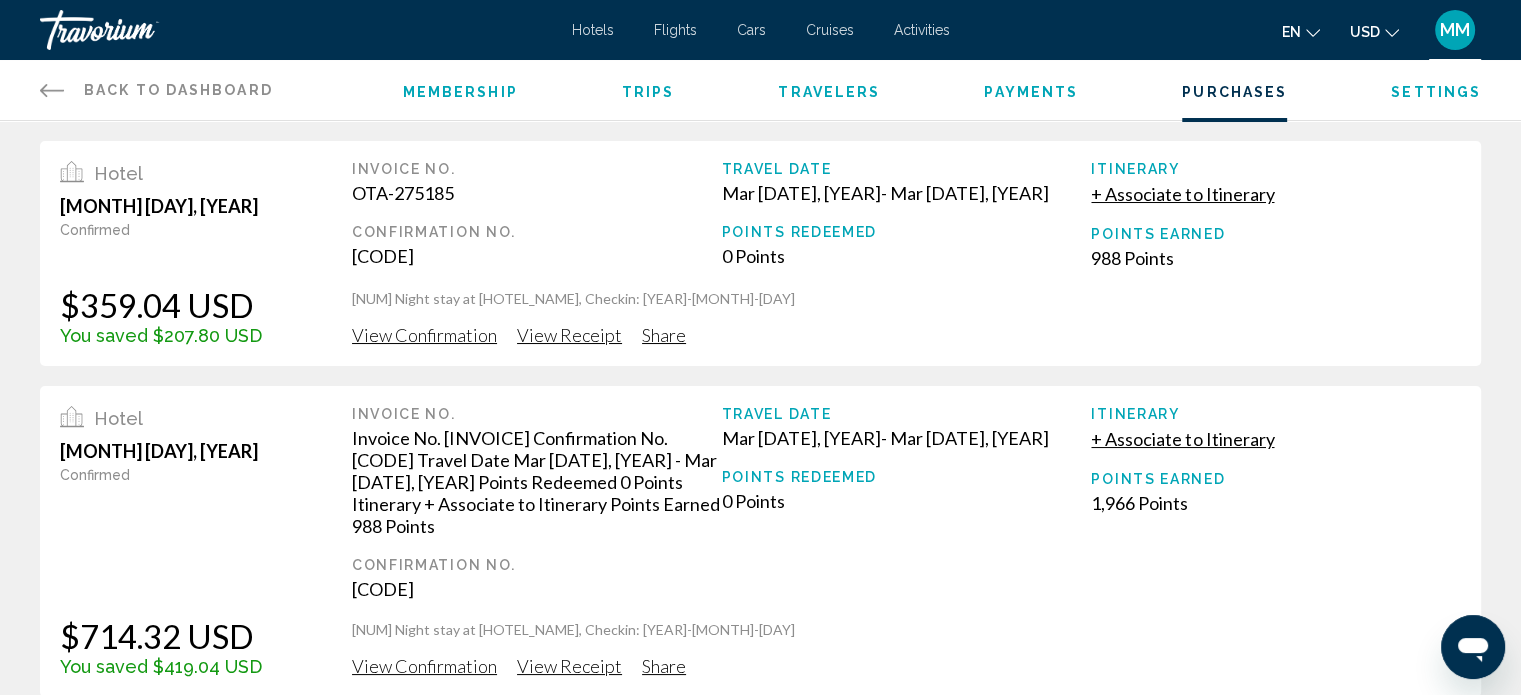 drag, startPoint x: 1180, startPoint y: 259, endPoint x: 1081, endPoint y: 259, distance: 99 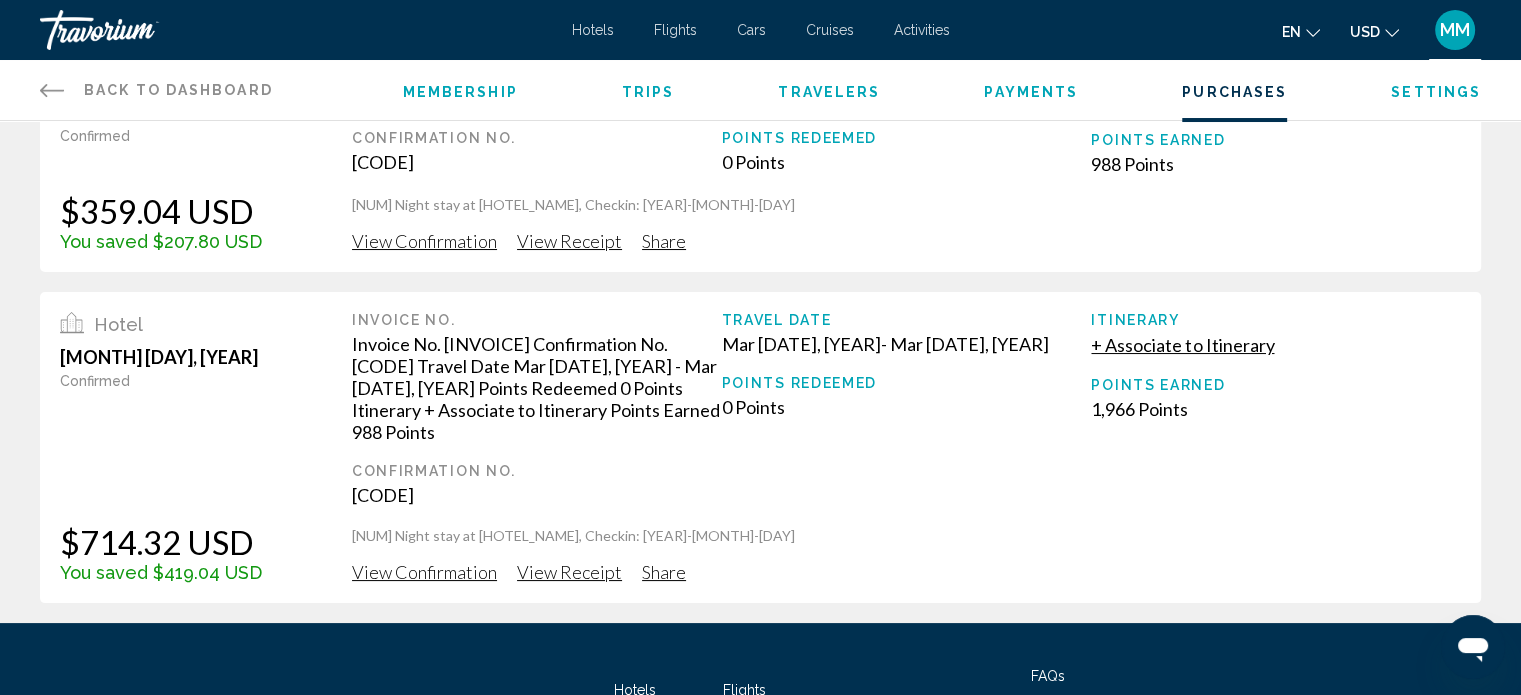 scroll, scrollTop: 100, scrollLeft: 0, axis: vertical 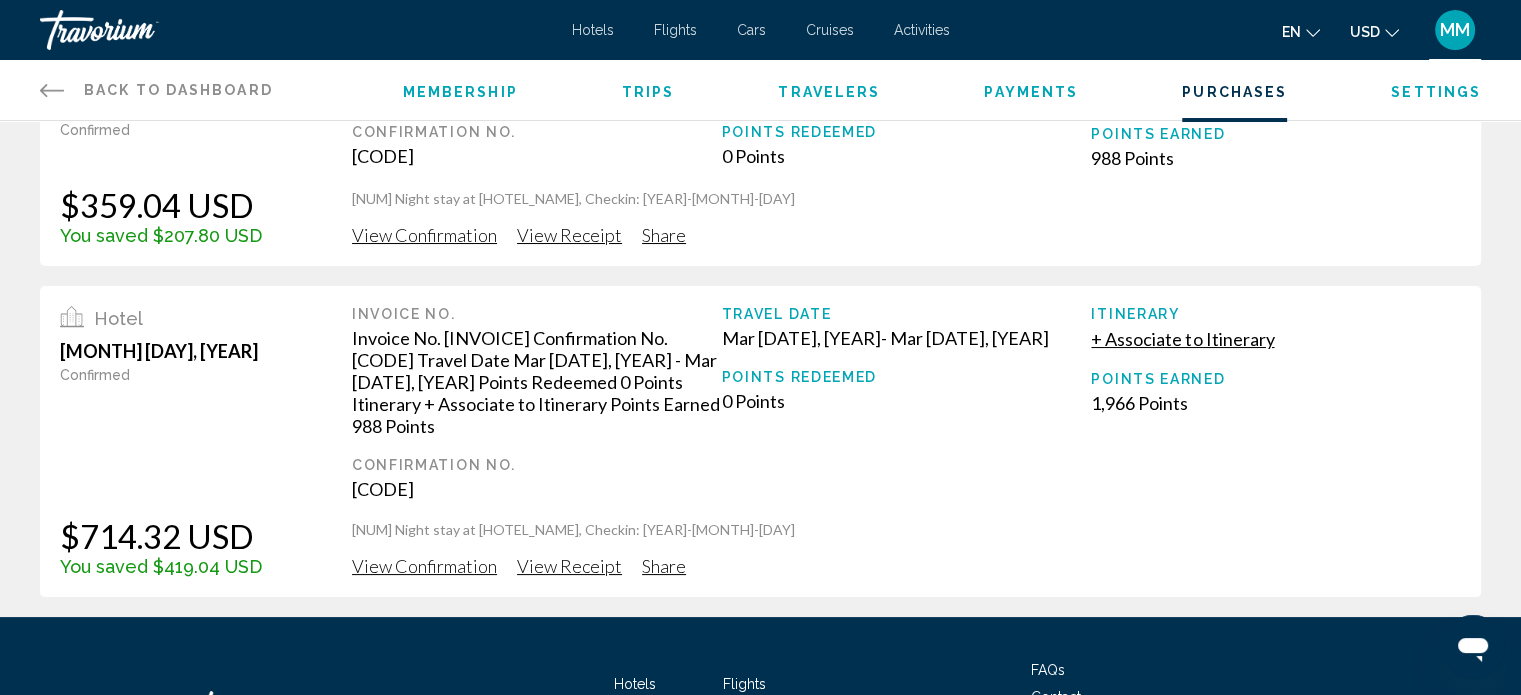 drag, startPoint x: 1211, startPoint y: 407, endPoint x: 1081, endPoint y: 404, distance: 130.0346 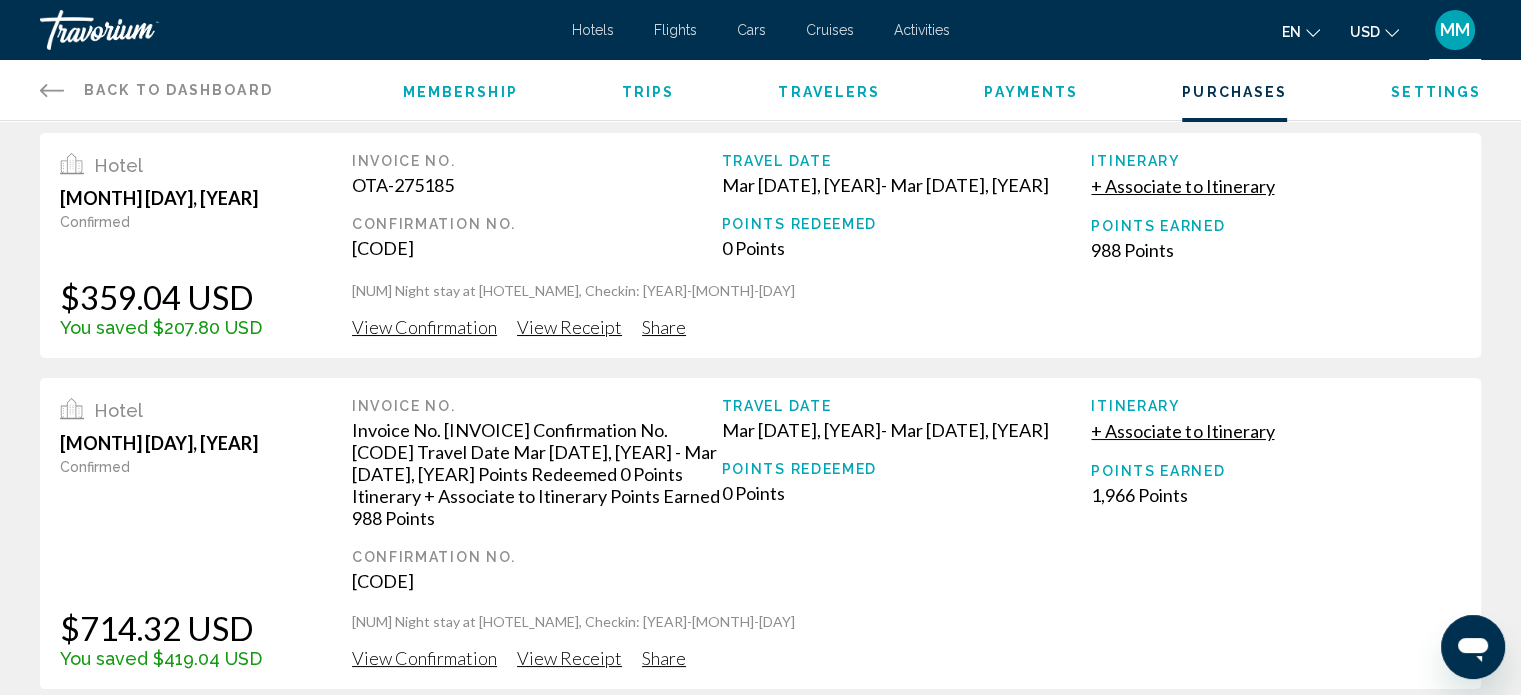 scroll, scrollTop: 0, scrollLeft: 0, axis: both 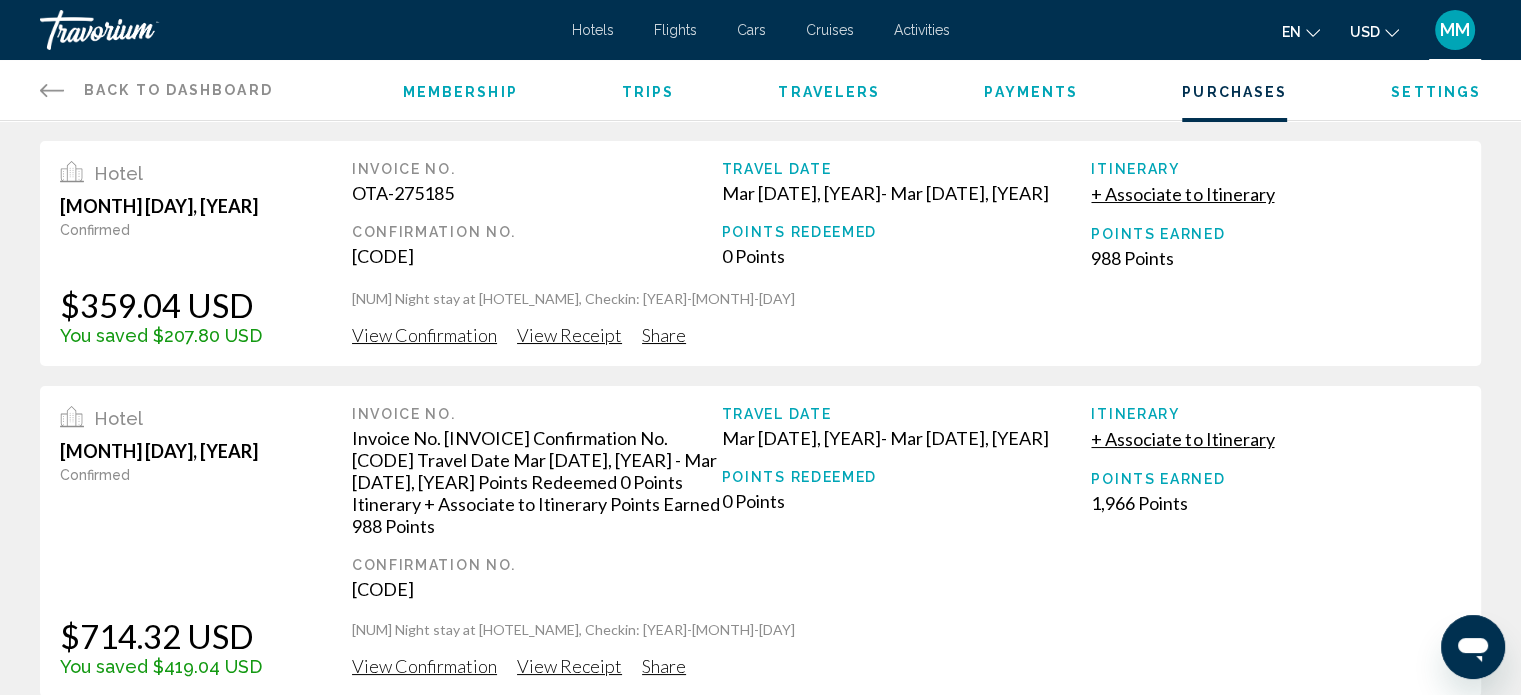 click on "Cruises" at bounding box center [830, 30] 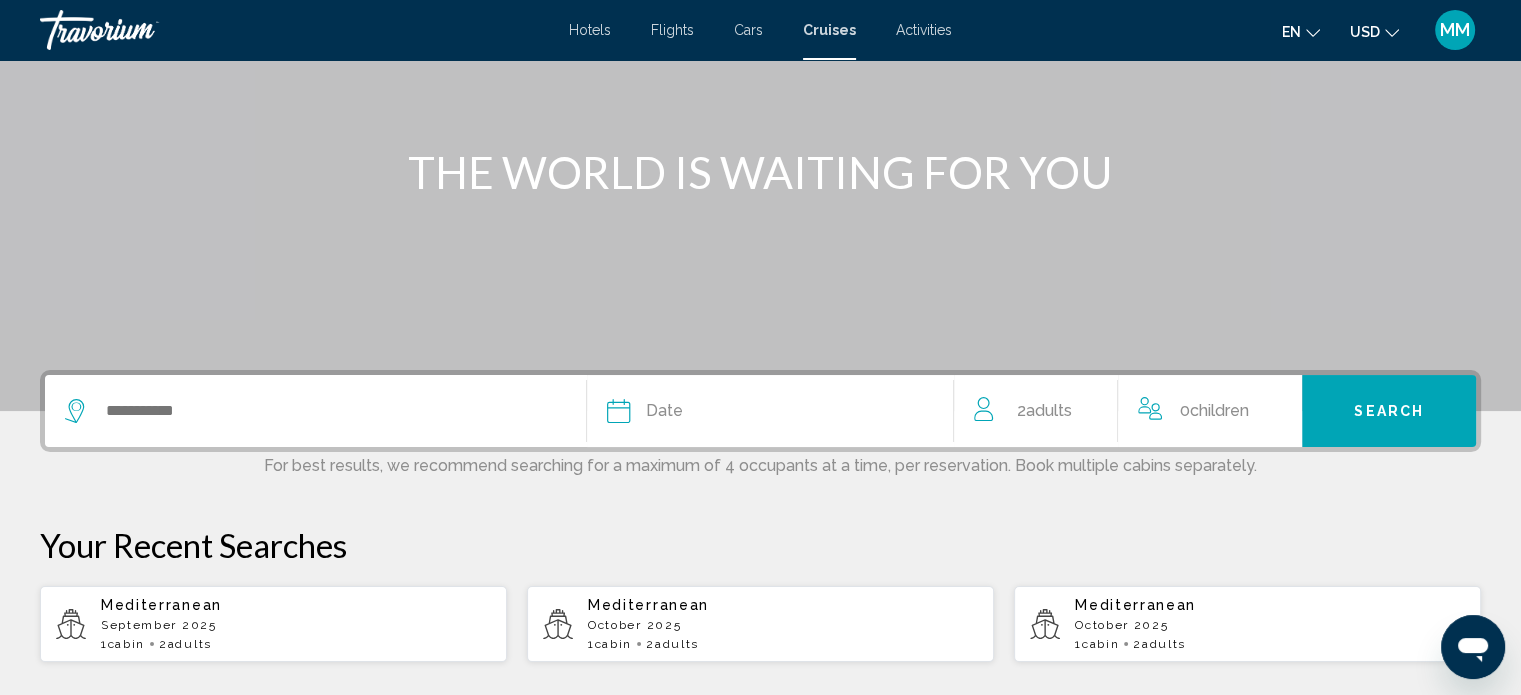 scroll, scrollTop: 200, scrollLeft: 0, axis: vertical 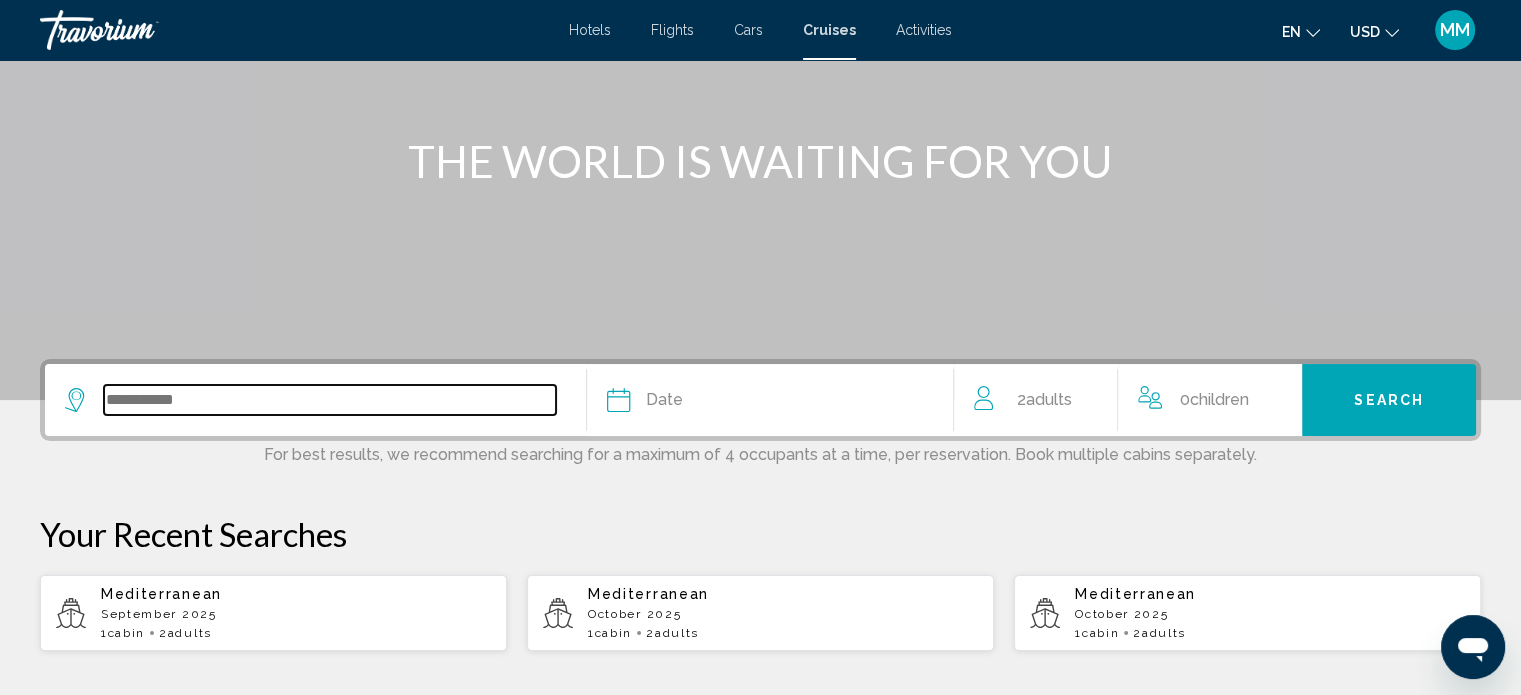click at bounding box center [330, 400] 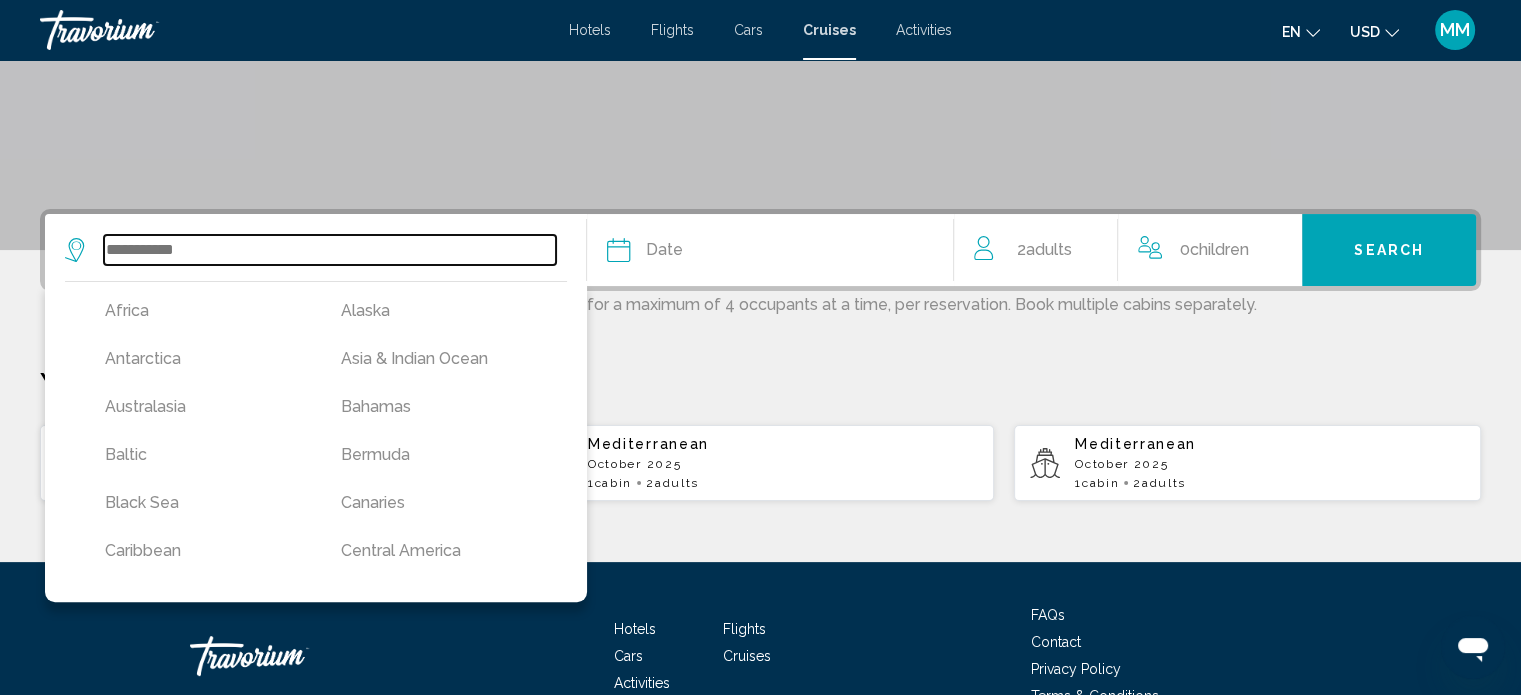 scroll, scrollTop: 460, scrollLeft: 0, axis: vertical 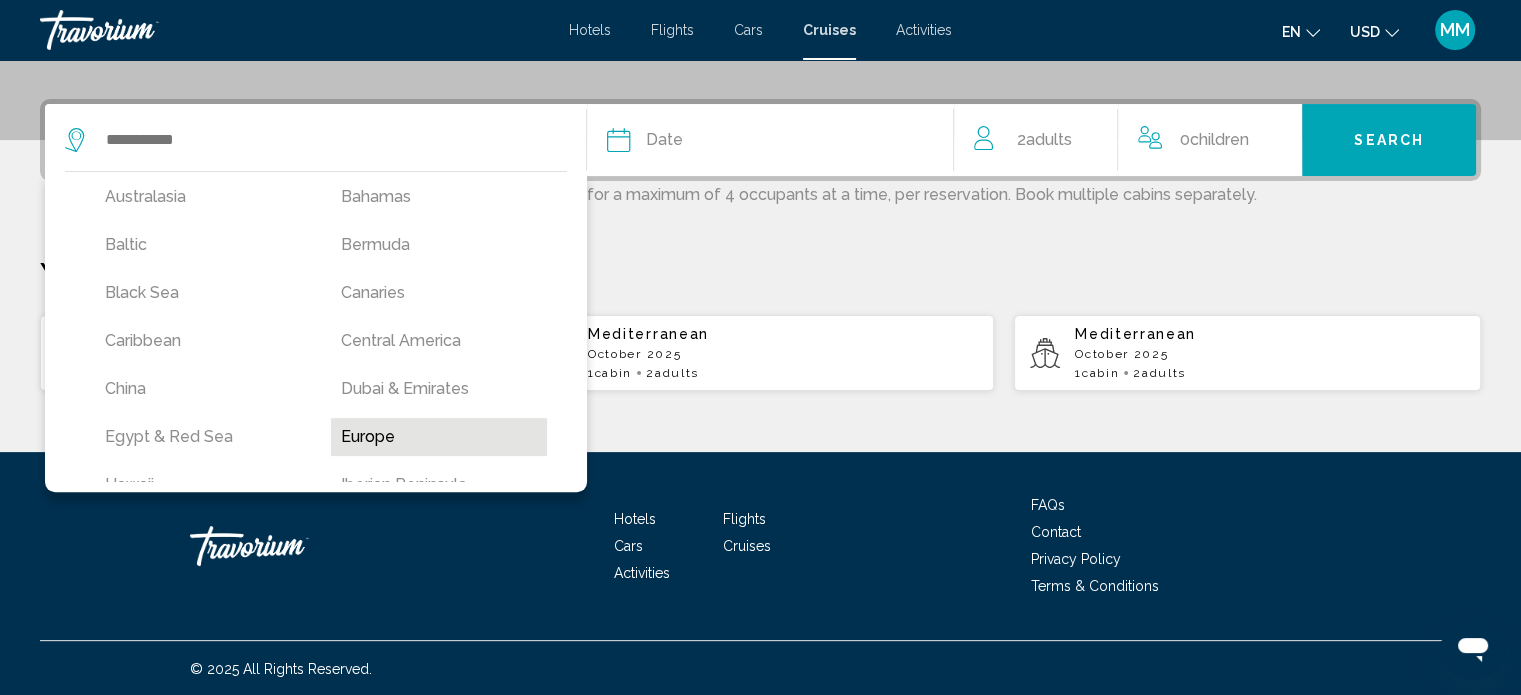 click on "Europe" at bounding box center (439, 437) 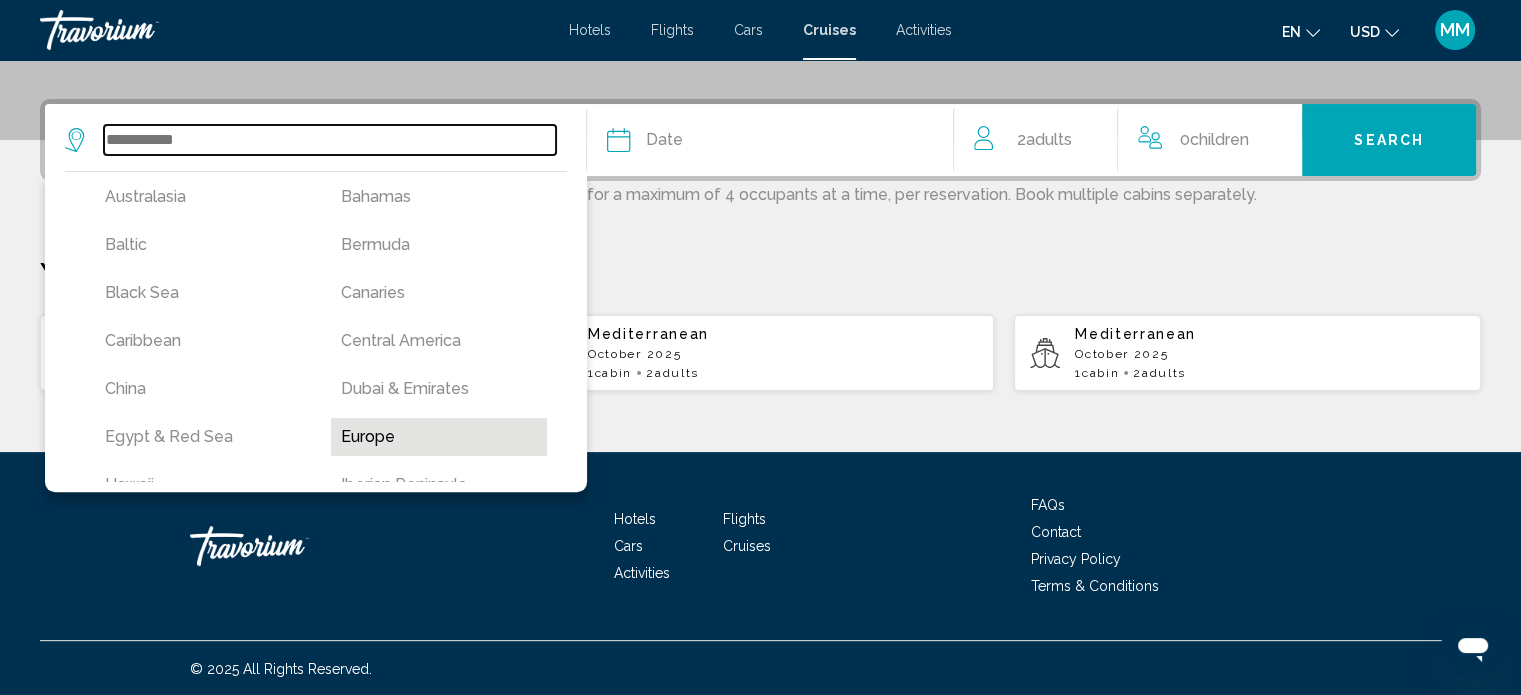 type on "******" 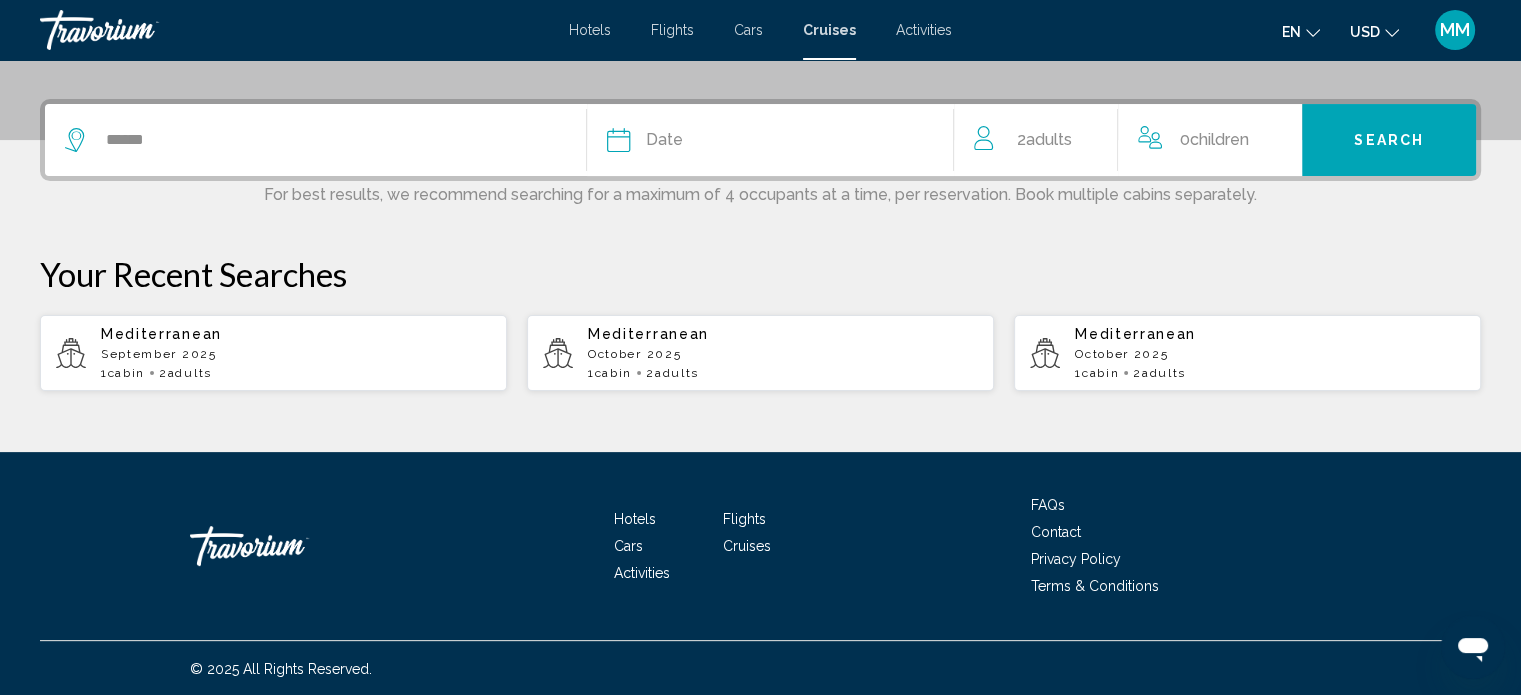 click on "Date" 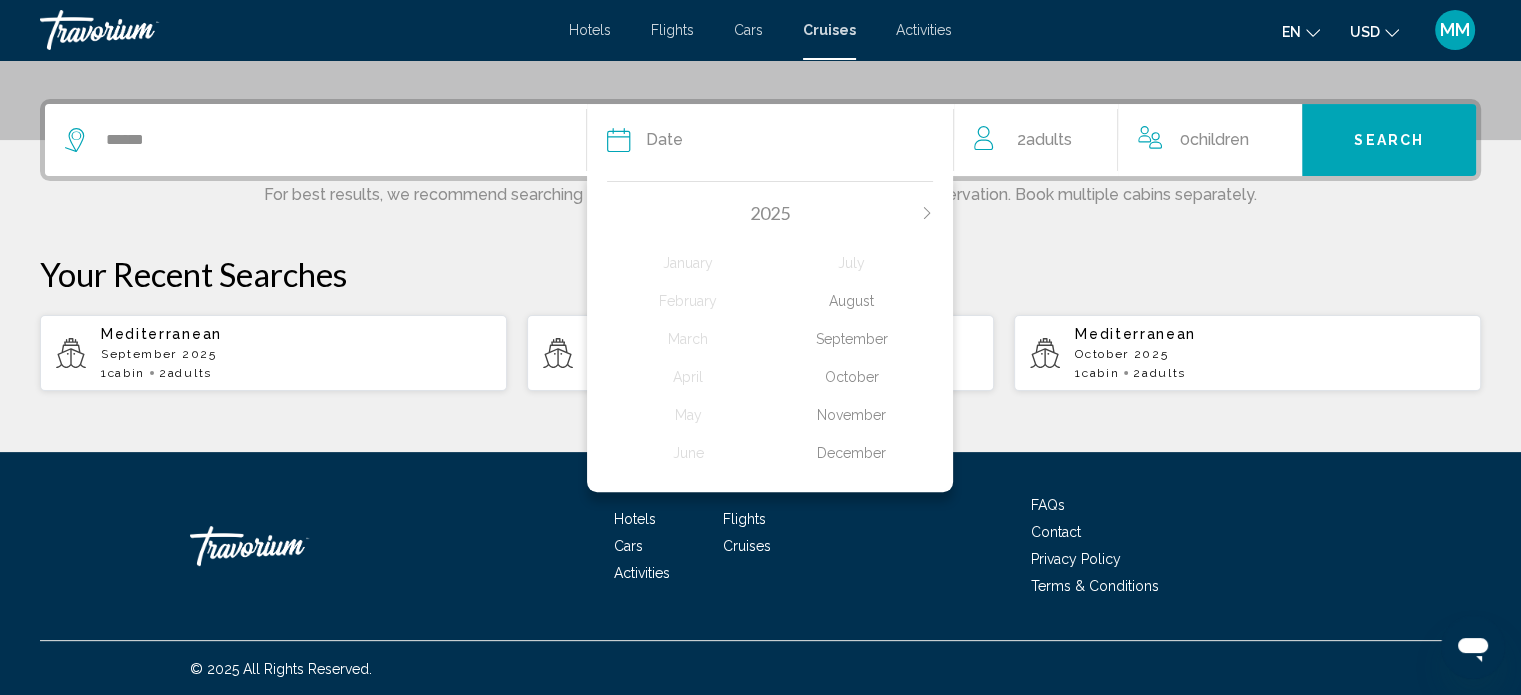 click on "October" 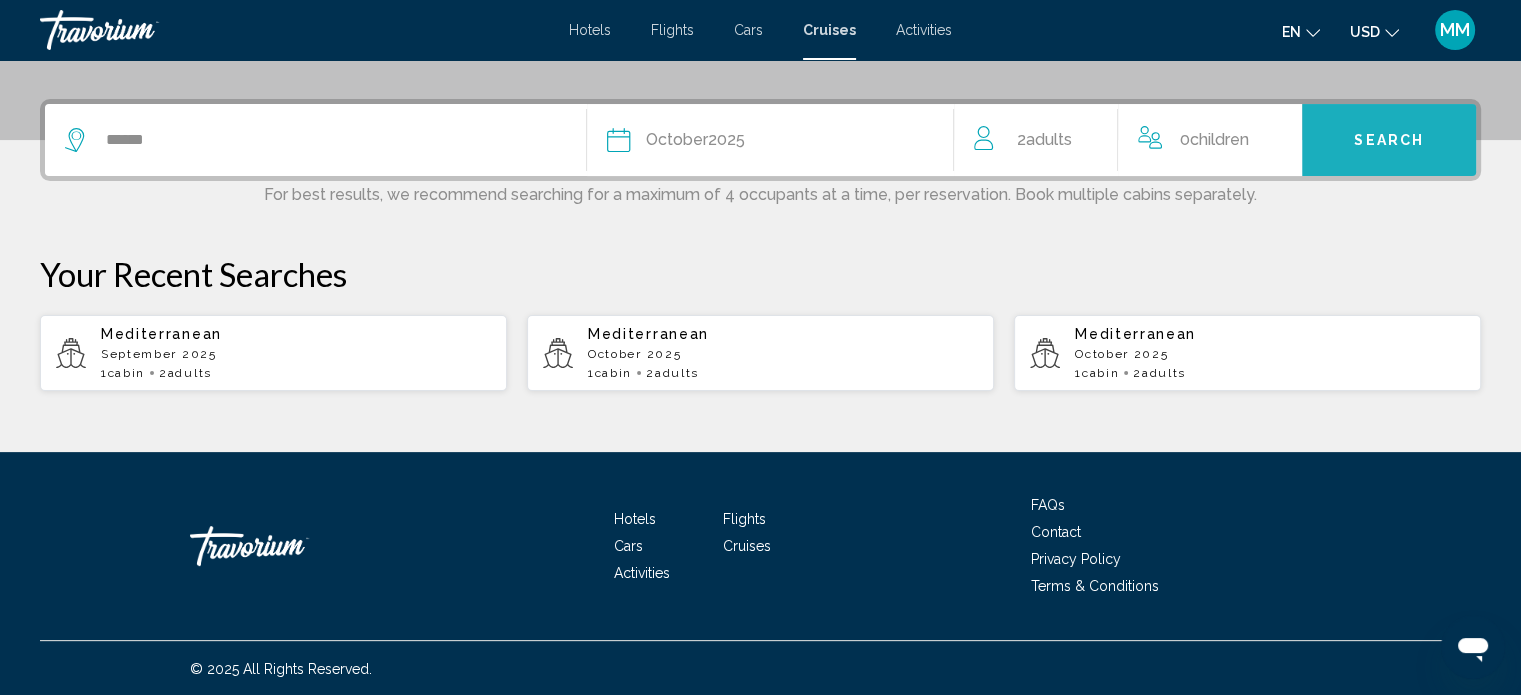 click on "Search" at bounding box center (1389, 141) 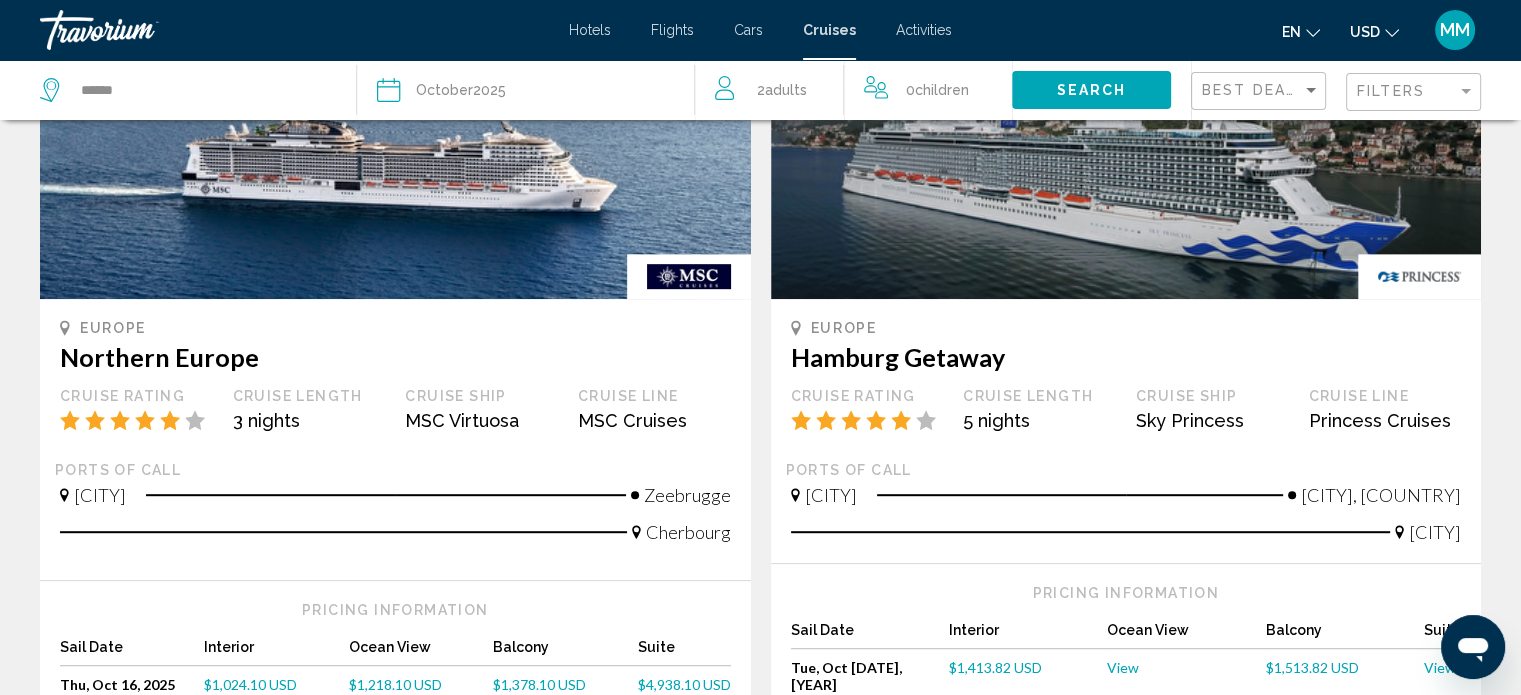scroll, scrollTop: 1000, scrollLeft: 0, axis: vertical 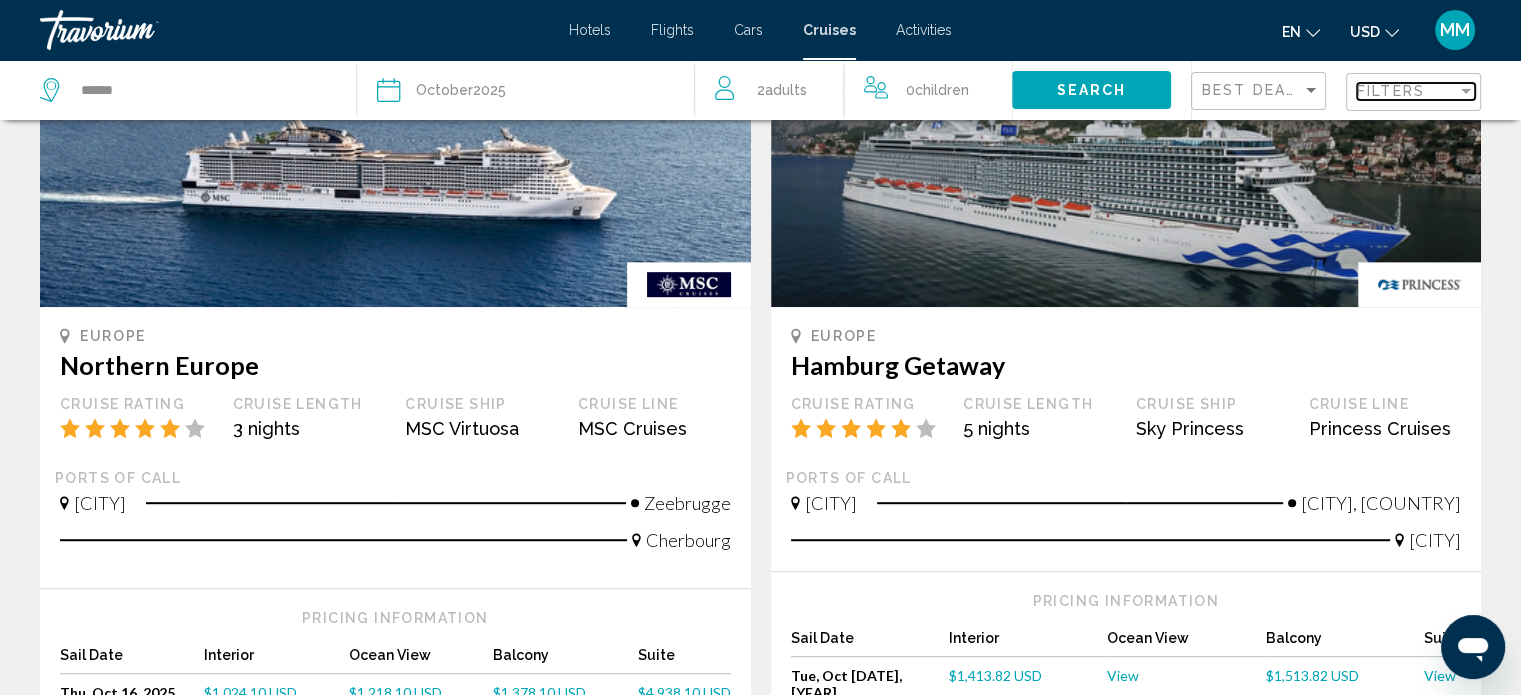 click on "Filters" at bounding box center [1391, 91] 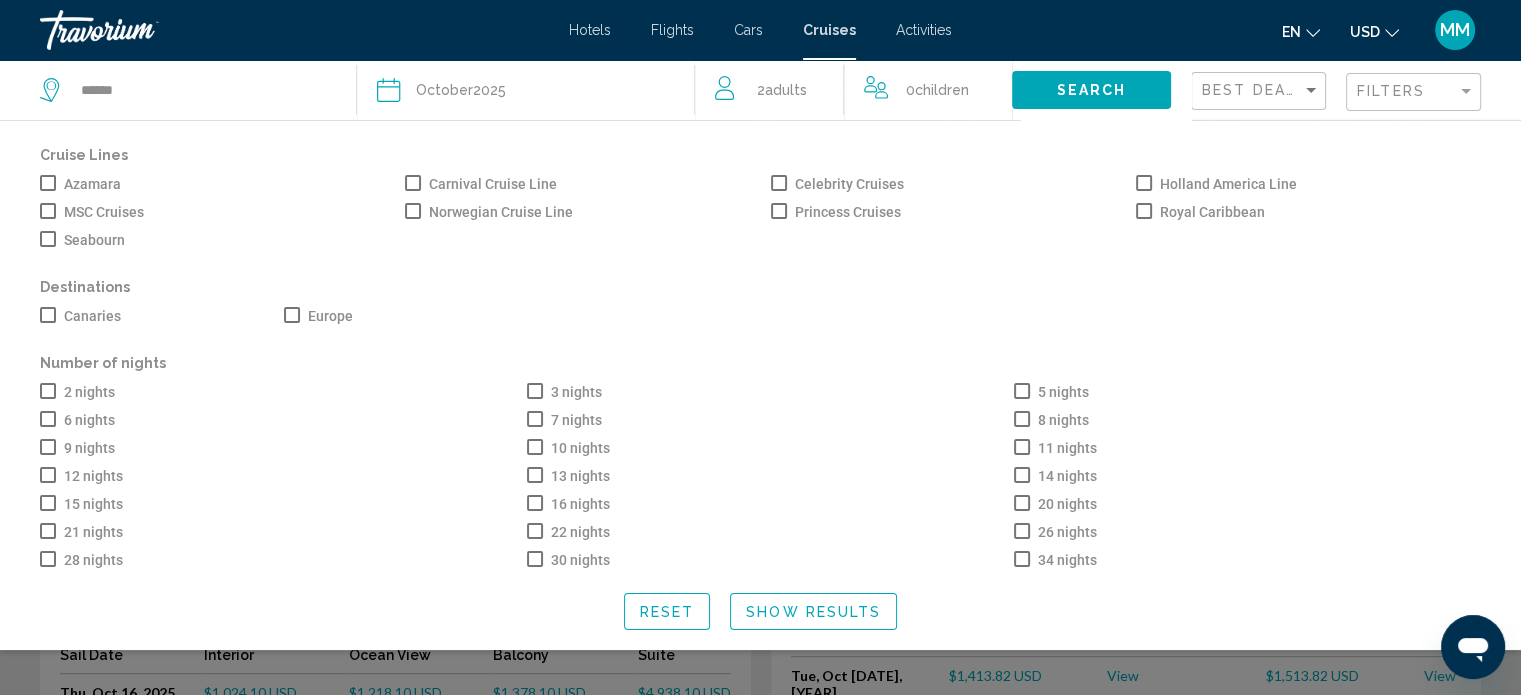 click at bounding box center [48, 211] 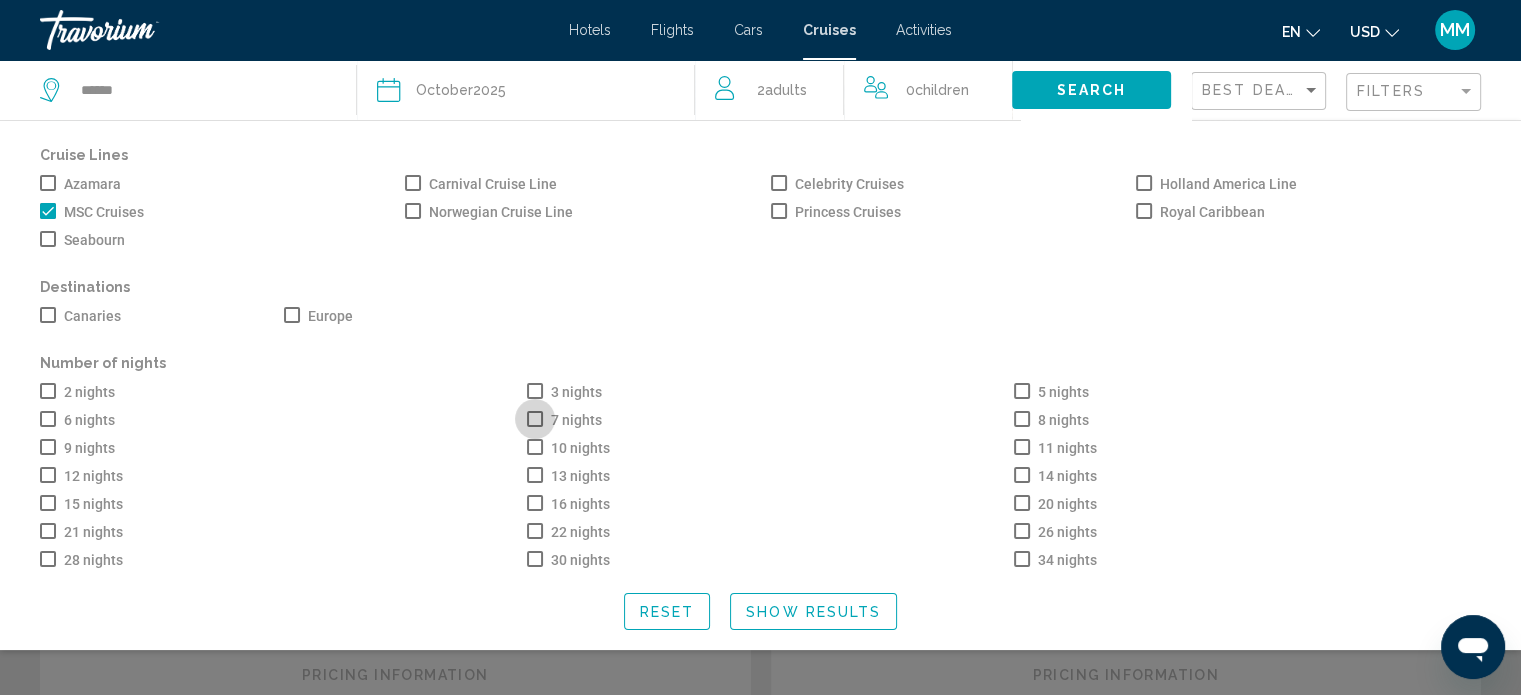 click at bounding box center [535, 419] 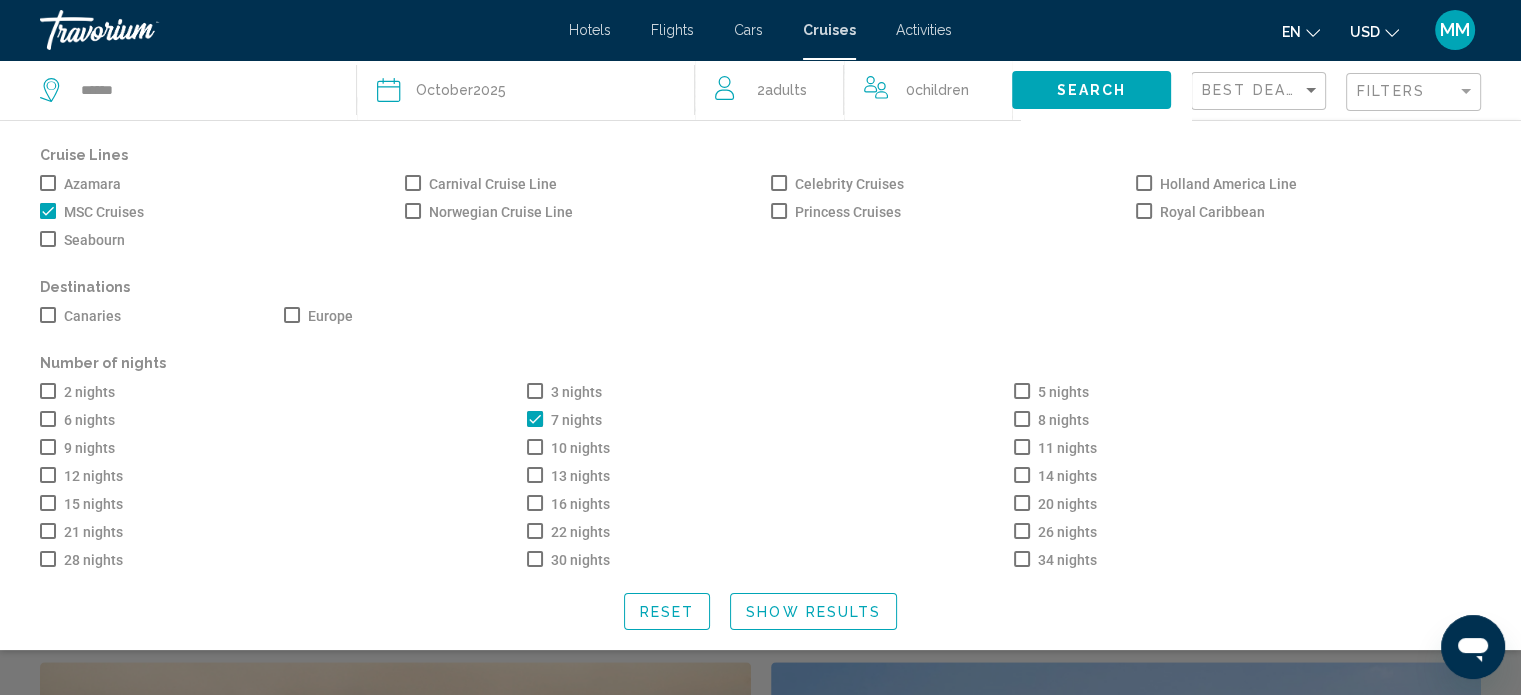 scroll, scrollTop: 1200, scrollLeft: 0, axis: vertical 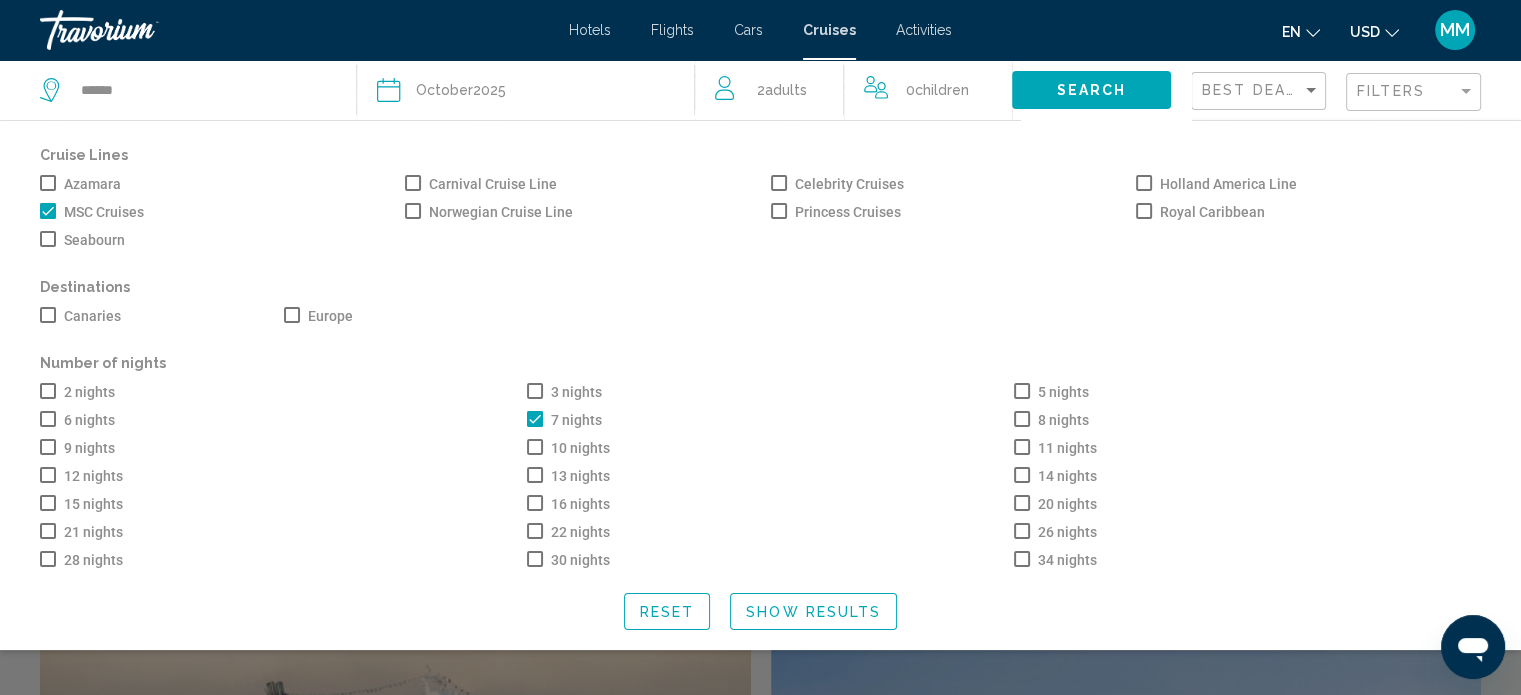 click on "Show Results" 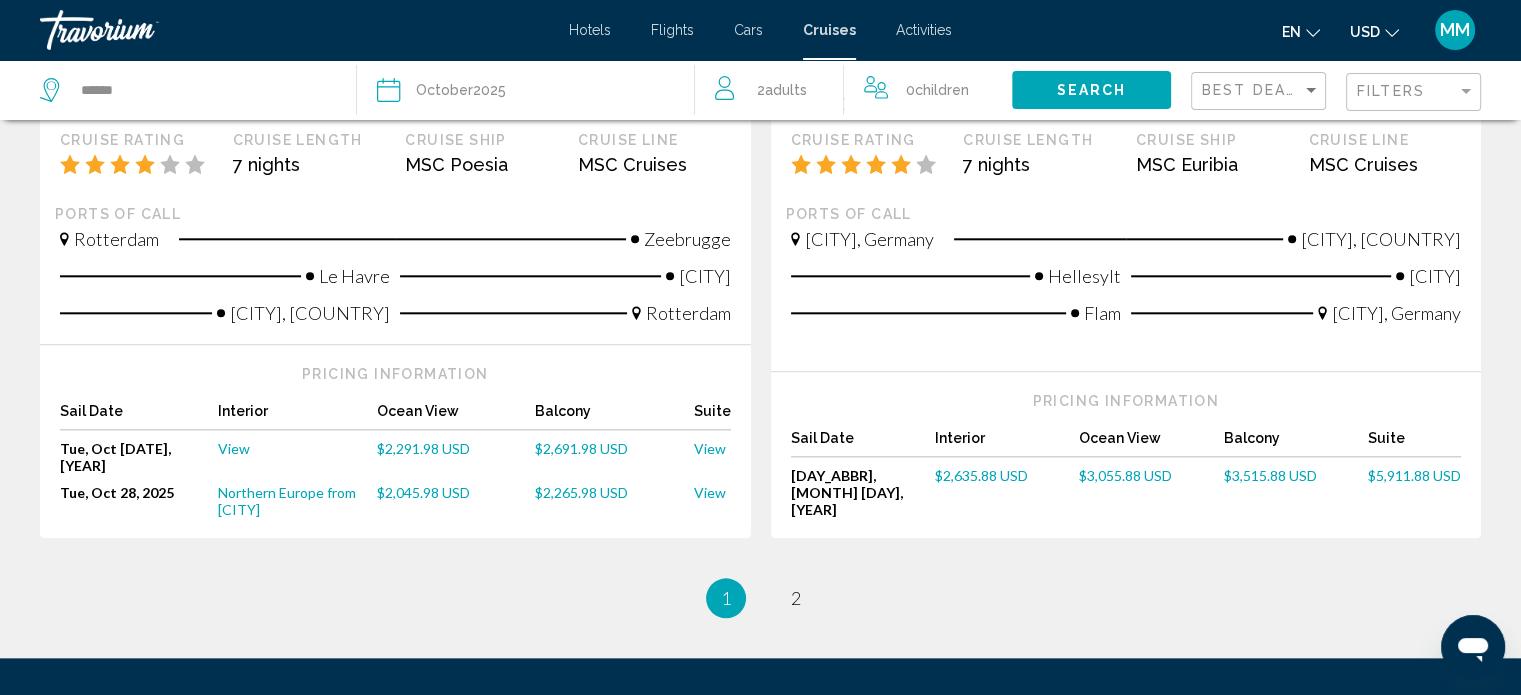 scroll, scrollTop: 2100, scrollLeft: 0, axis: vertical 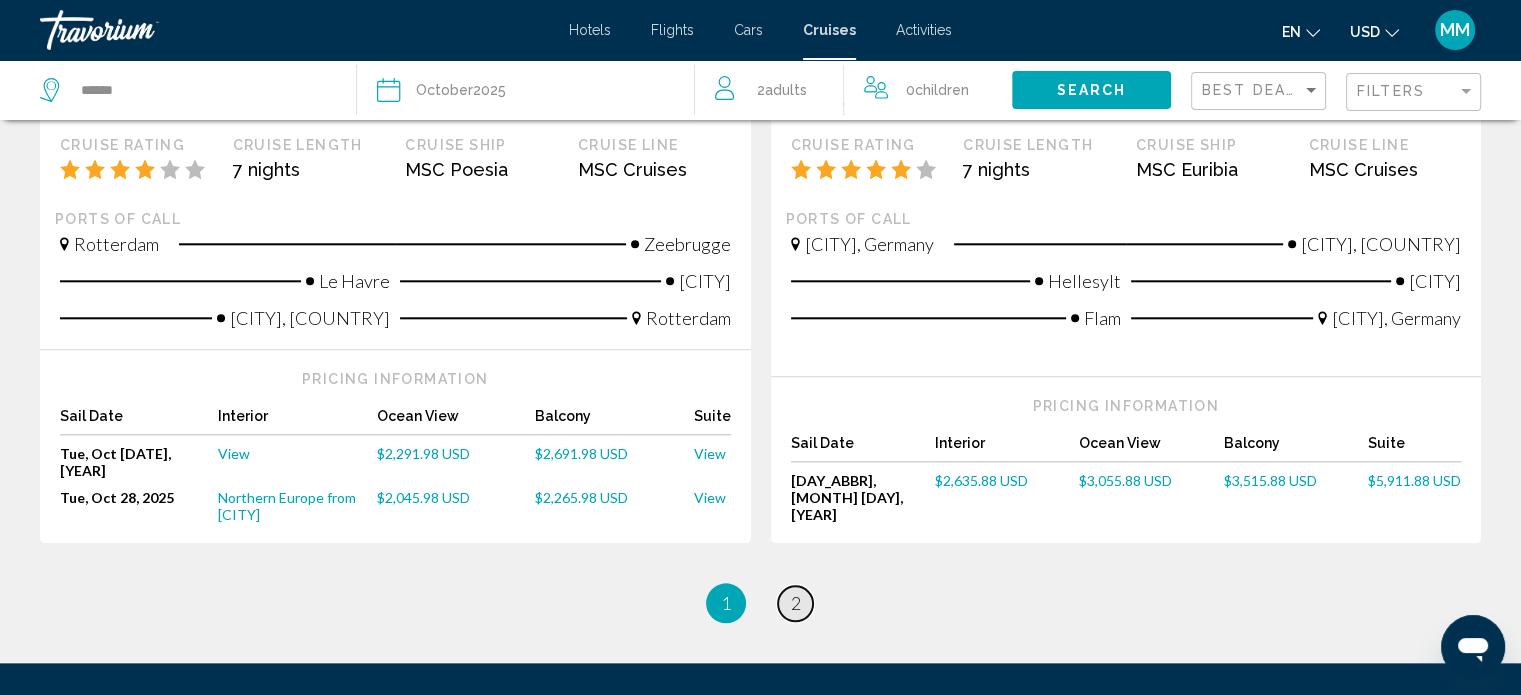 click on "2" at bounding box center [796, 603] 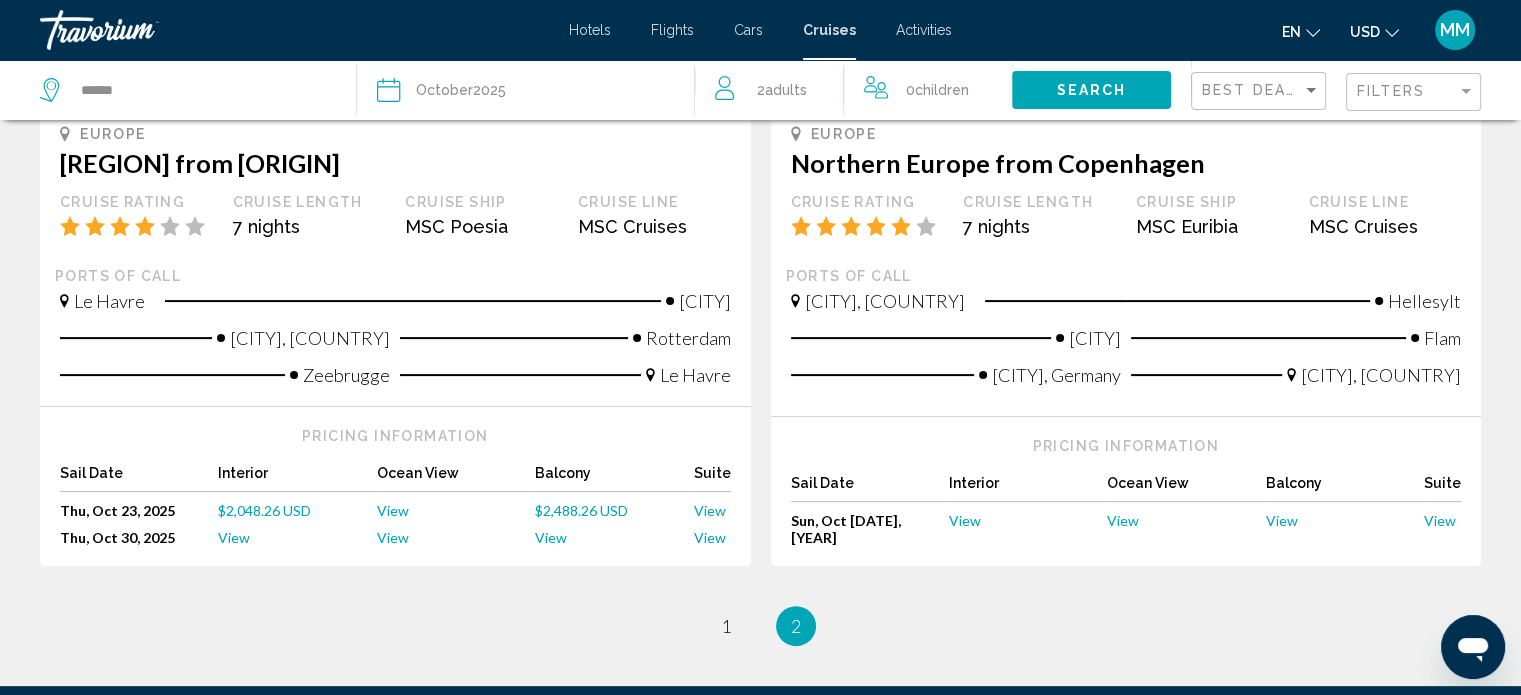 scroll, scrollTop: 363, scrollLeft: 0, axis: vertical 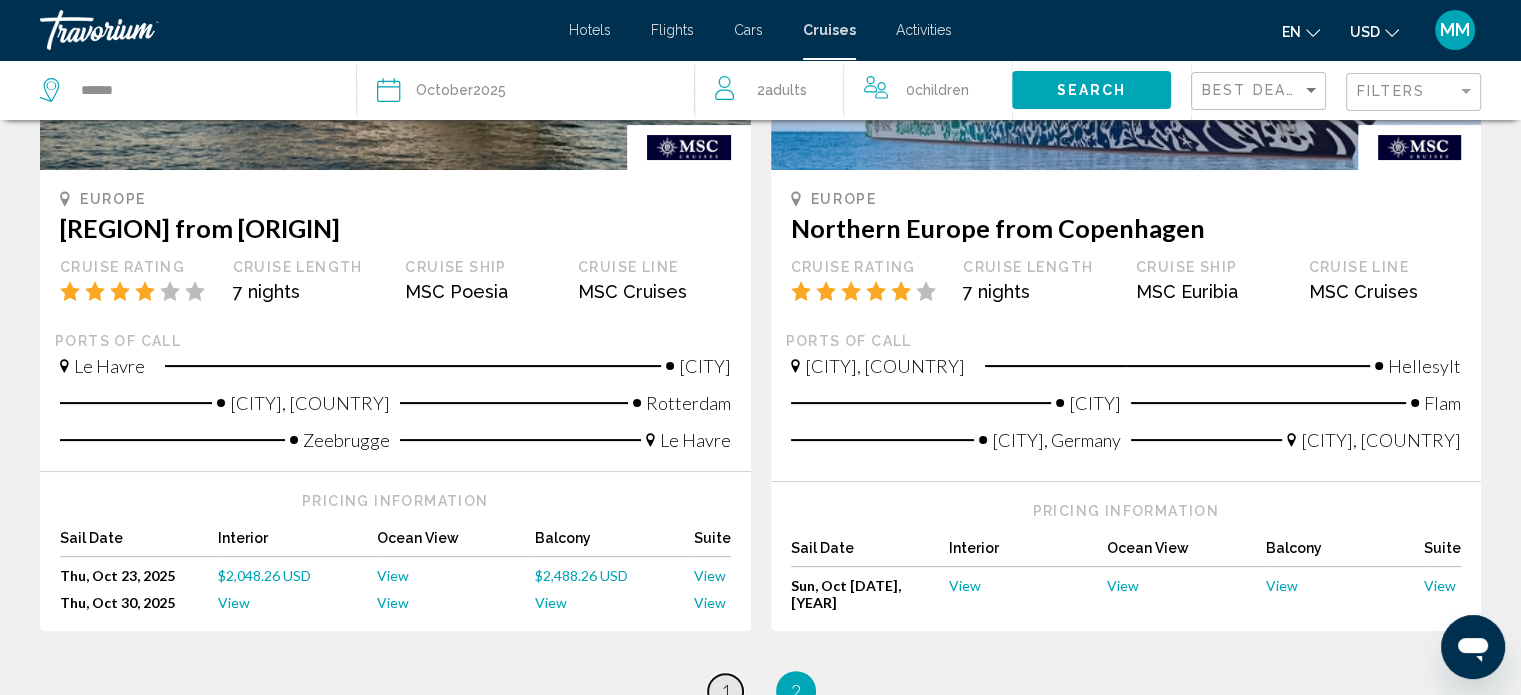 click on "1" at bounding box center (726, 691) 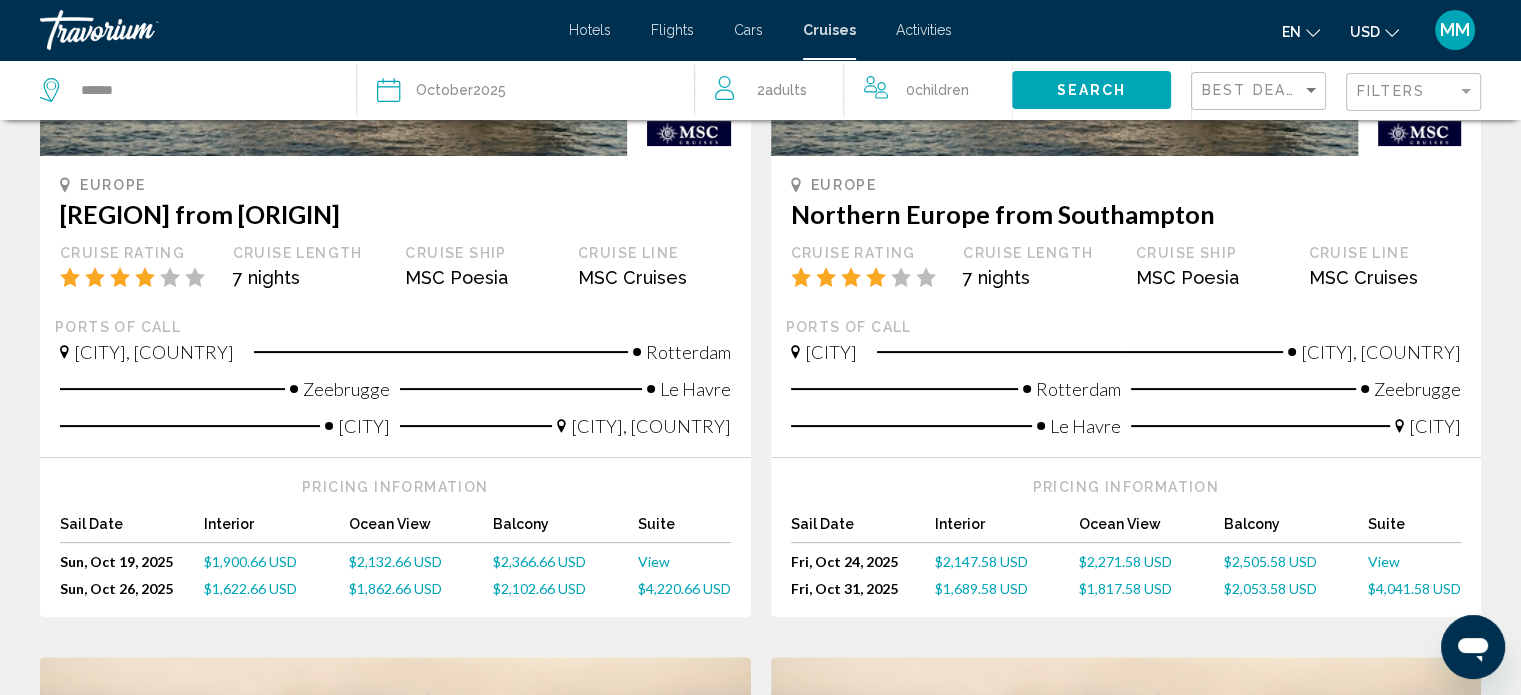 scroll, scrollTop: 400, scrollLeft: 0, axis: vertical 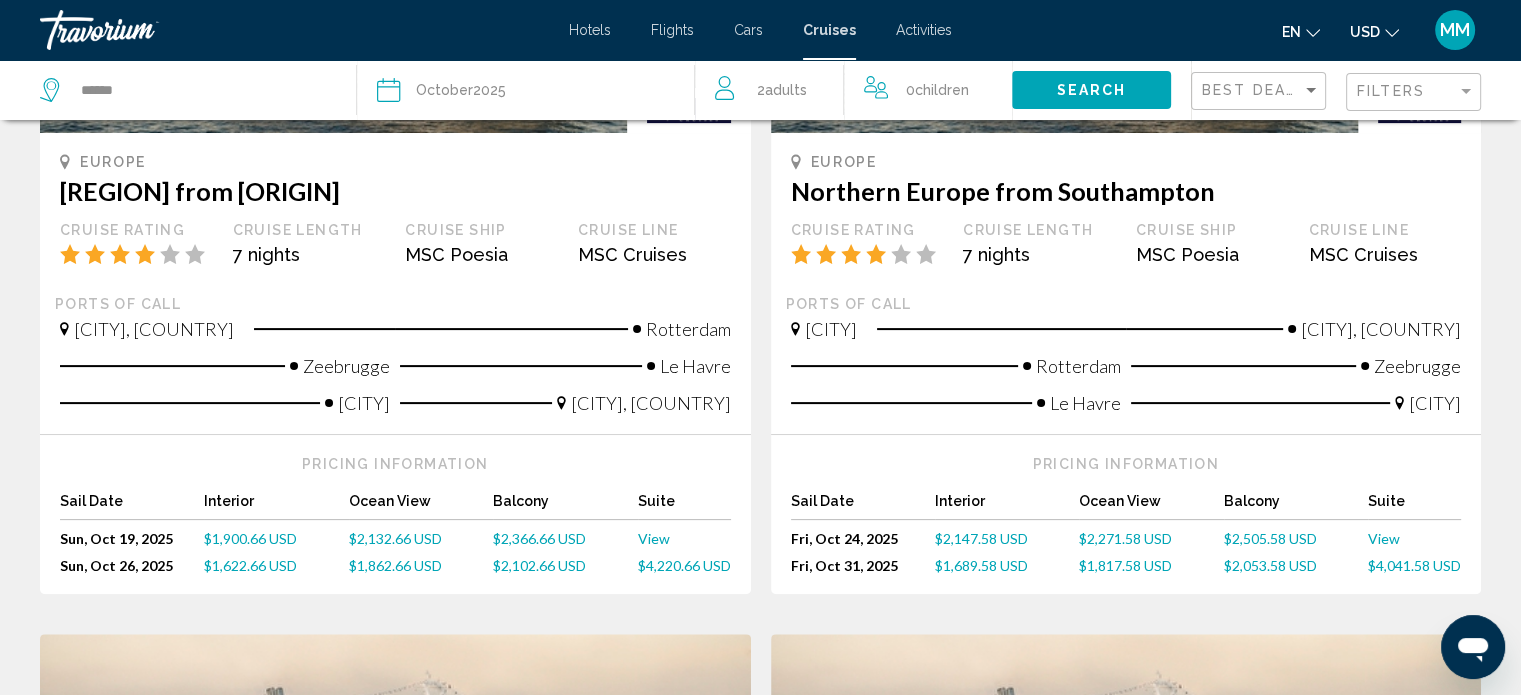 click on "$1,900.66 USD" at bounding box center [250, 538] 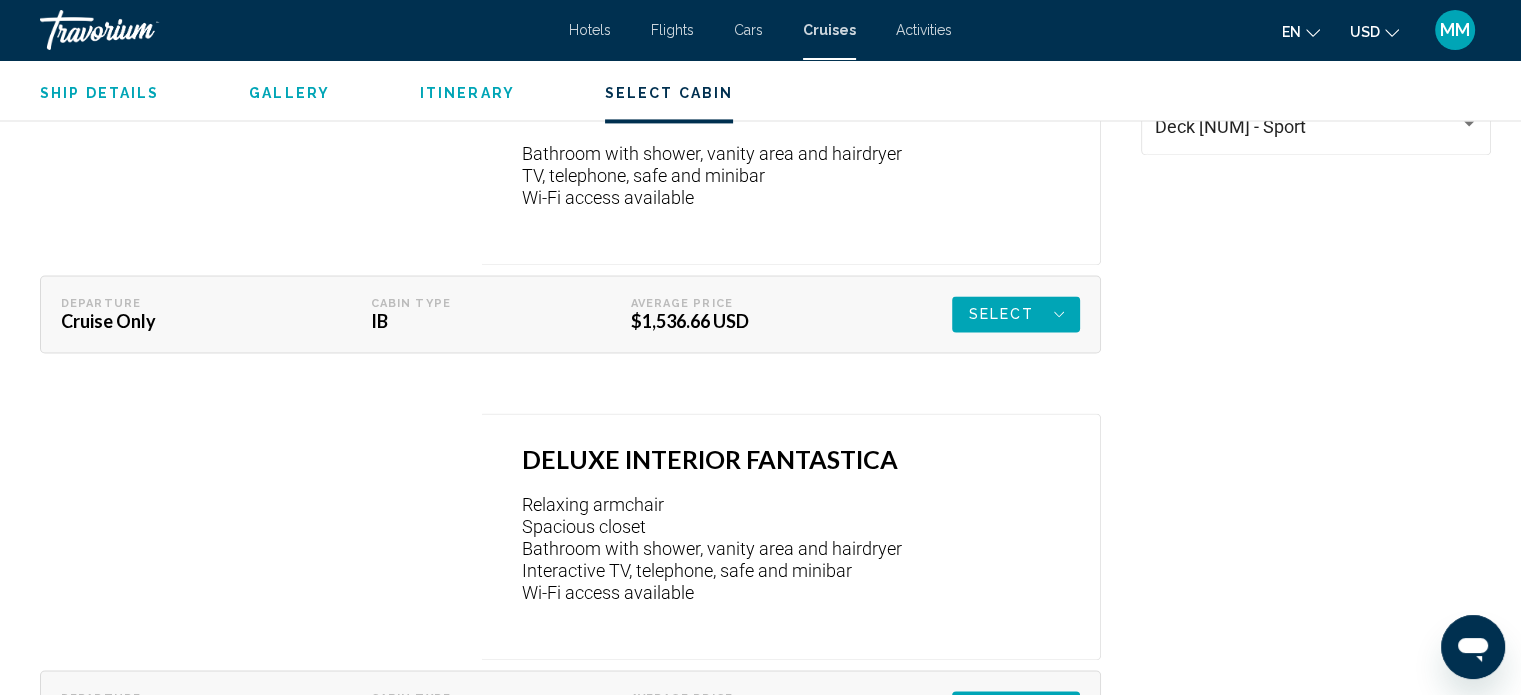 scroll, scrollTop: 3012, scrollLeft: 0, axis: vertical 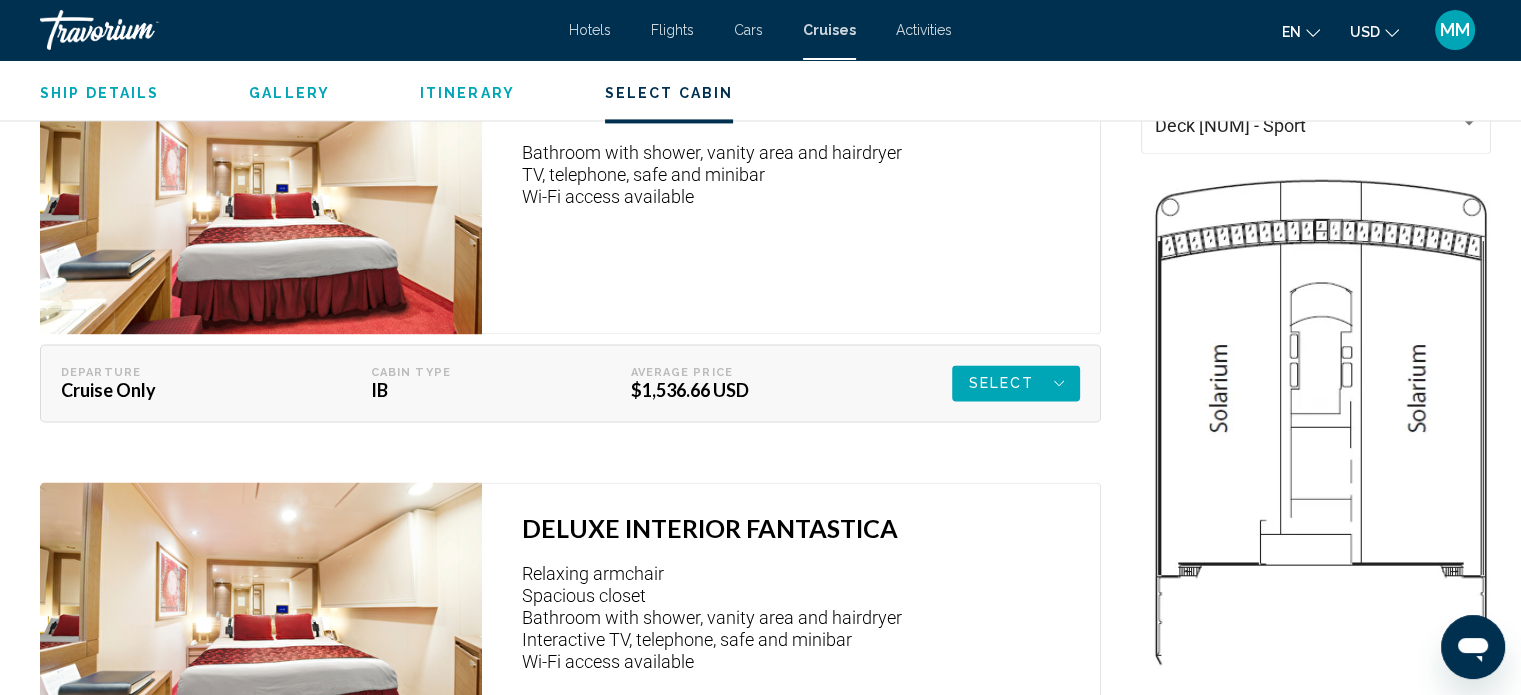 click on "Select" at bounding box center (1001, 383) 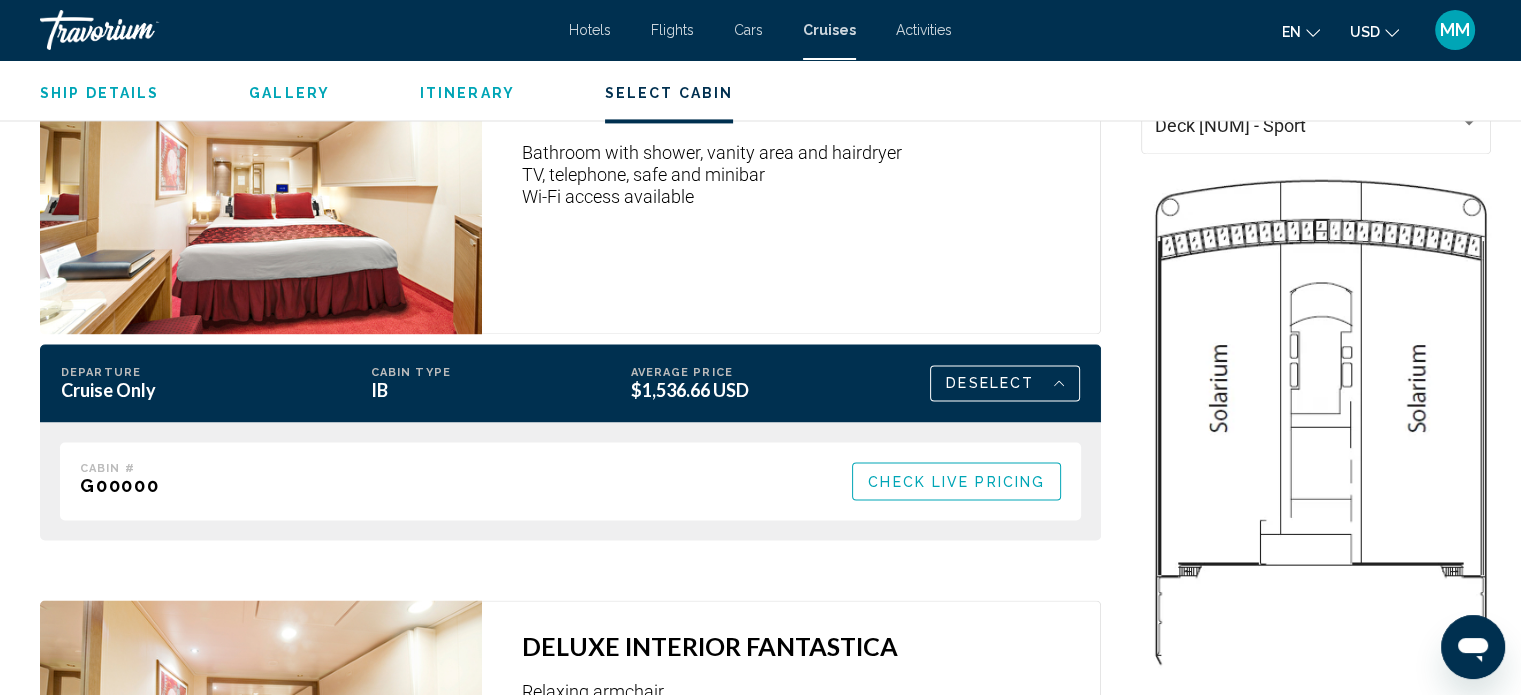 click on "Check Live Pricing" at bounding box center (956, 482) 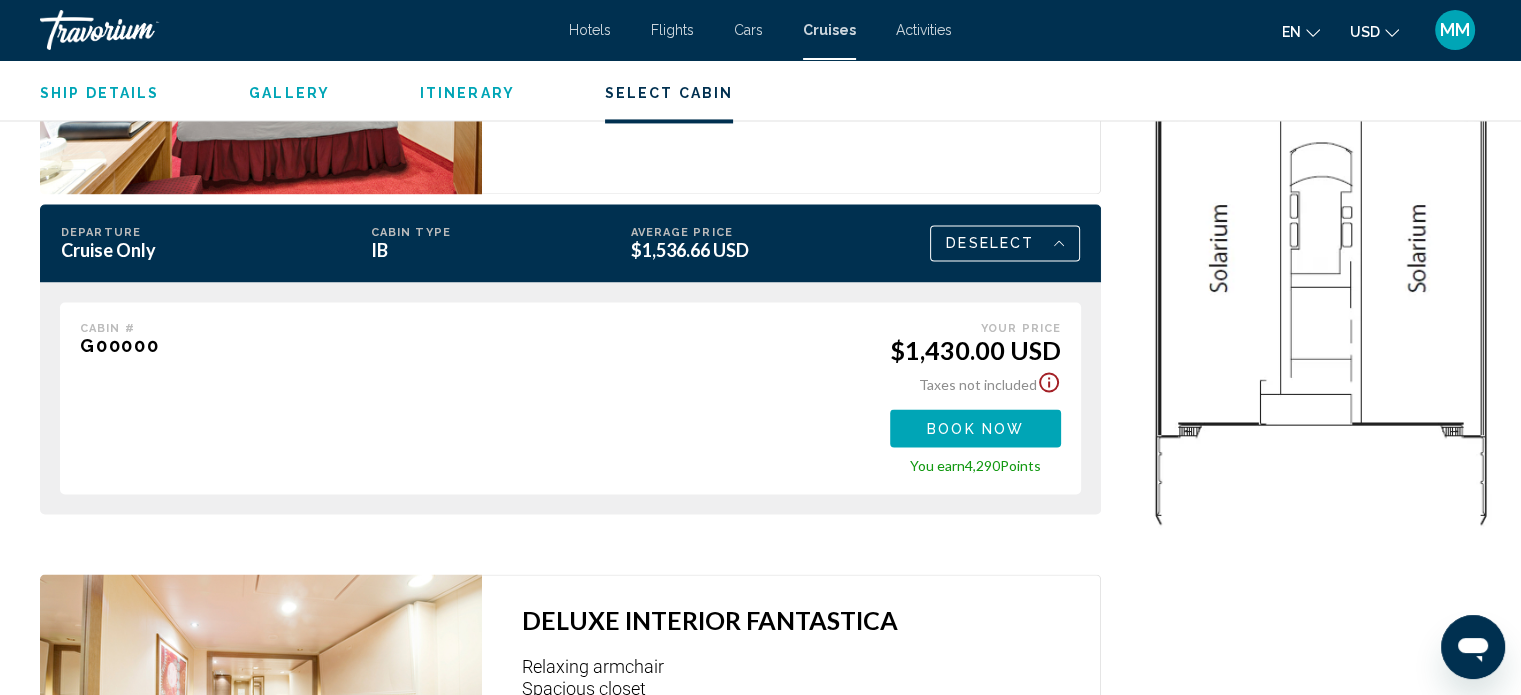 scroll, scrollTop: 3212, scrollLeft: 0, axis: vertical 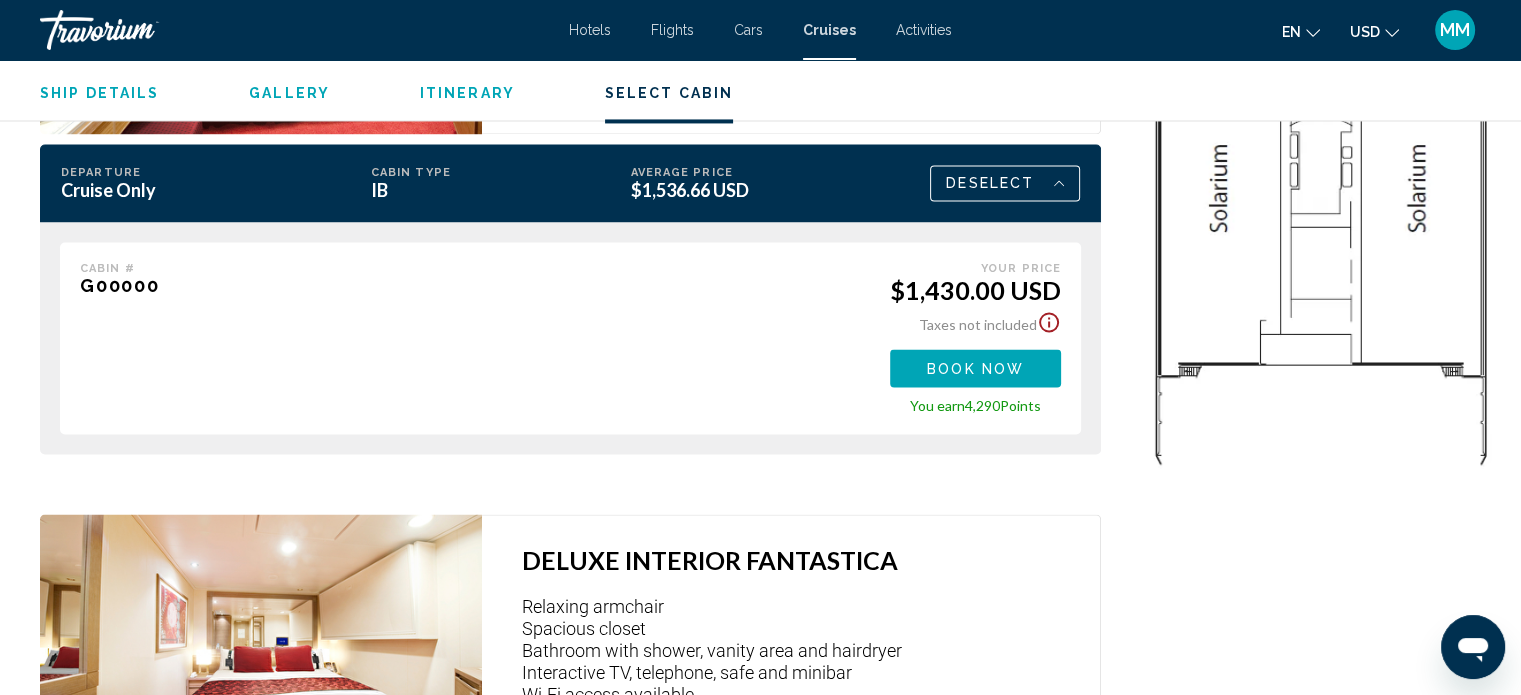 drag, startPoint x: 1044, startPoint y: 391, endPoint x: 969, endPoint y: 401, distance: 75.66373 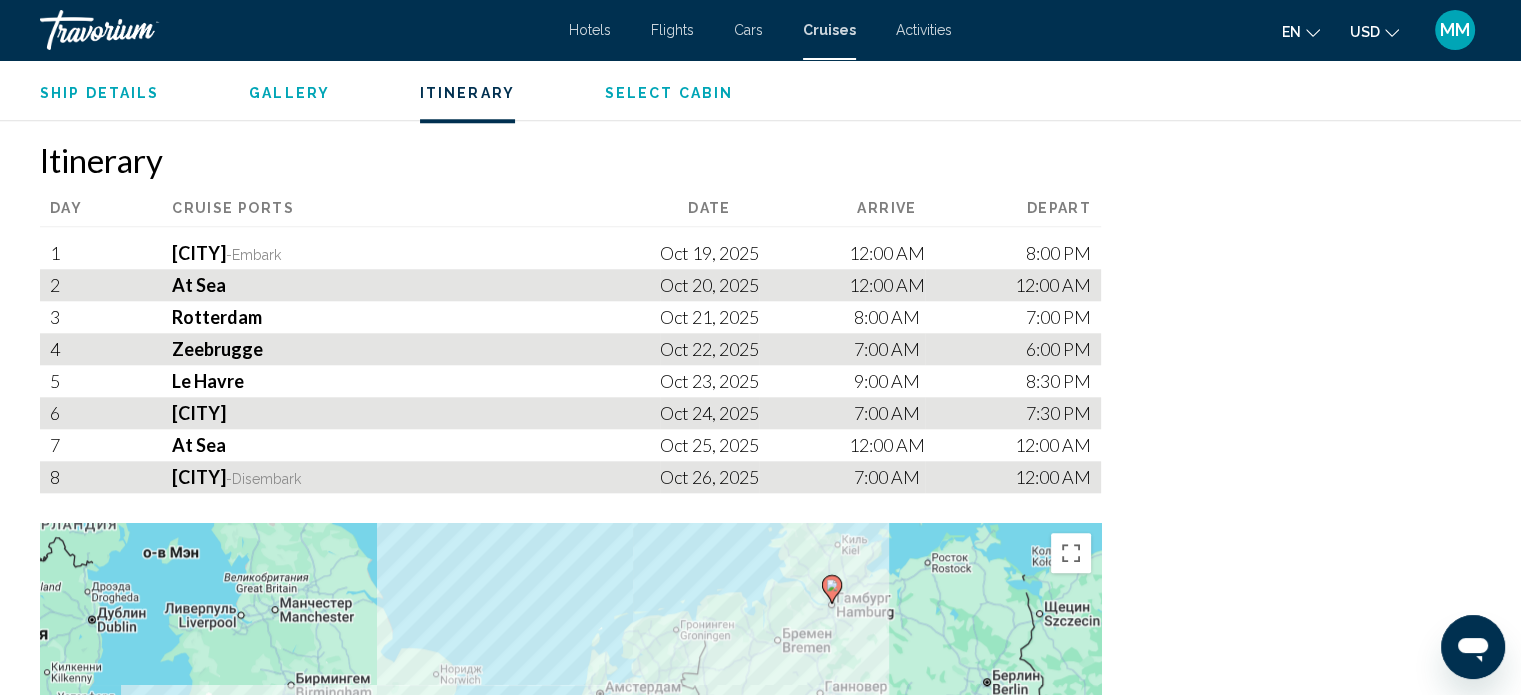 scroll, scrollTop: 1912, scrollLeft: 0, axis: vertical 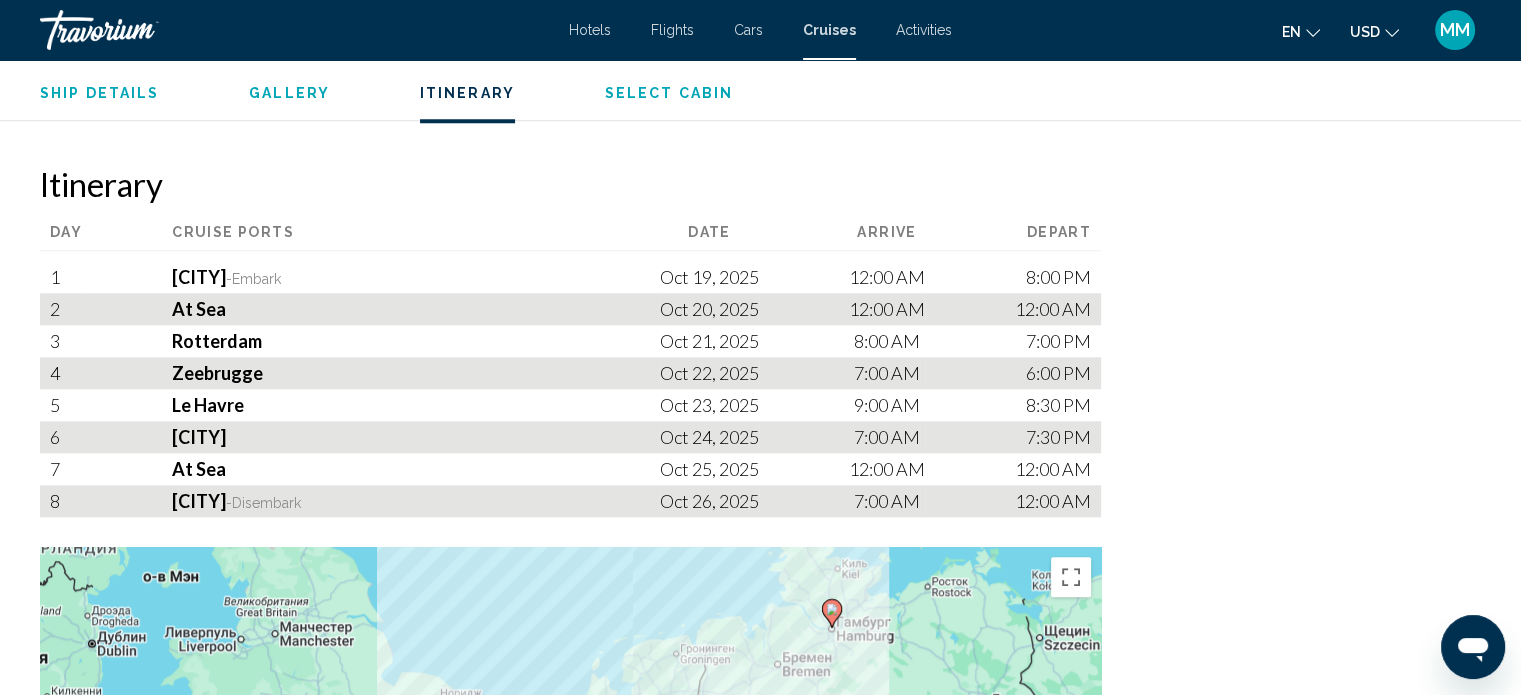 click on "Hotels" at bounding box center [590, 30] 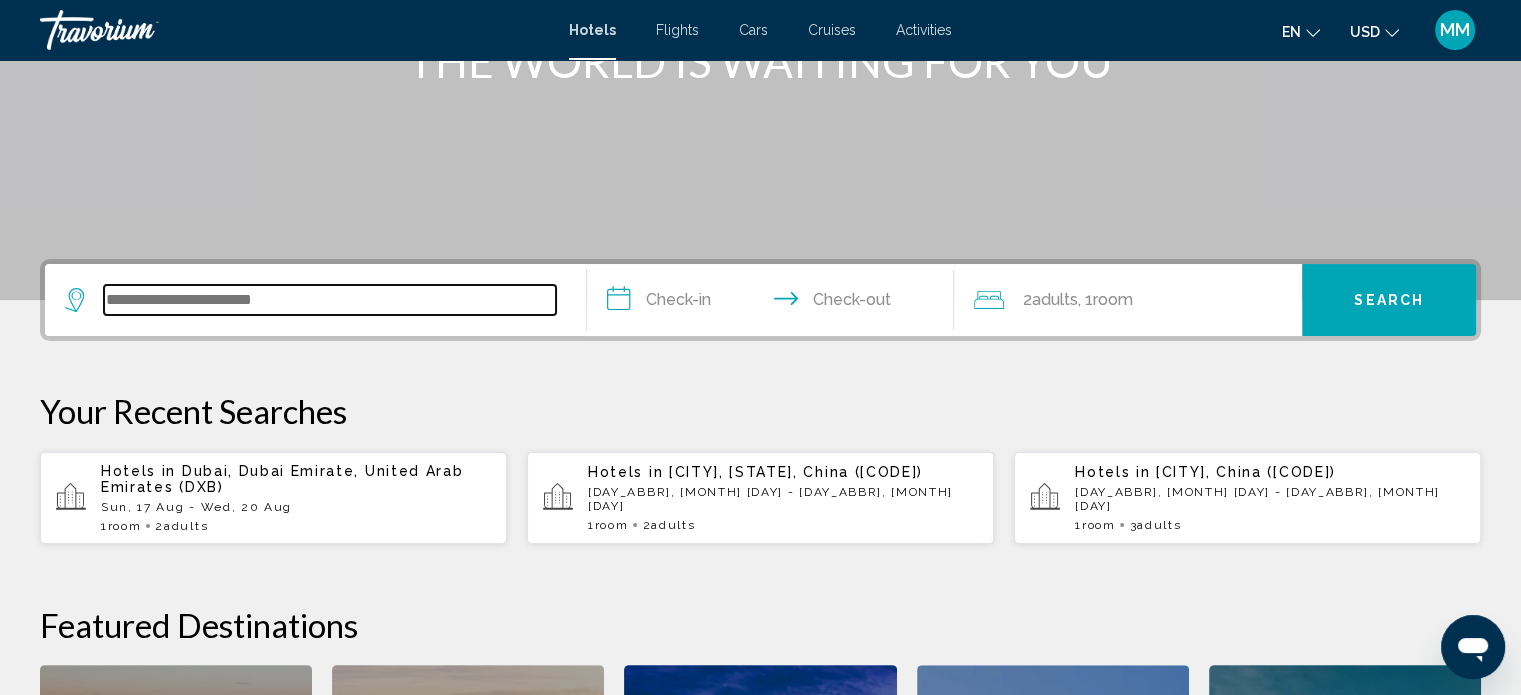 click at bounding box center (330, 300) 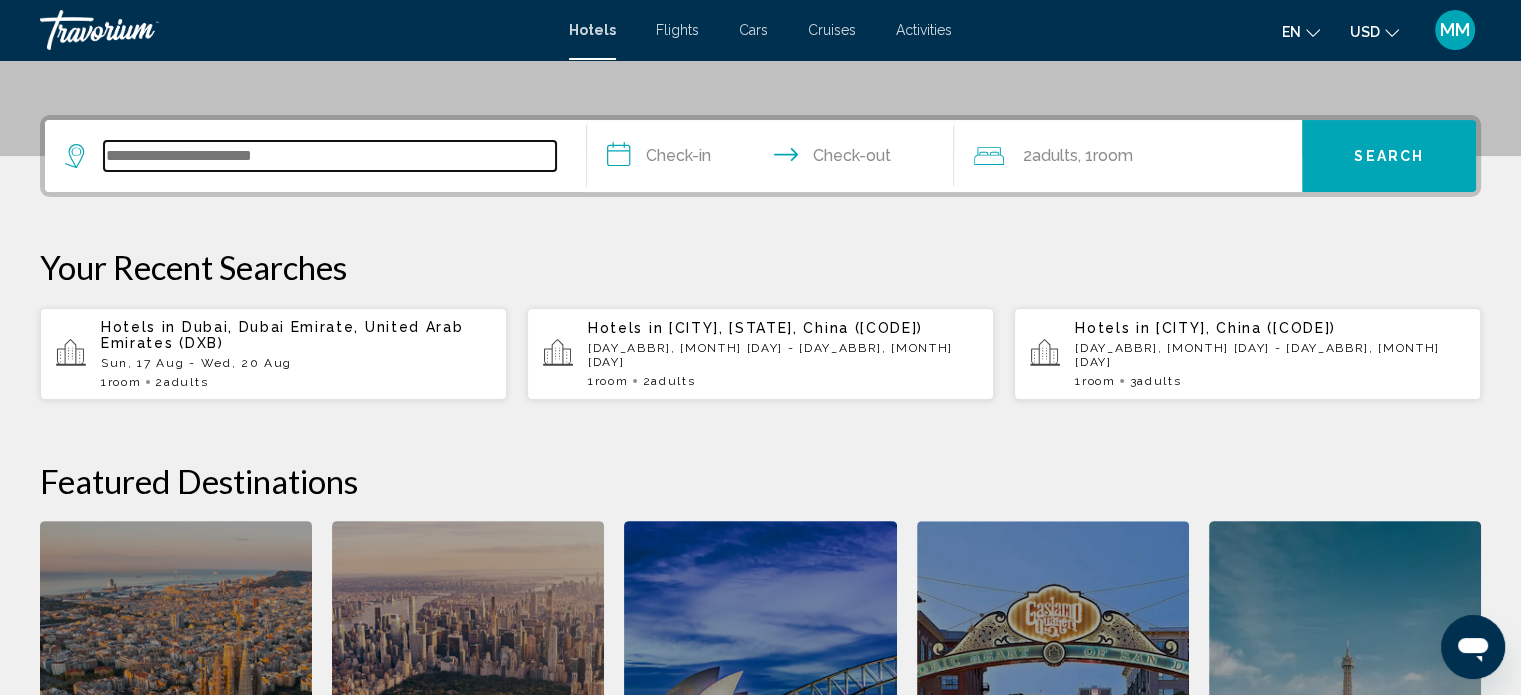 scroll, scrollTop: 493, scrollLeft: 0, axis: vertical 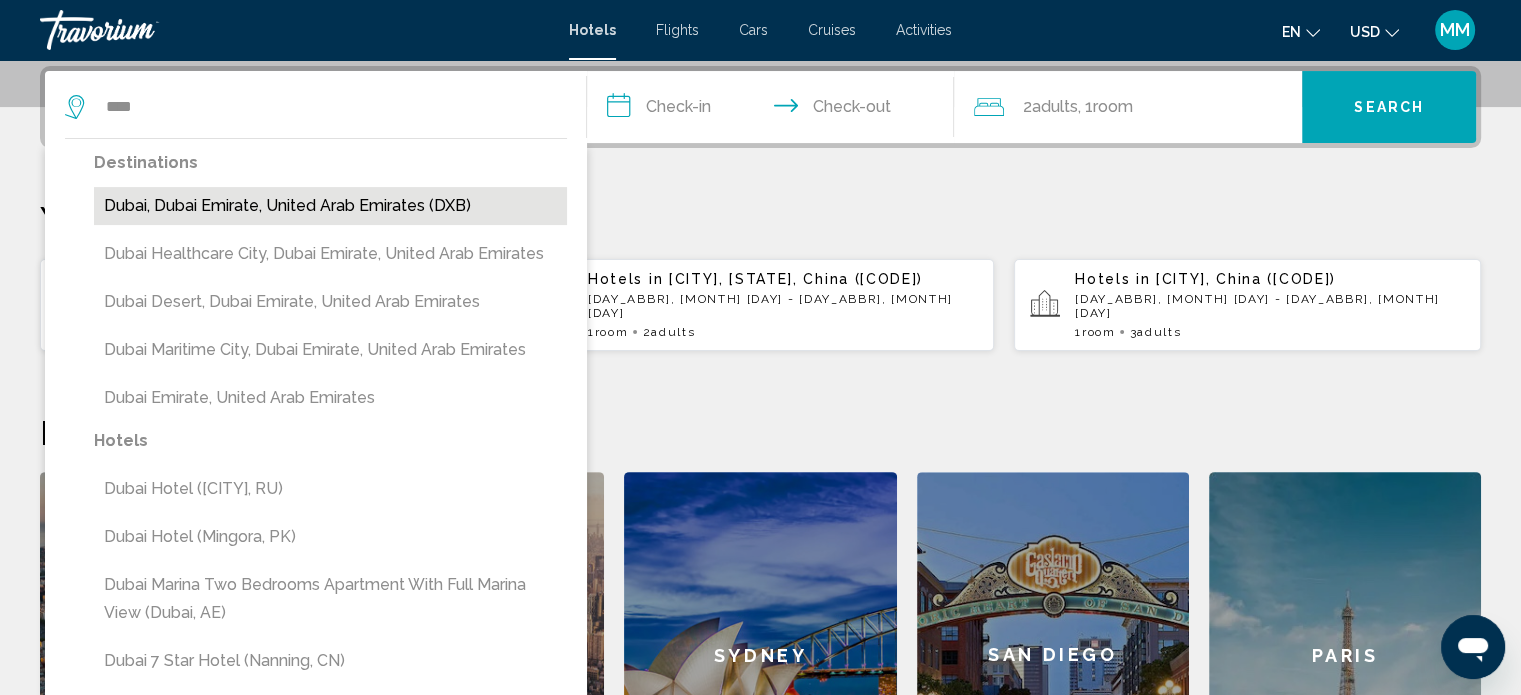 click on "Dubai, Dubai Emirate, United Arab Emirates (DXB)" at bounding box center [330, 206] 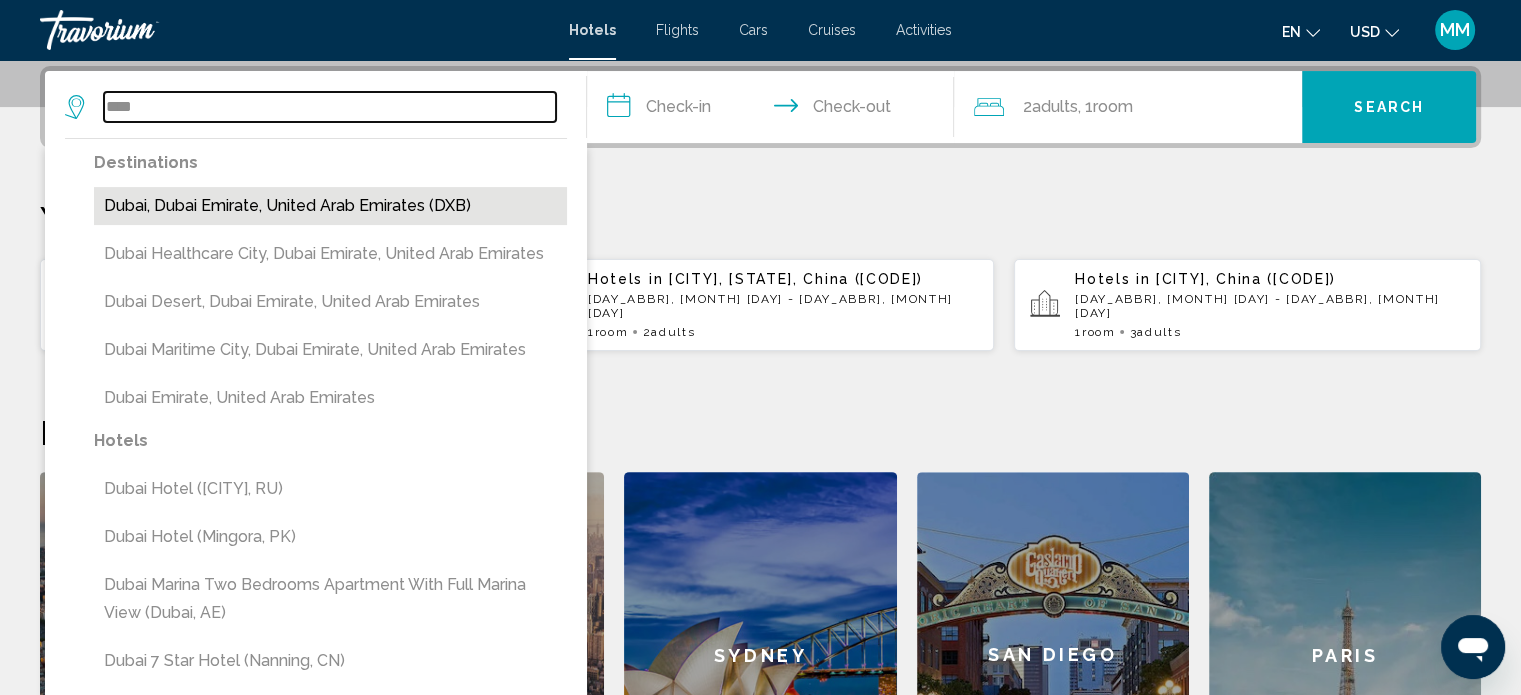 type on "**********" 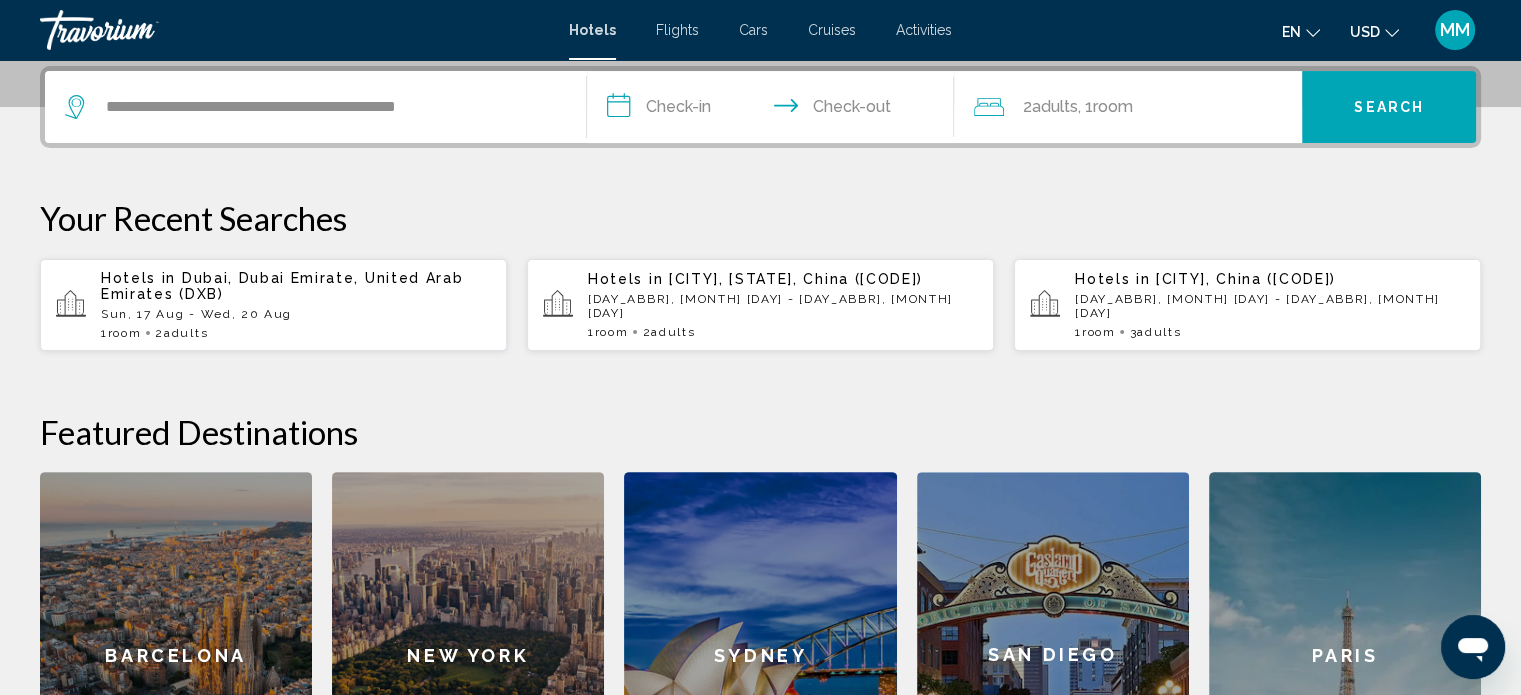 click on "**********" at bounding box center (775, 110) 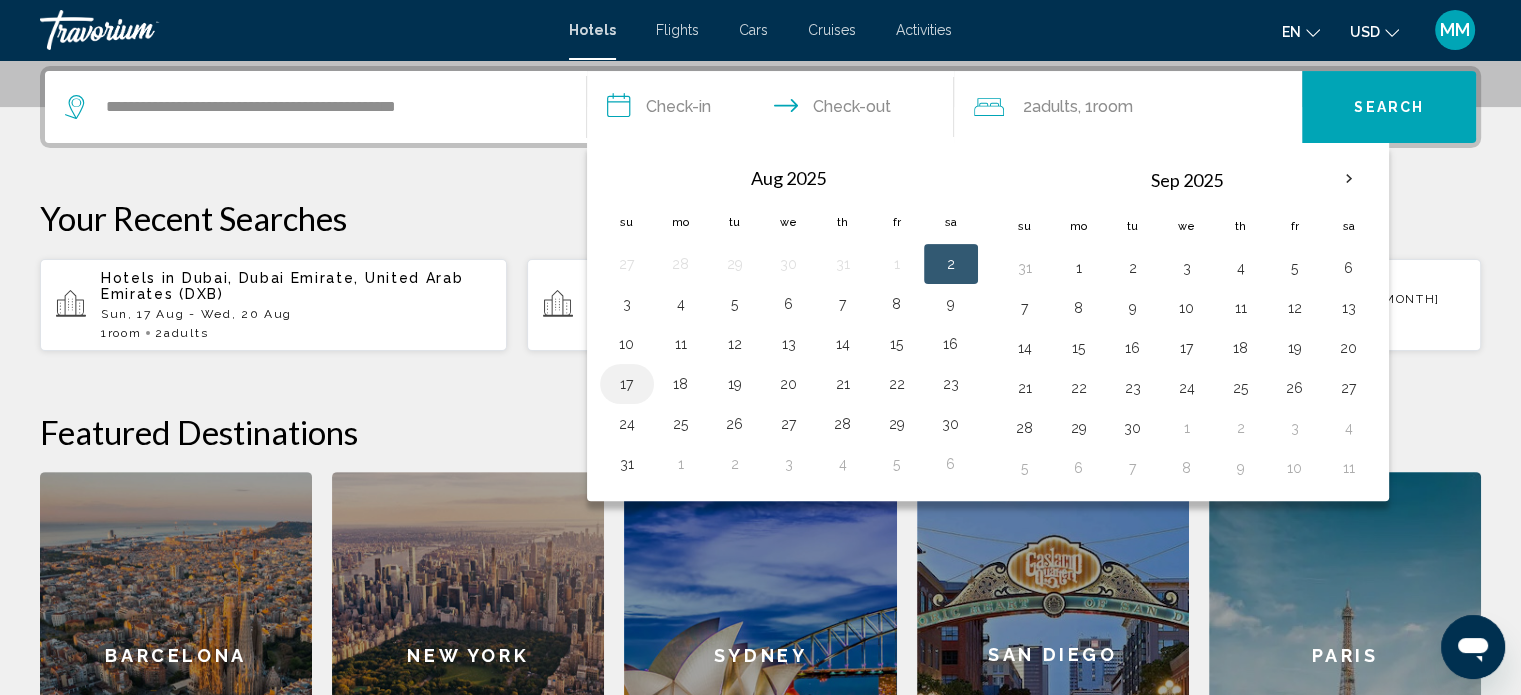 click on "17" at bounding box center [627, 384] 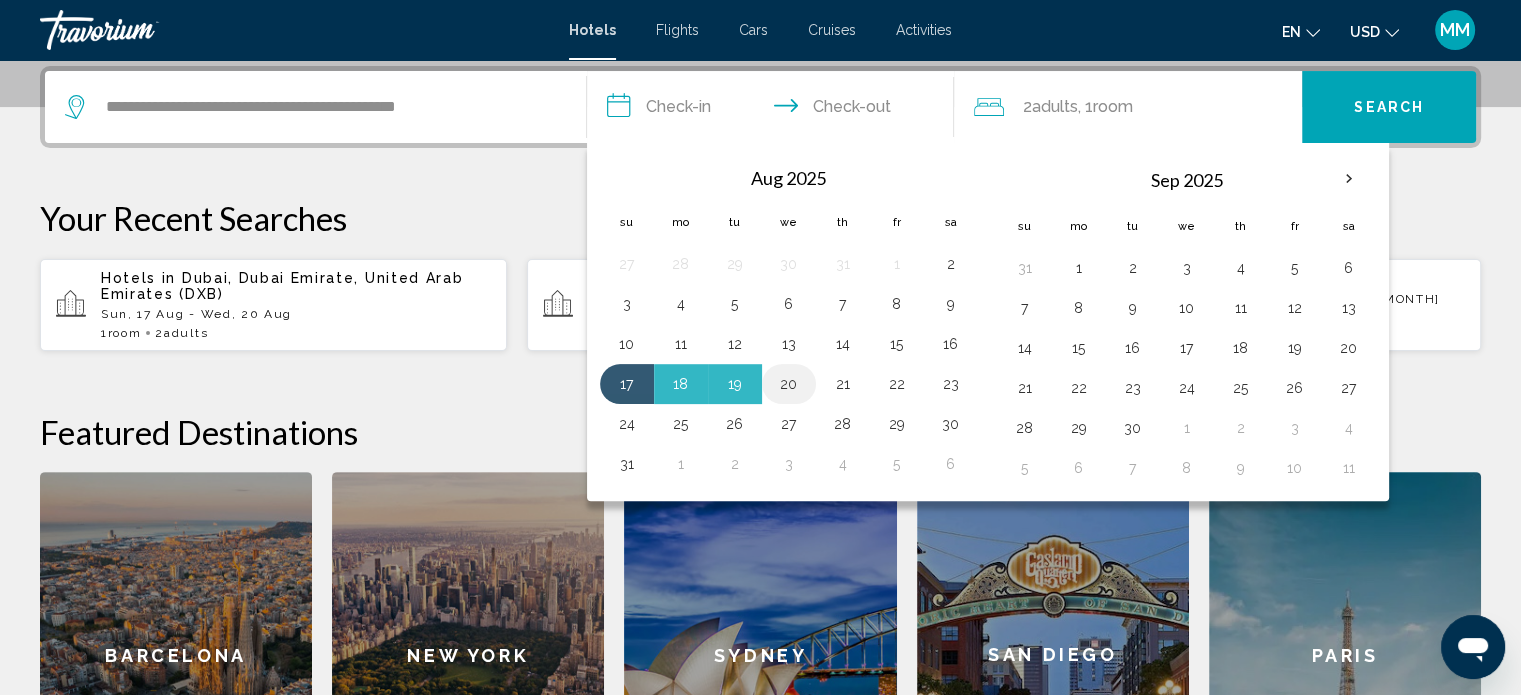 click on "20" at bounding box center [789, 384] 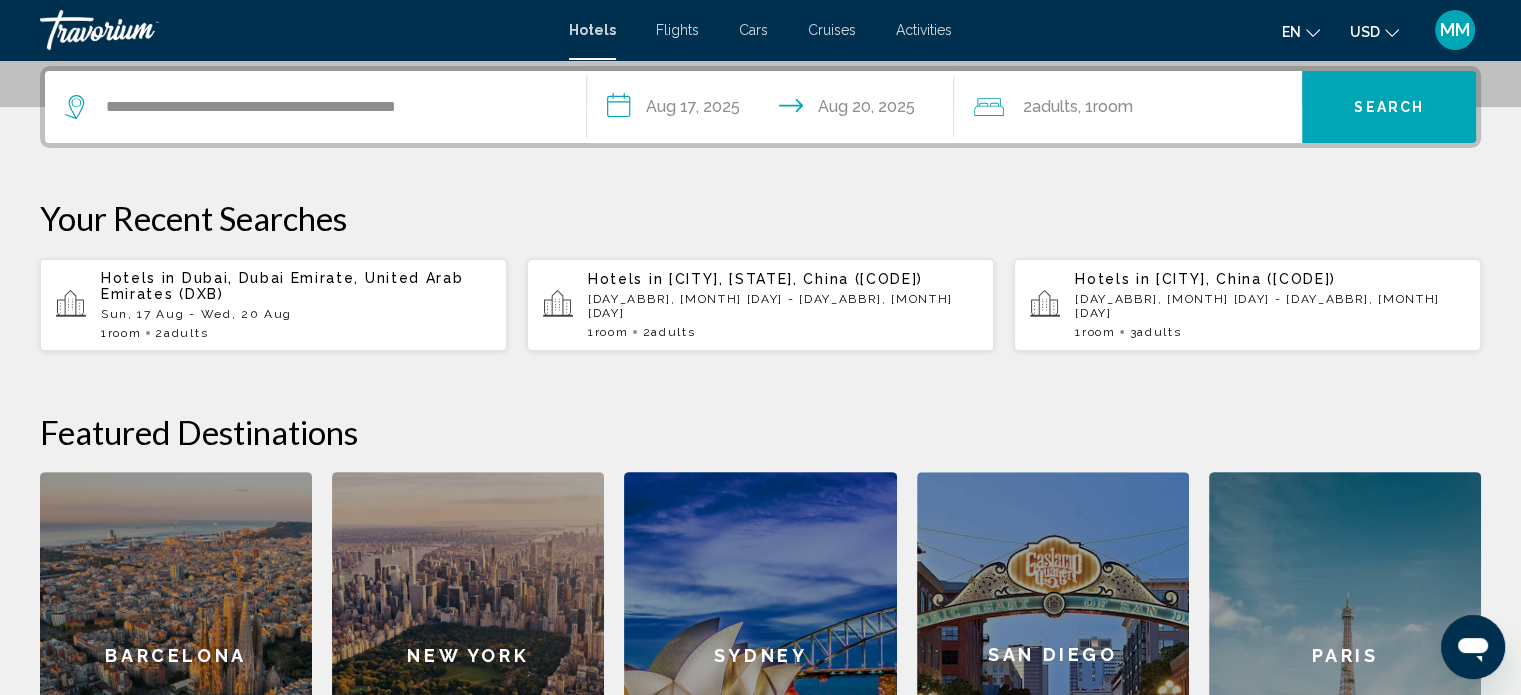 click on "Search" at bounding box center [1389, 108] 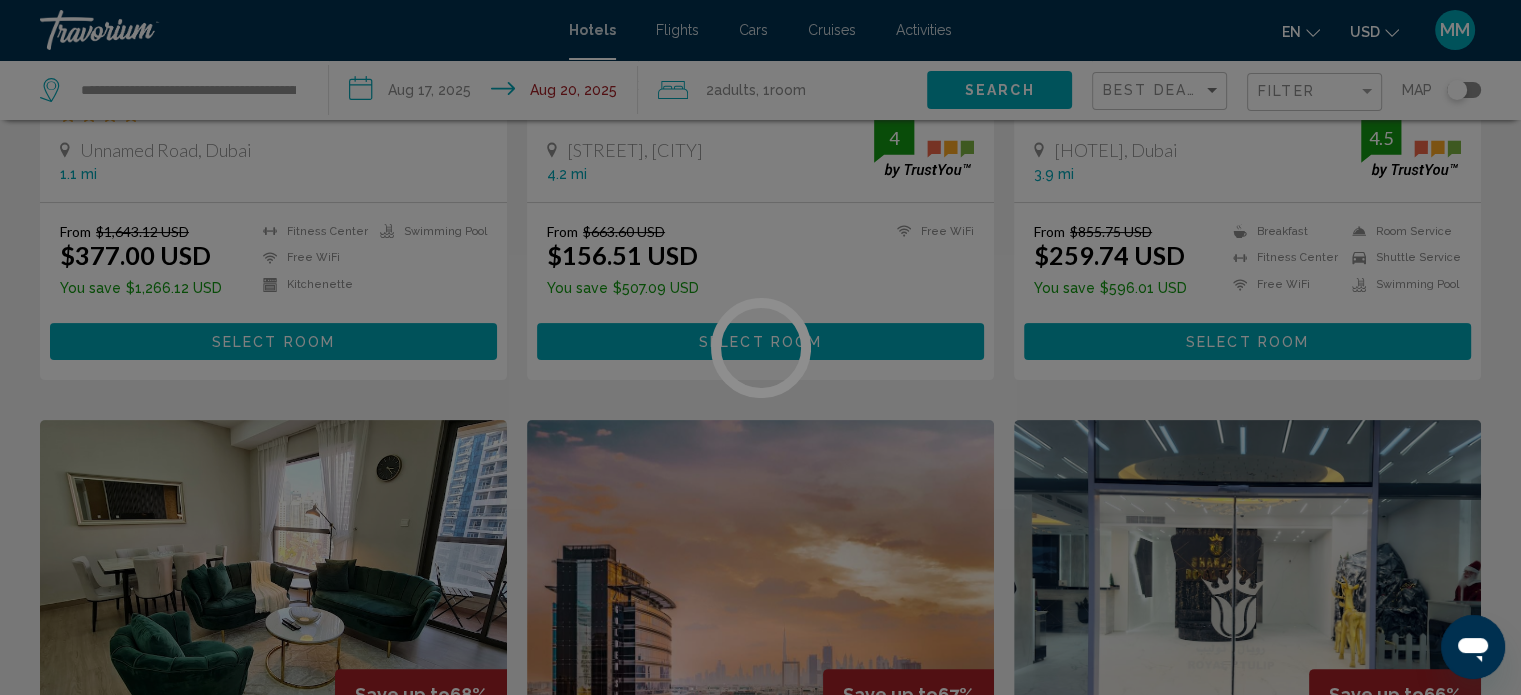 scroll, scrollTop: 0, scrollLeft: 0, axis: both 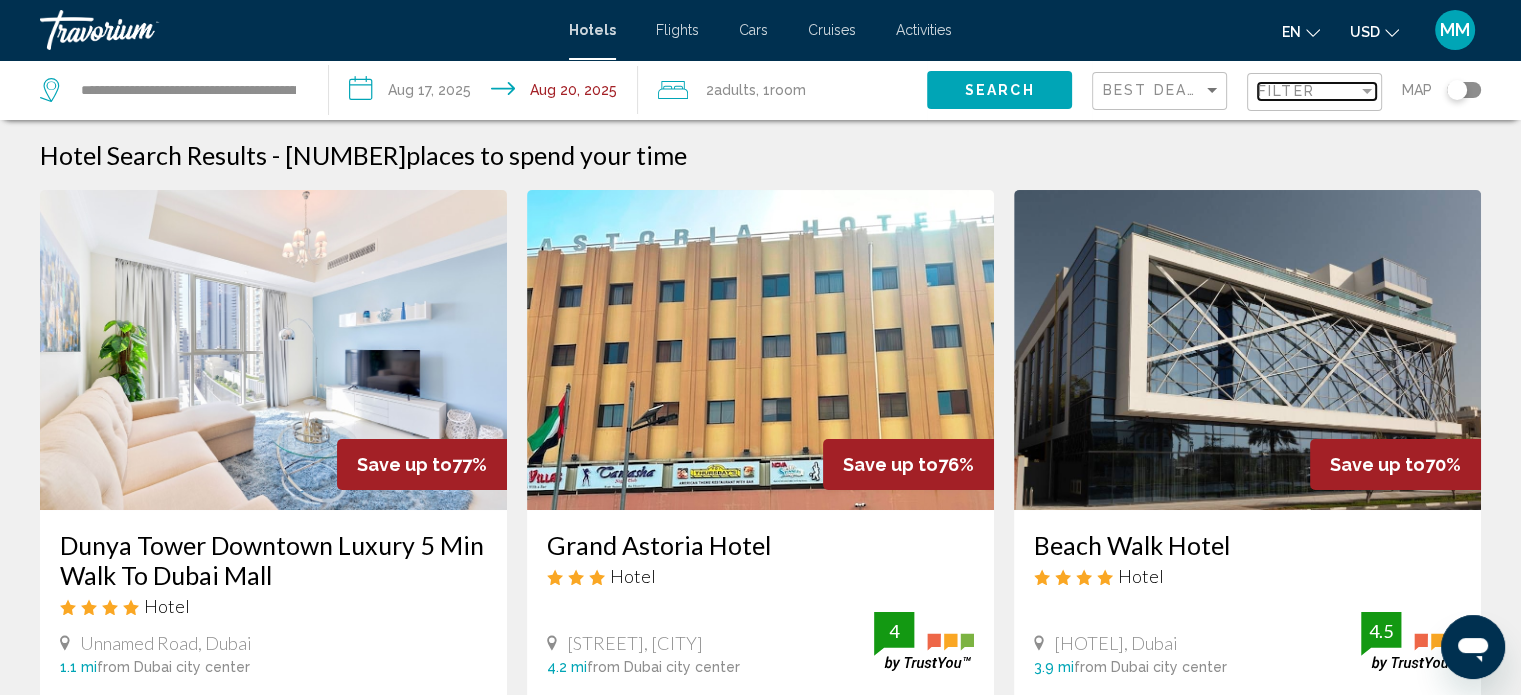 click on "Filter" at bounding box center [1308, 91] 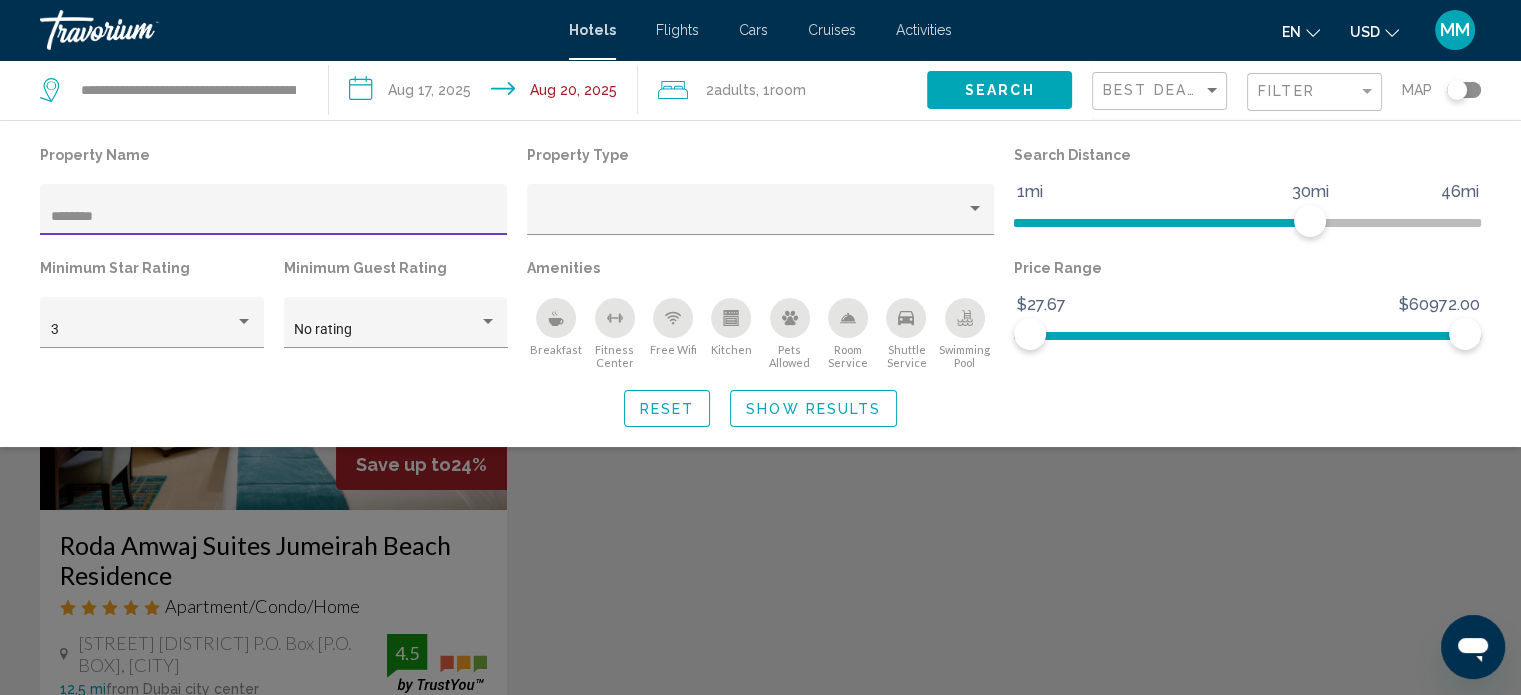 type on "********" 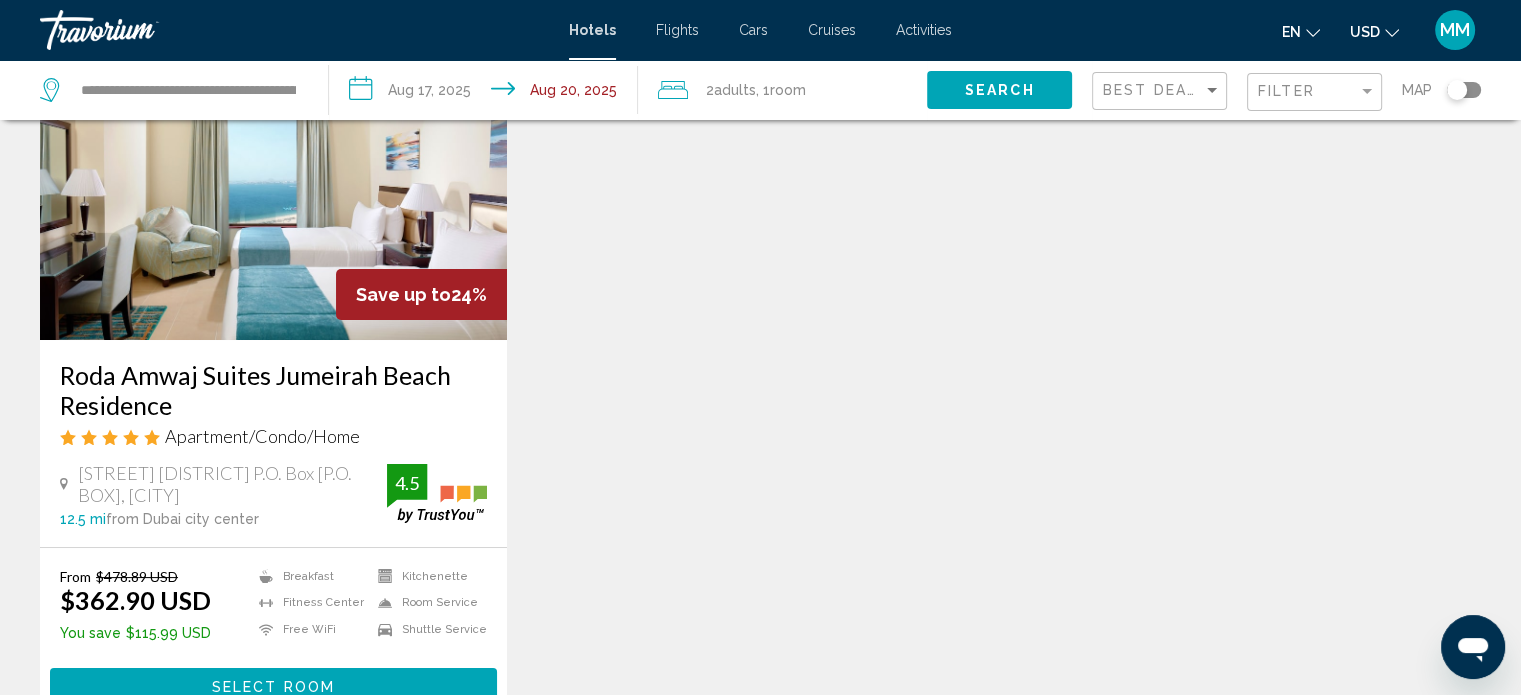 scroll, scrollTop: 200, scrollLeft: 0, axis: vertical 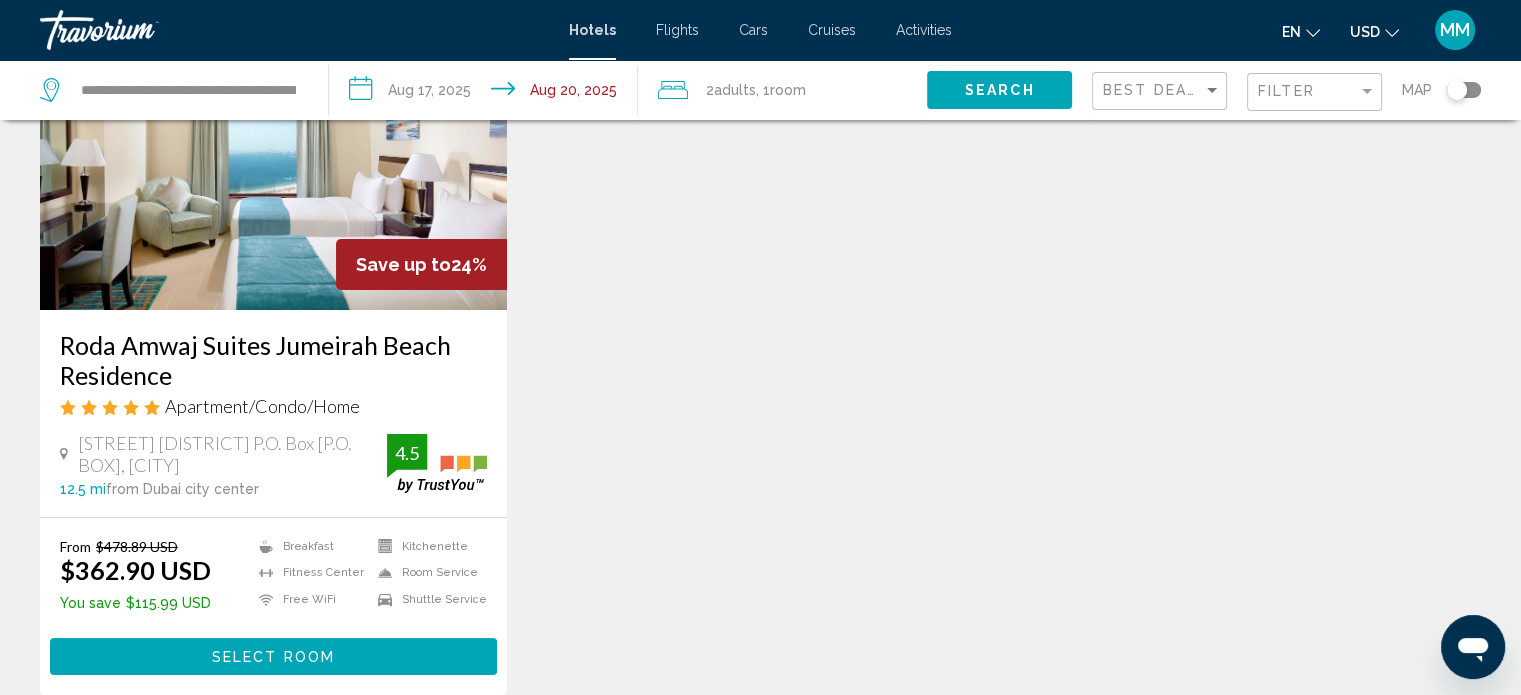 click on "Select Room" at bounding box center (273, 657) 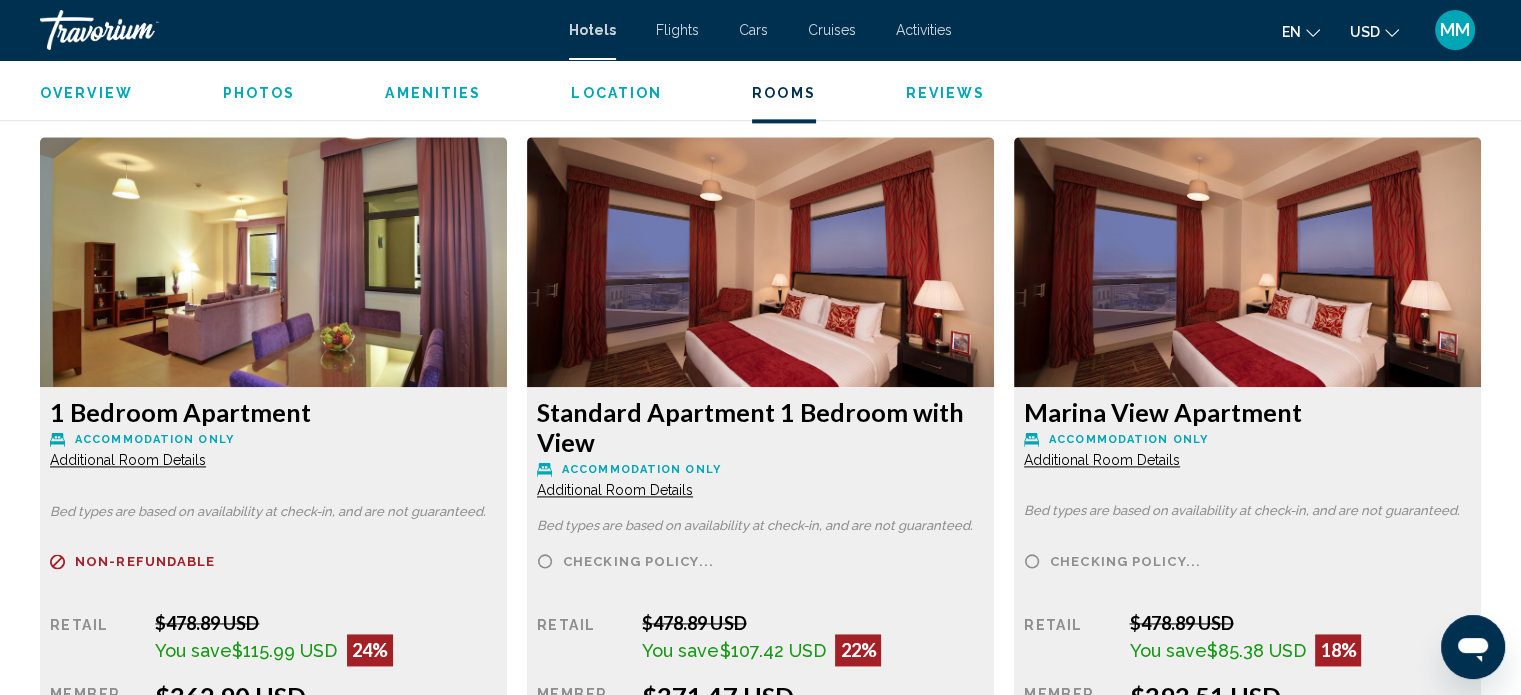 scroll, scrollTop: 3012, scrollLeft: 0, axis: vertical 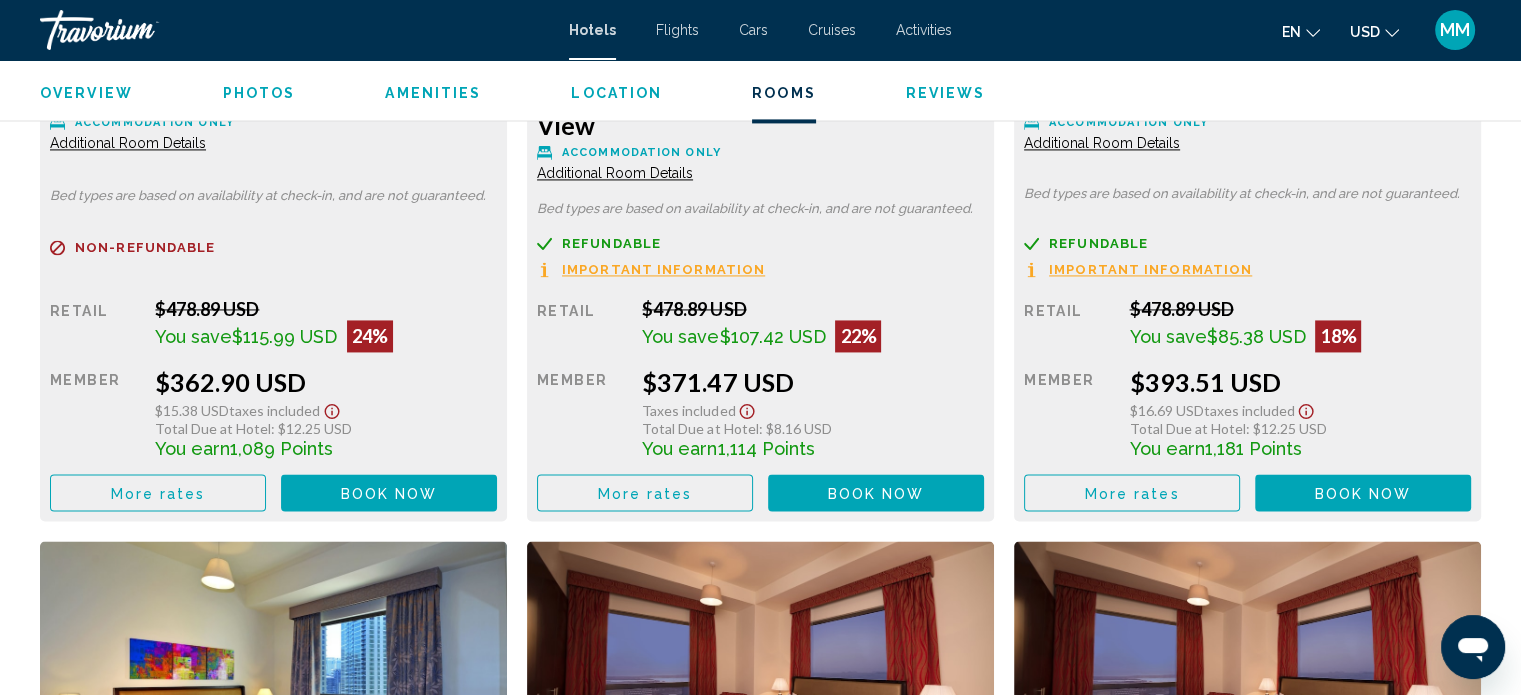 click on "$15.38 USD  Taxes included" at bounding box center [326, 408] 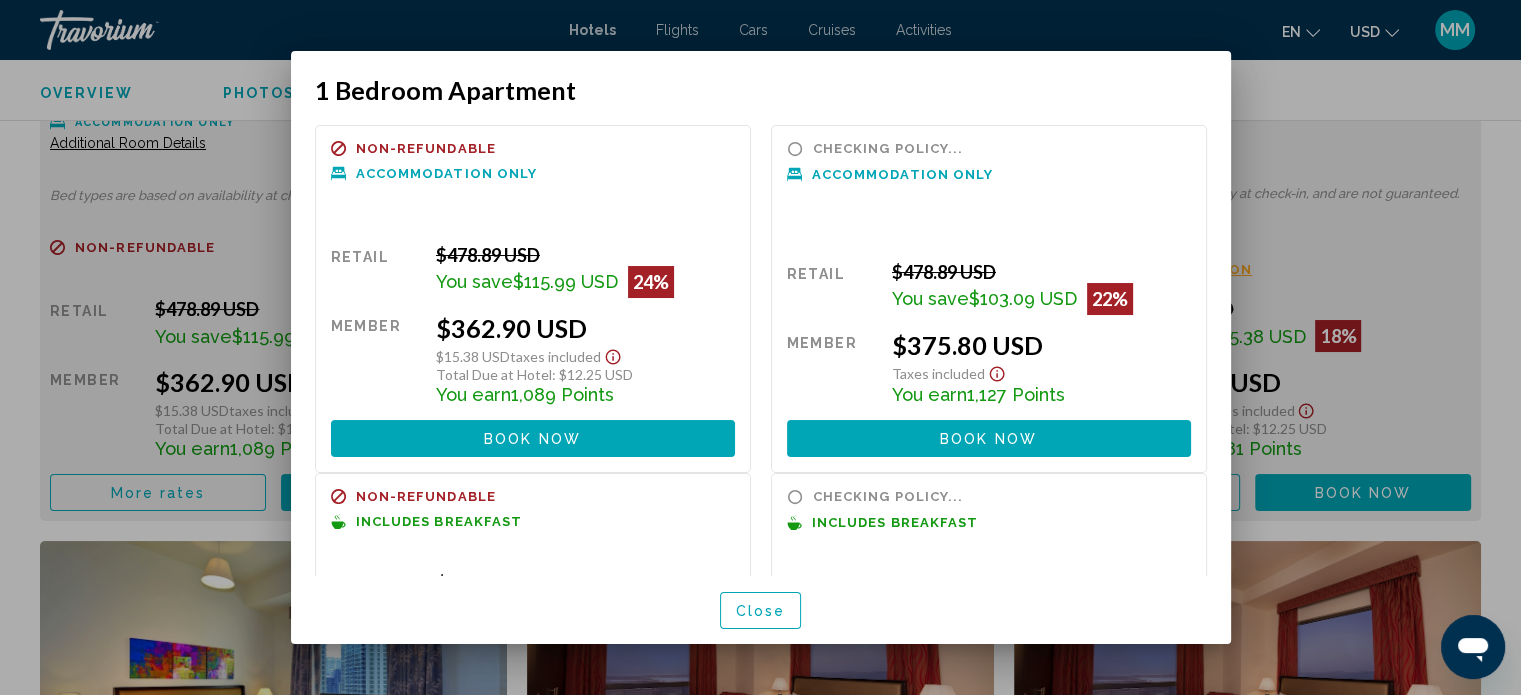 click on "Book now No longer available" at bounding box center [533, 438] 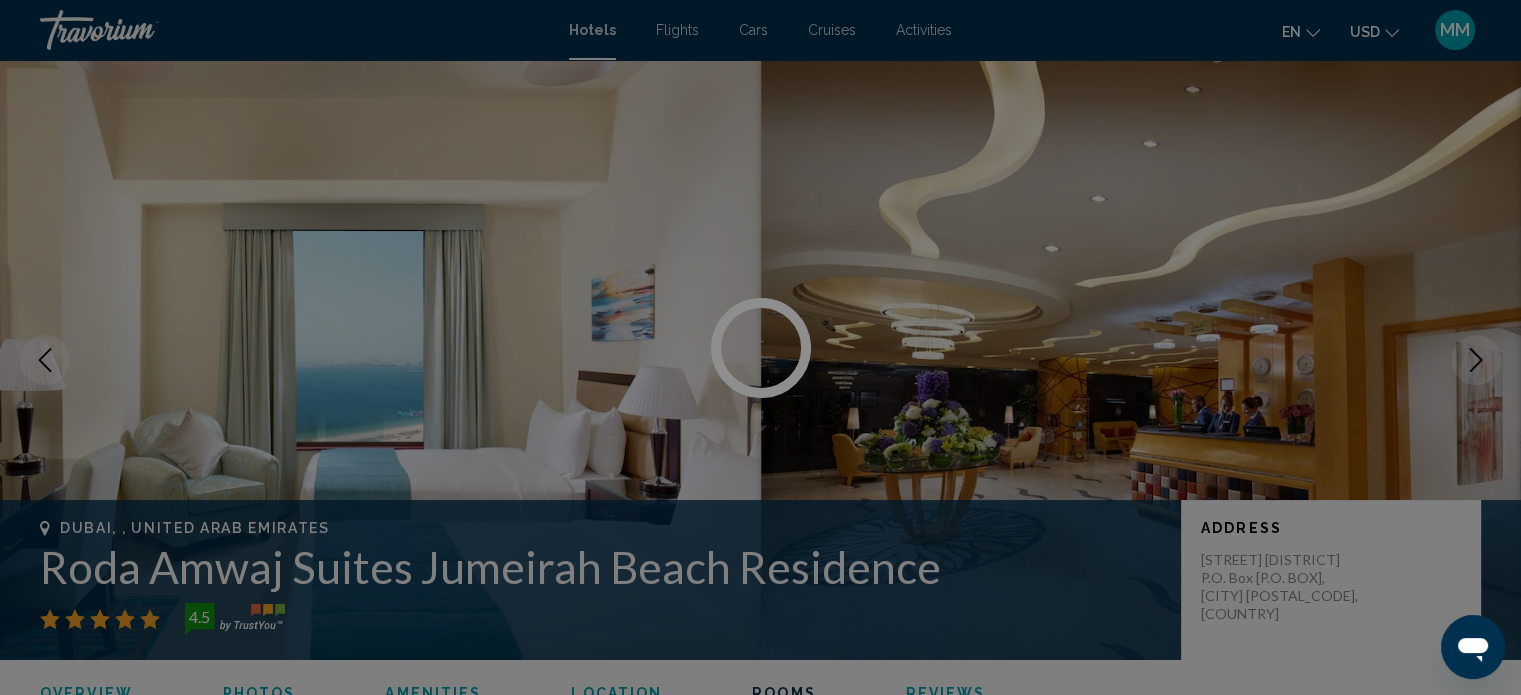 scroll, scrollTop: 3012, scrollLeft: 0, axis: vertical 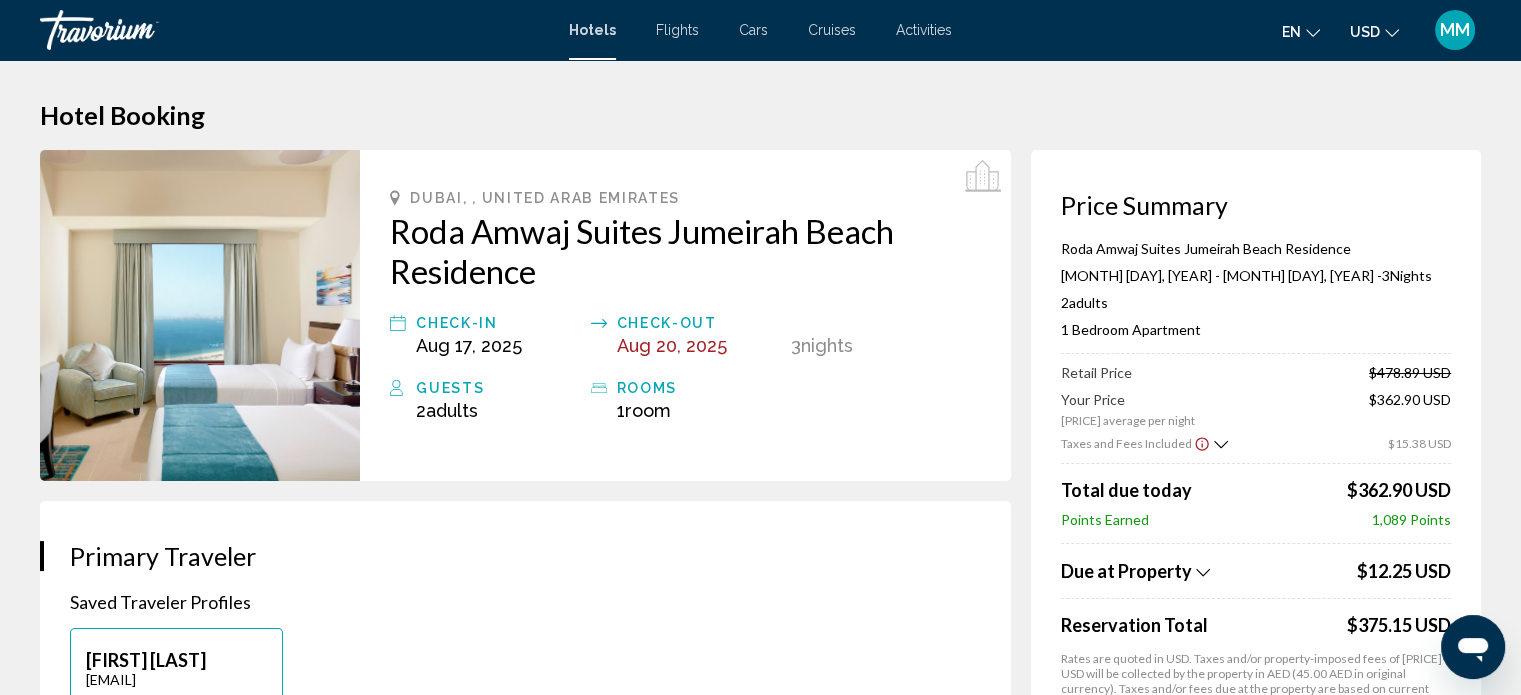 click on "[CITY], , [COUNTRY] [BRAND] [HOTEL_NAME]
Check-in [MONTH] [DAY], [YEAR]
Check-out [MONTH] [DAY], [YEAR] 3  Night Nights
Guests 2  Adult Adults , 0  Child Children  ( ages   )
rooms 1  Room rooms Reference Number" at bounding box center (685, 315) 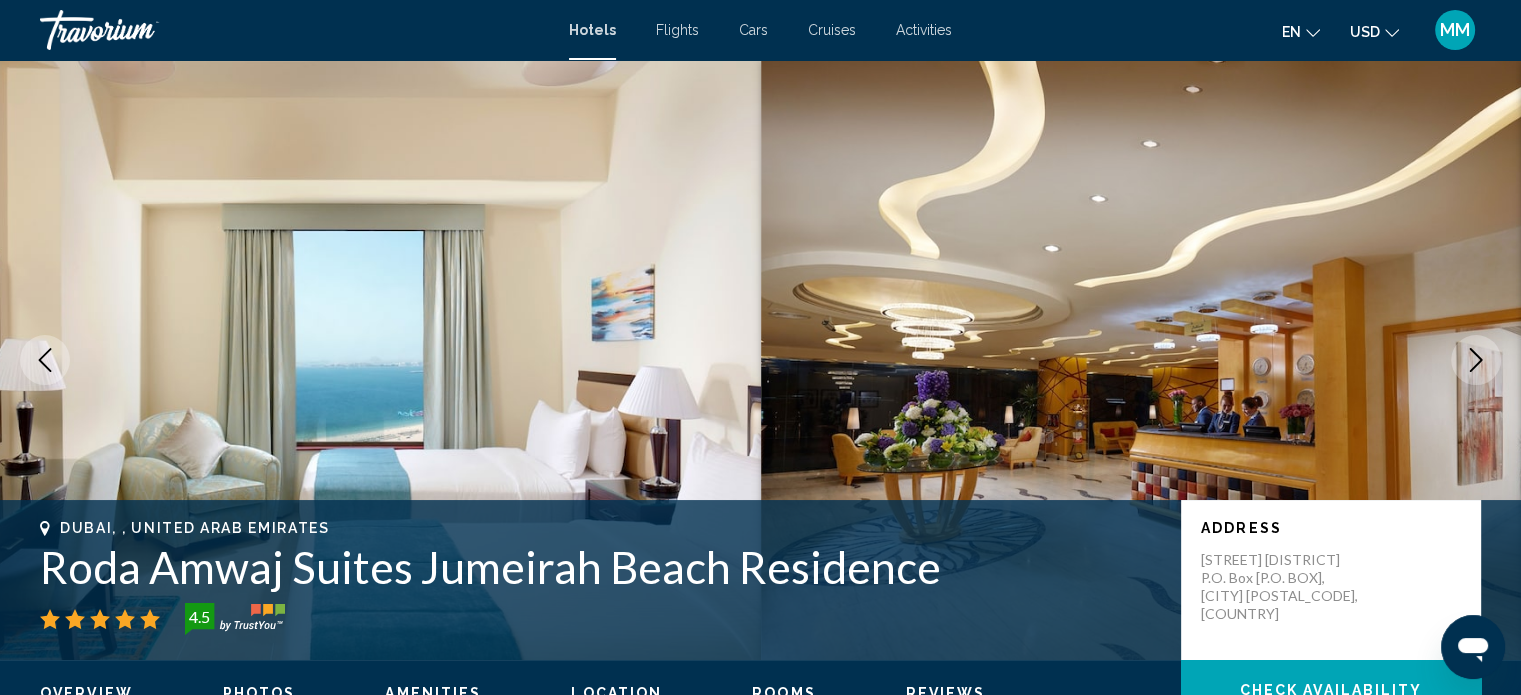 scroll, scrollTop: 12, scrollLeft: 0, axis: vertical 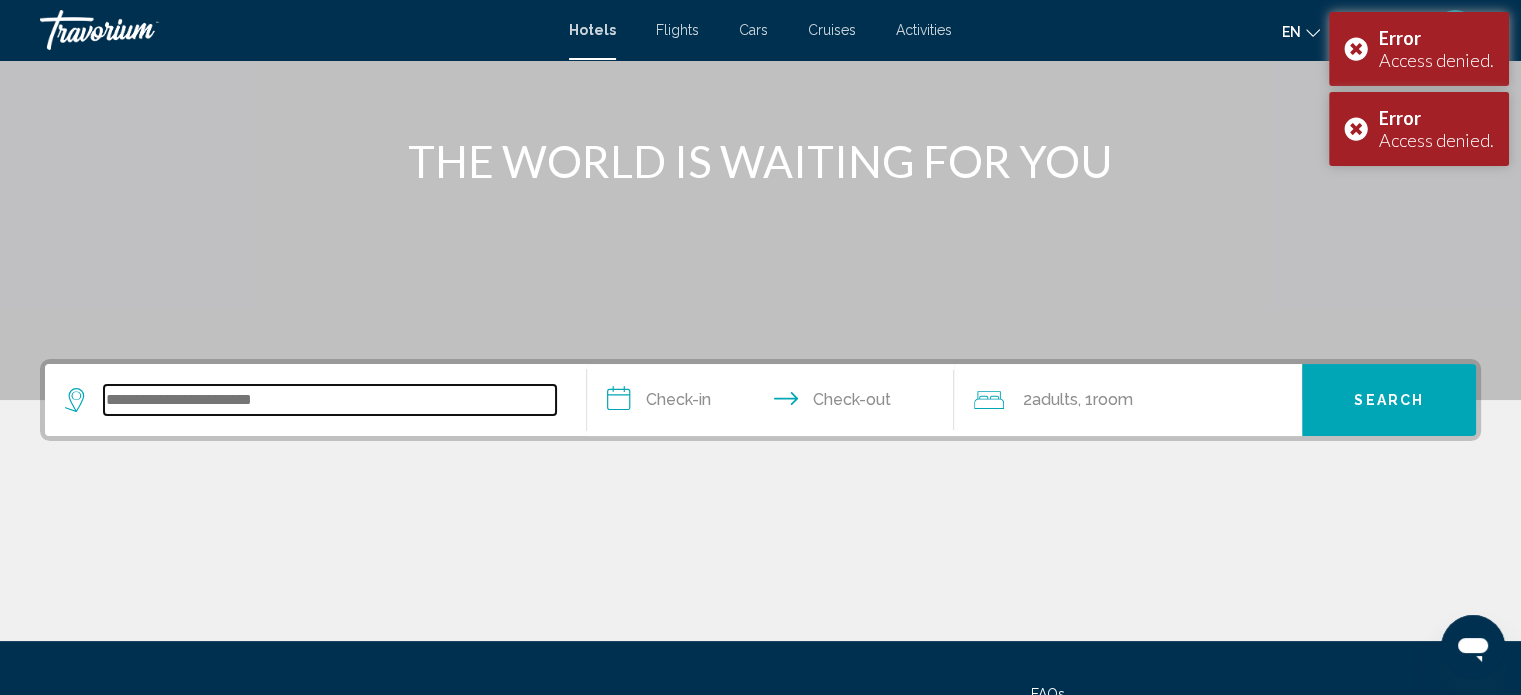 click at bounding box center [330, 400] 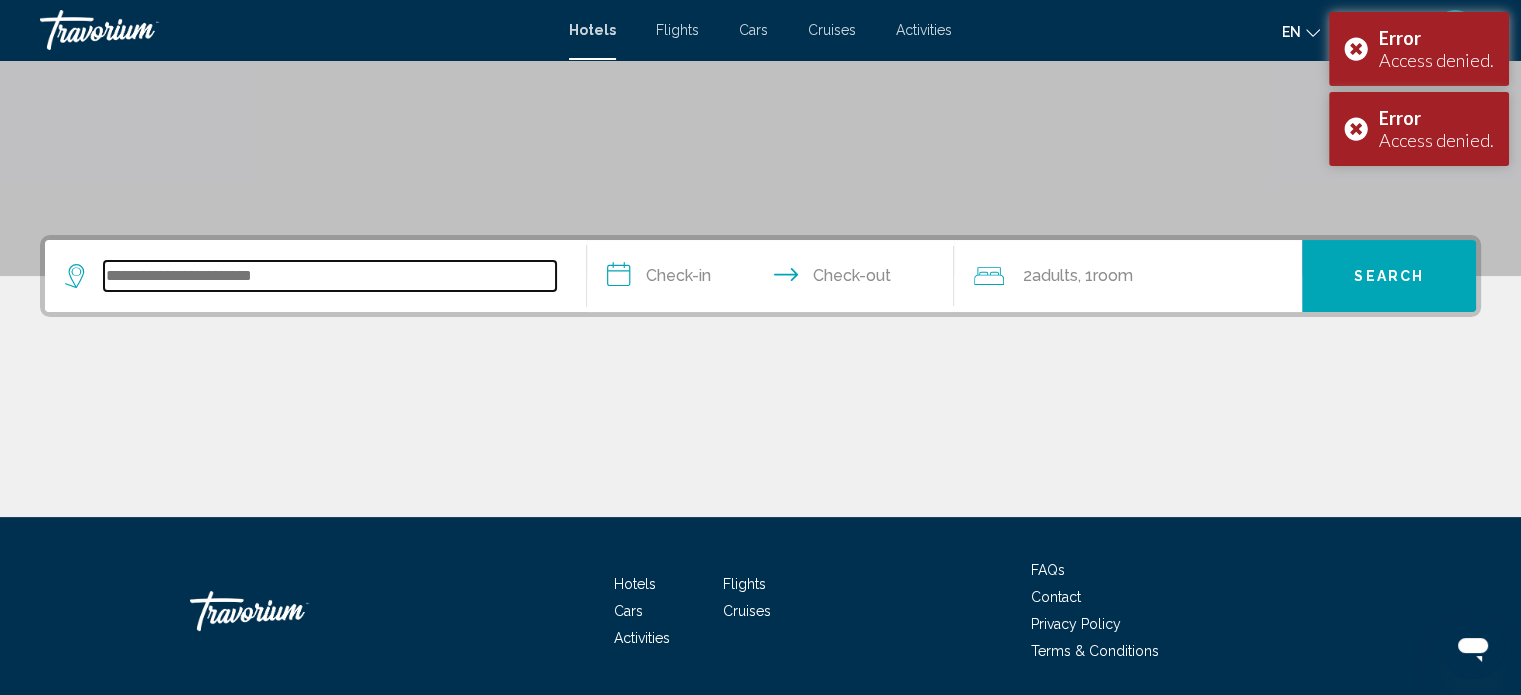 scroll, scrollTop: 390, scrollLeft: 0, axis: vertical 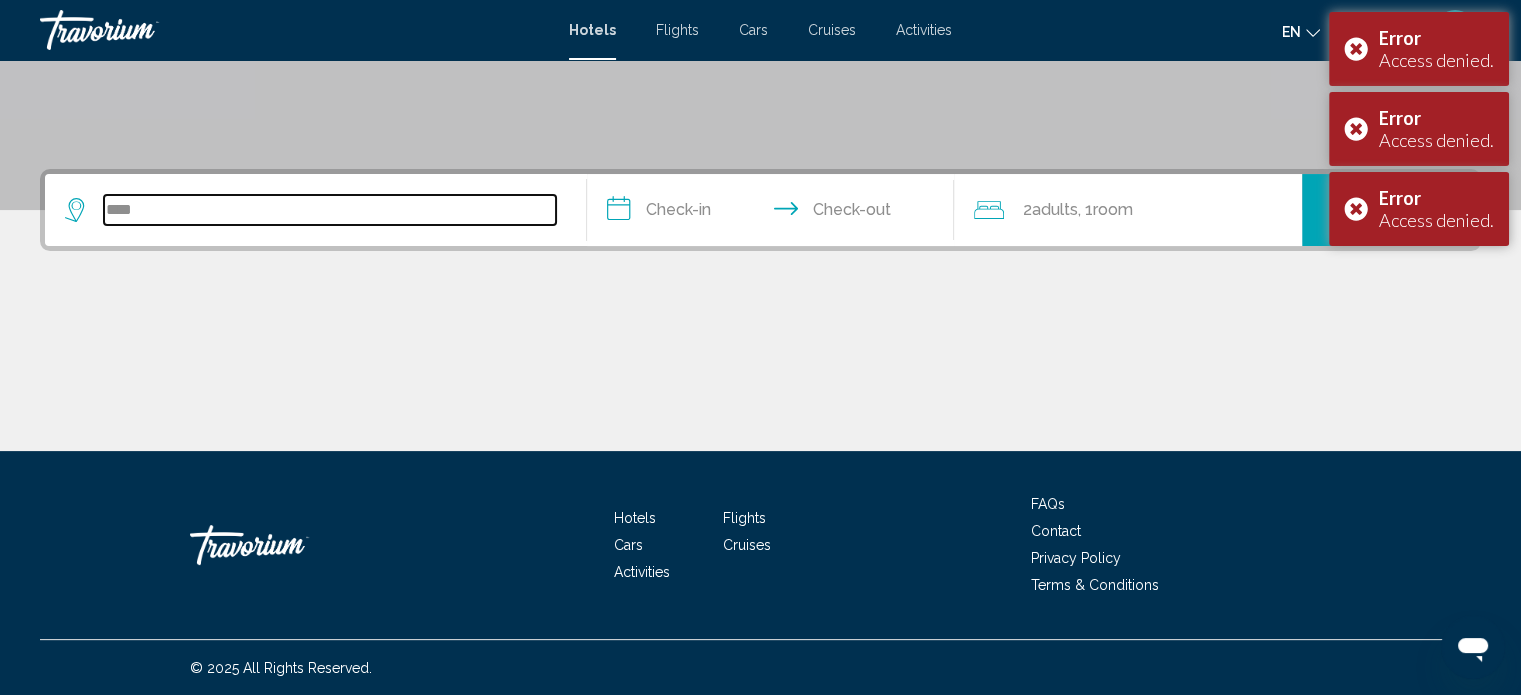type on "****" 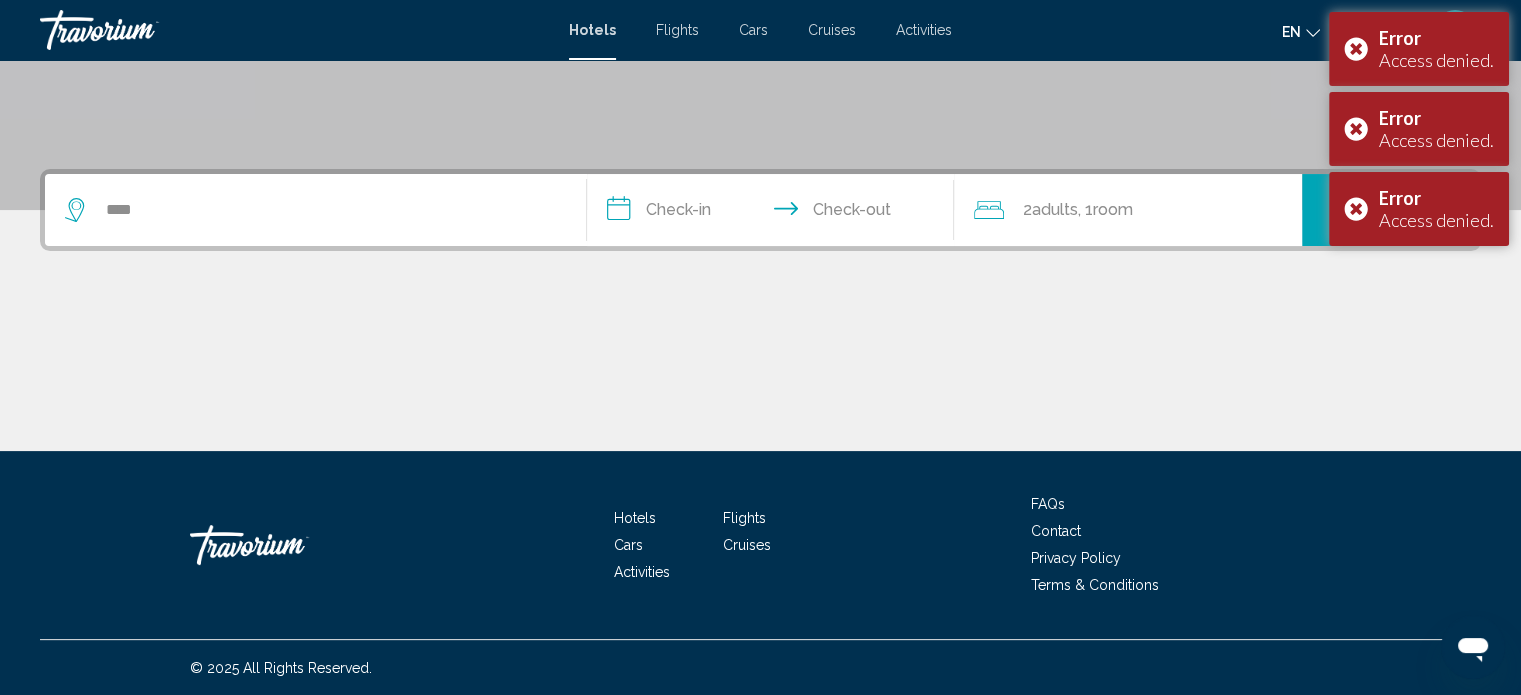 click on "Hotels" at bounding box center [592, 30] 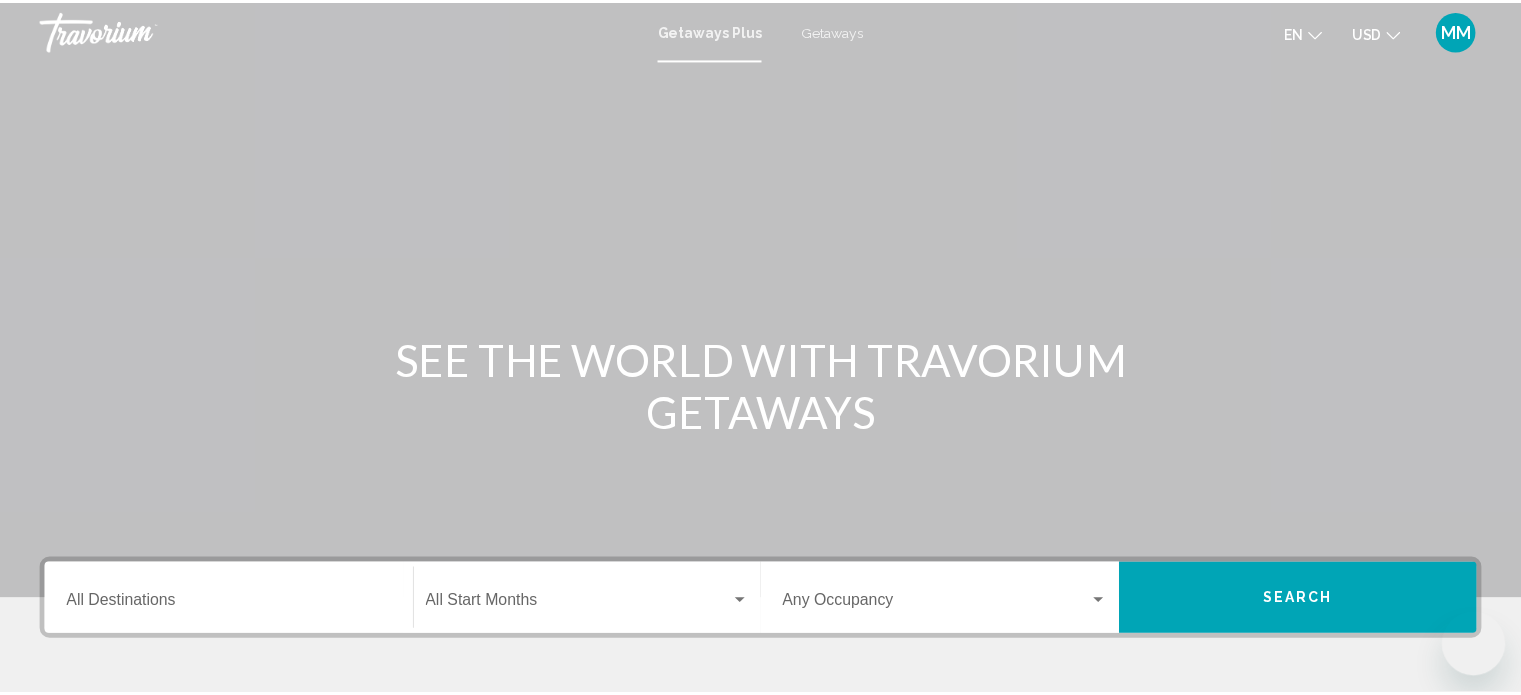scroll, scrollTop: 0, scrollLeft: 0, axis: both 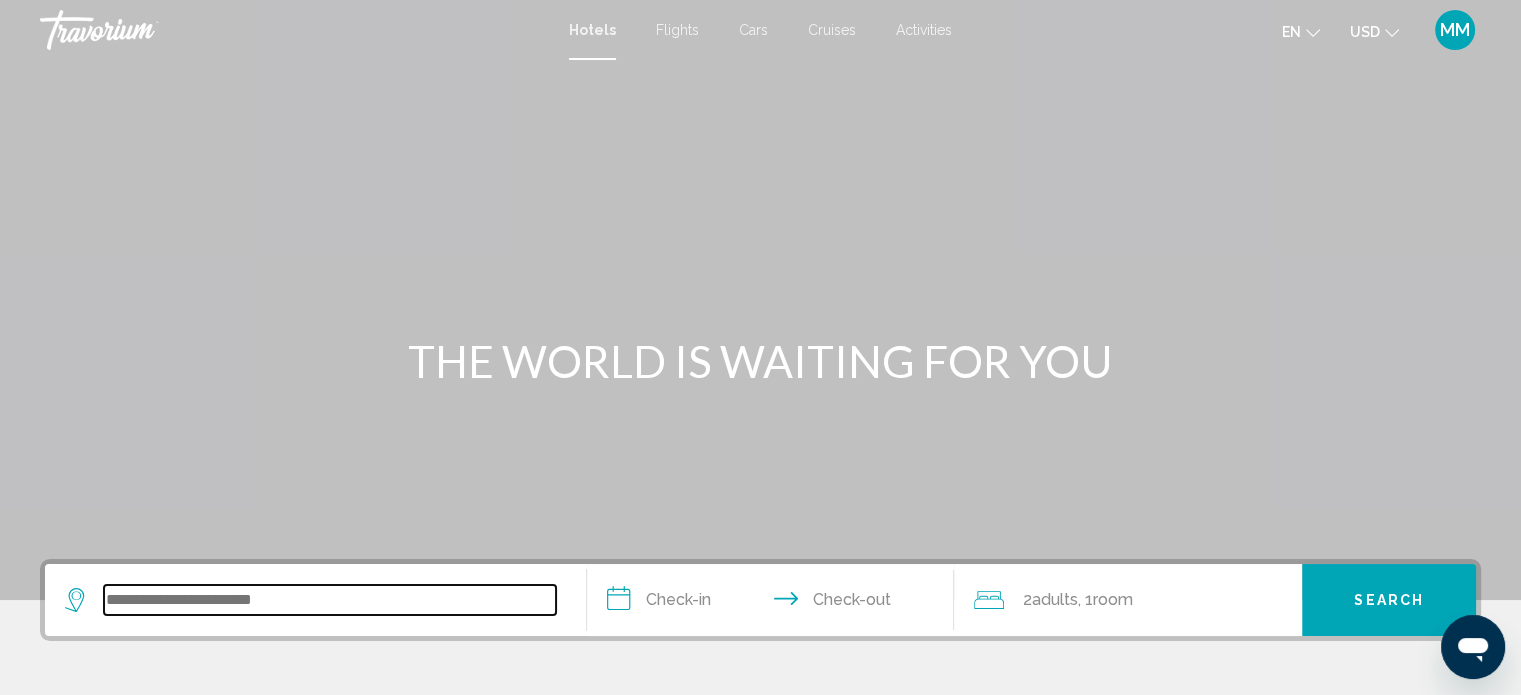 click at bounding box center (330, 600) 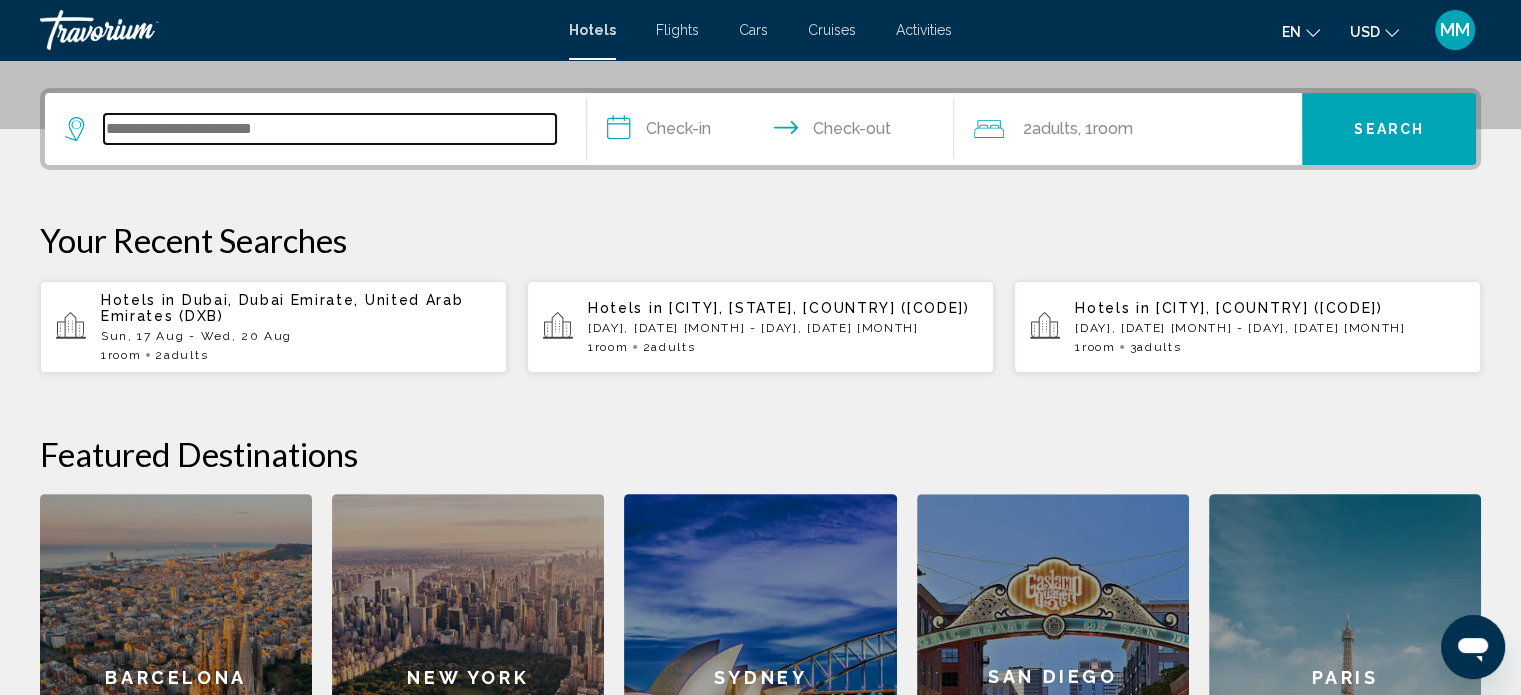 scroll, scrollTop: 493, scrollLeft: 0, axis: vertical 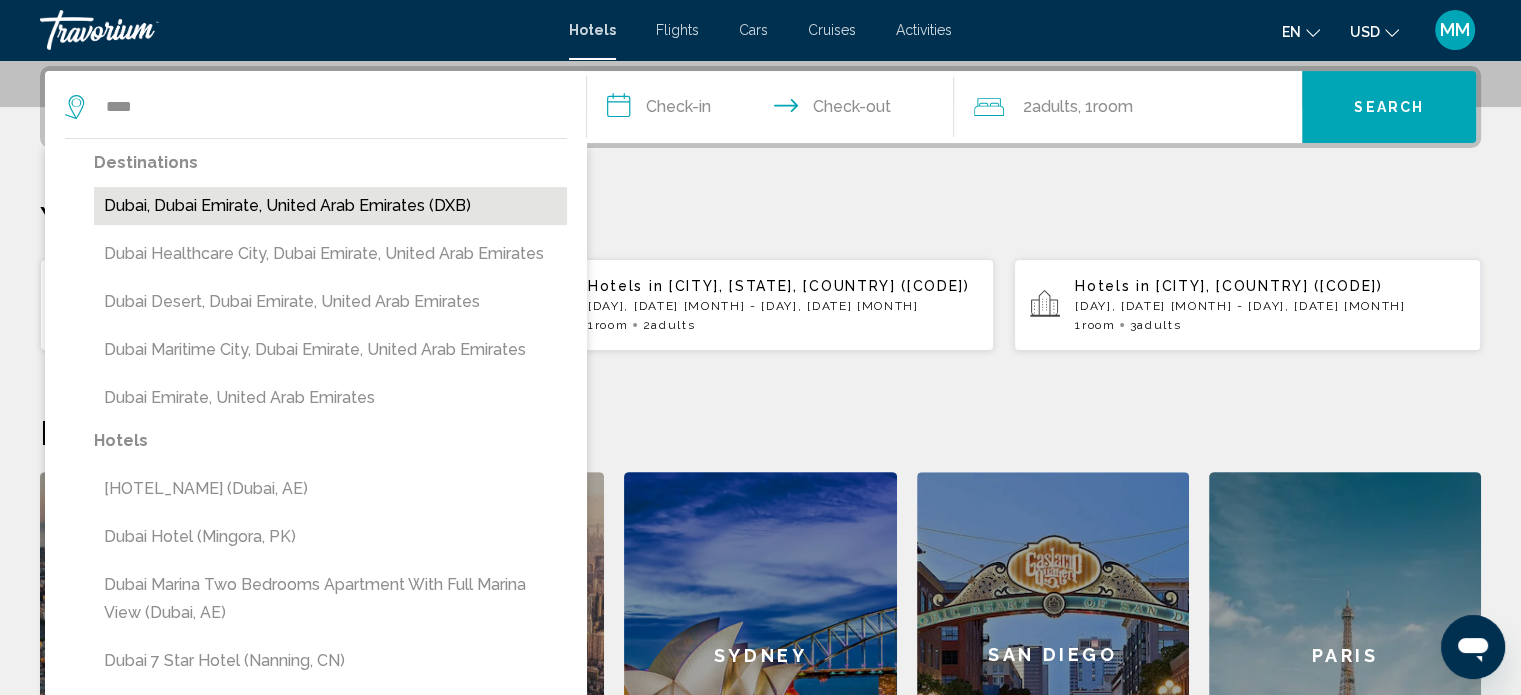 click on "Dubai, Dubai Emirate, United Arab Emirates (DXB)" at bounding box center [330, 206] 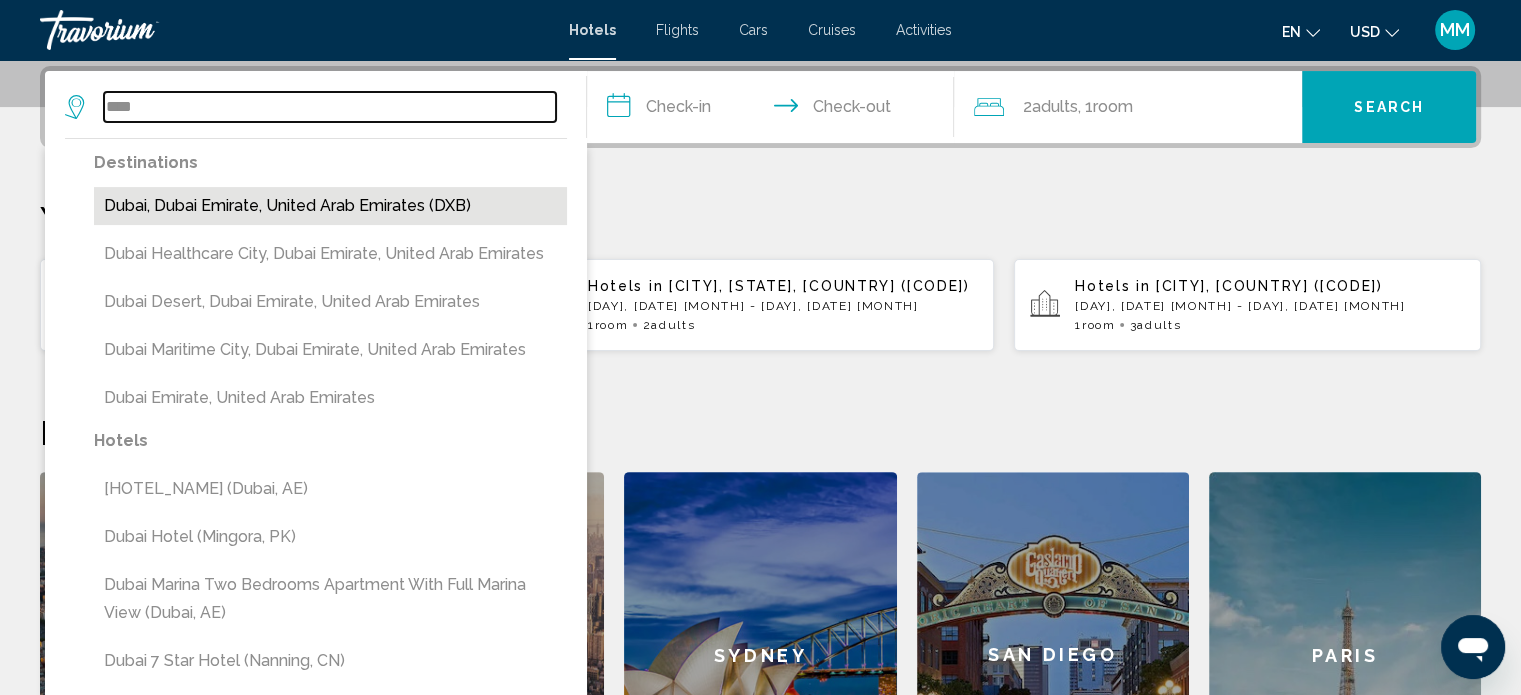type on "**********" 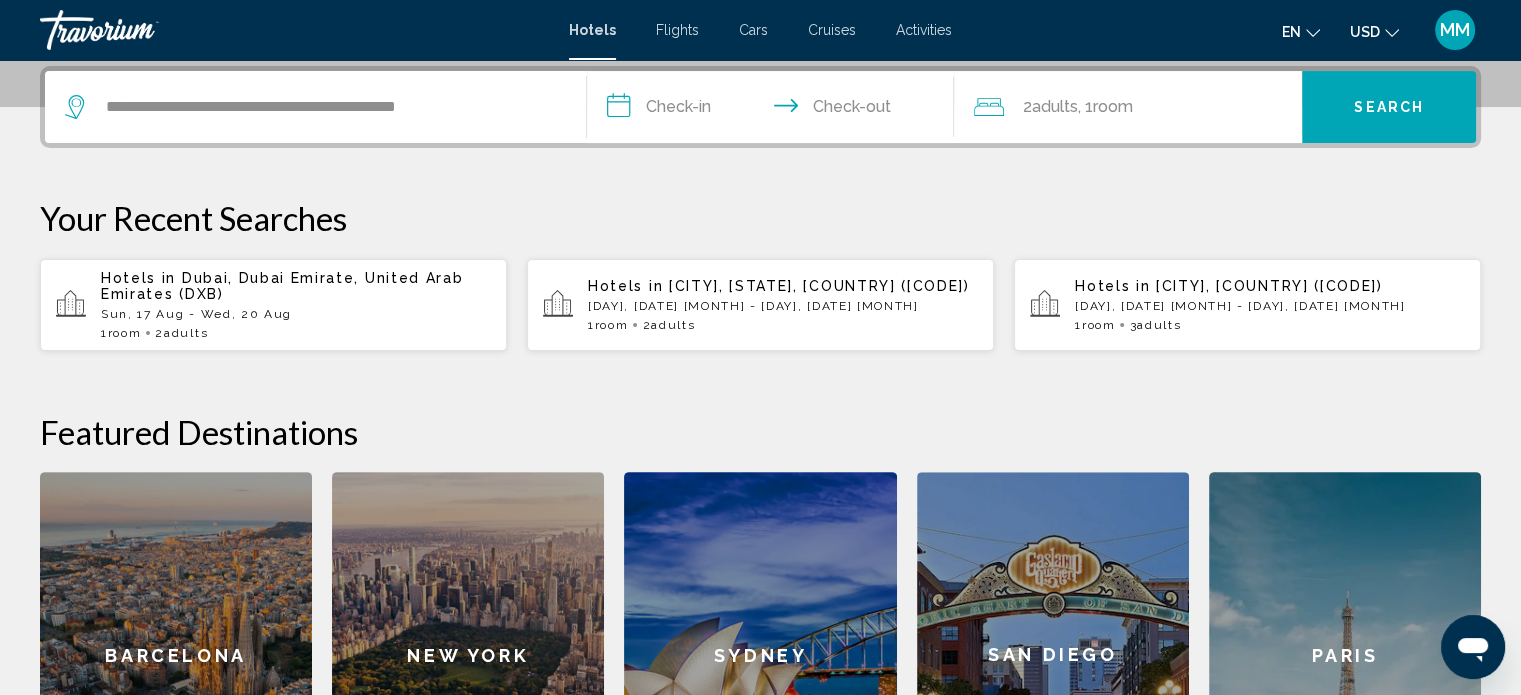 click on "**********" at bounding box center [775, 110] 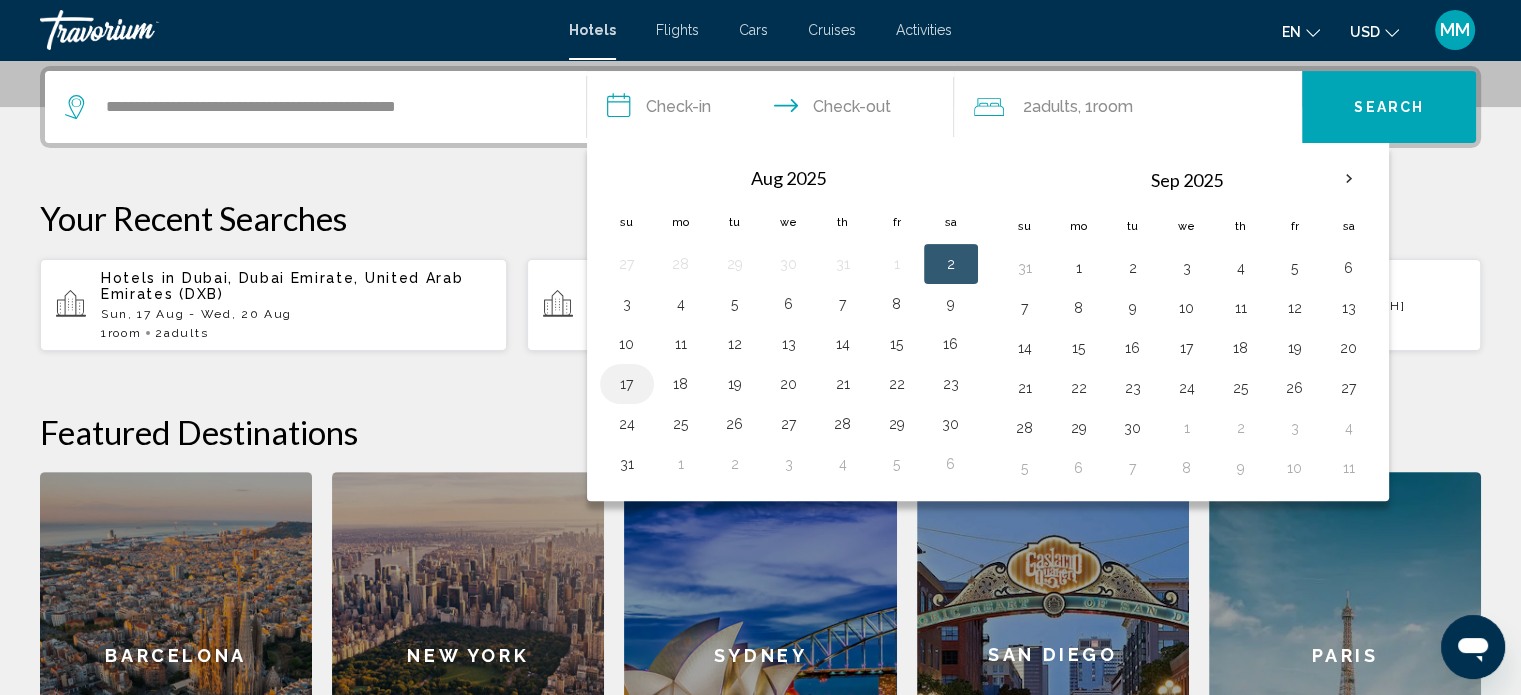 click on "17" at bounding box center [627, 384] 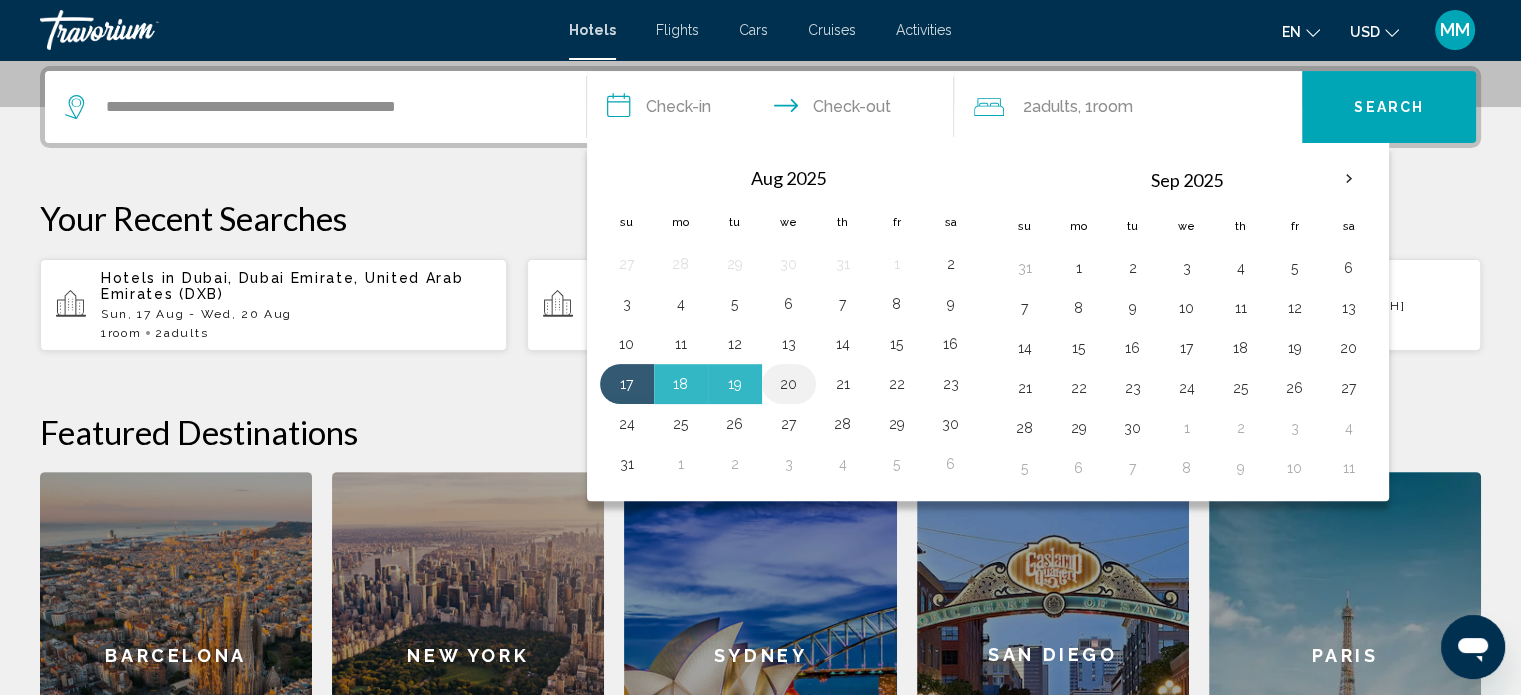 click on "20" at bounding box center (789, 384) 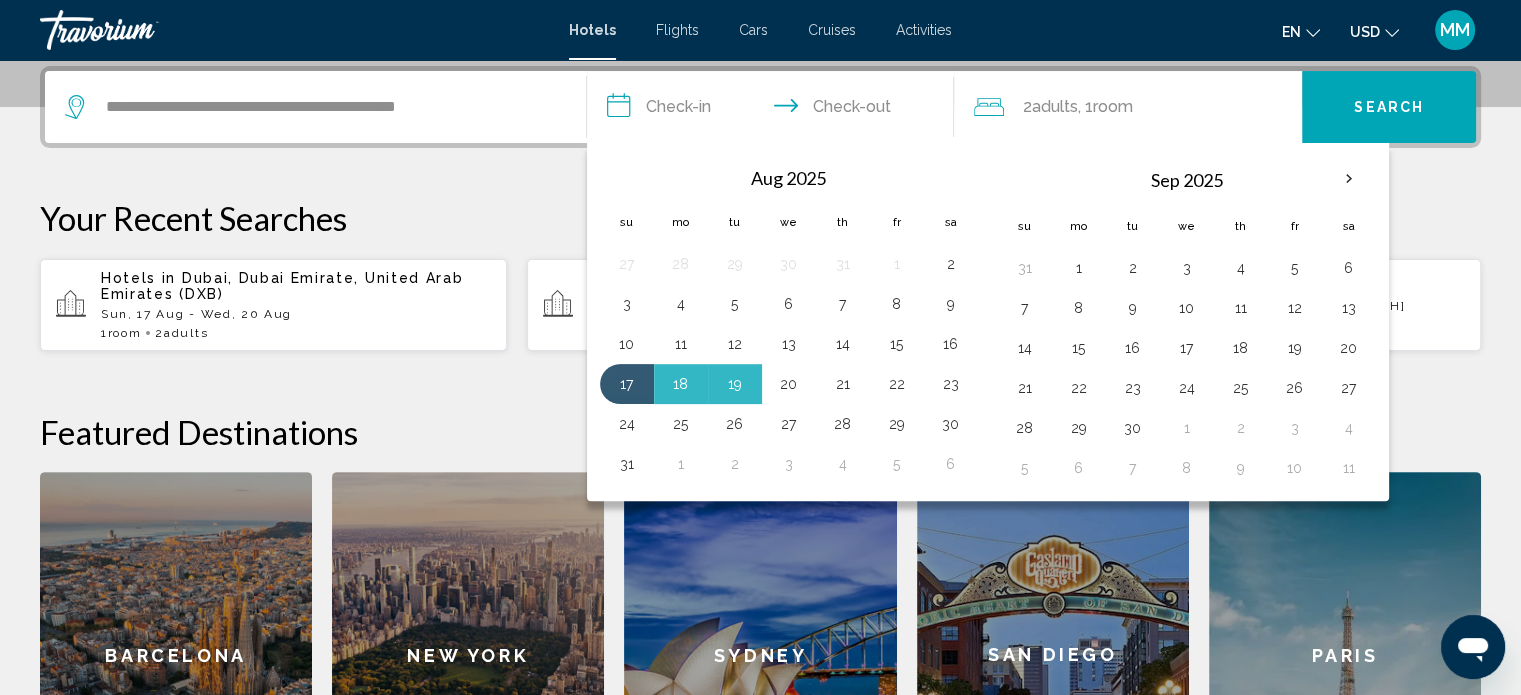 type on "**********" 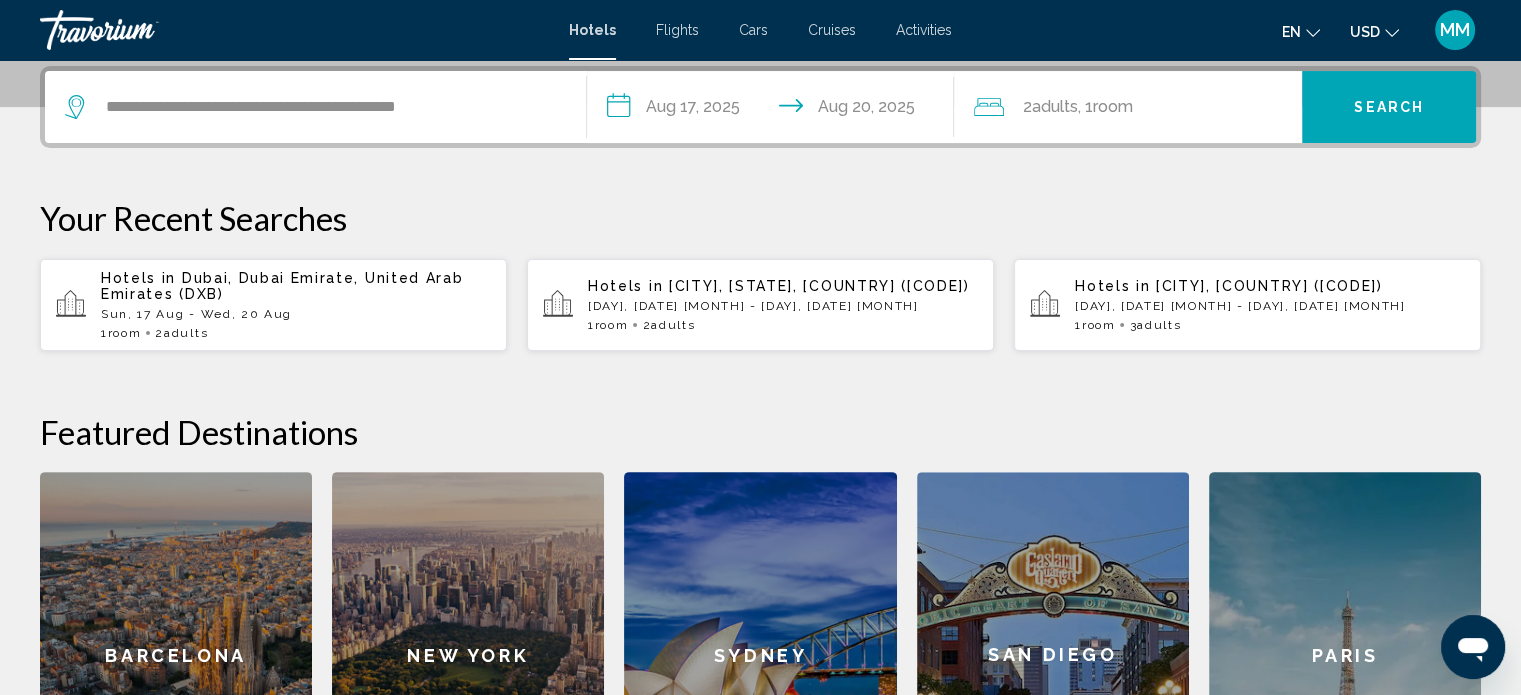 click on "Search" at bounding box center [1389, 108] 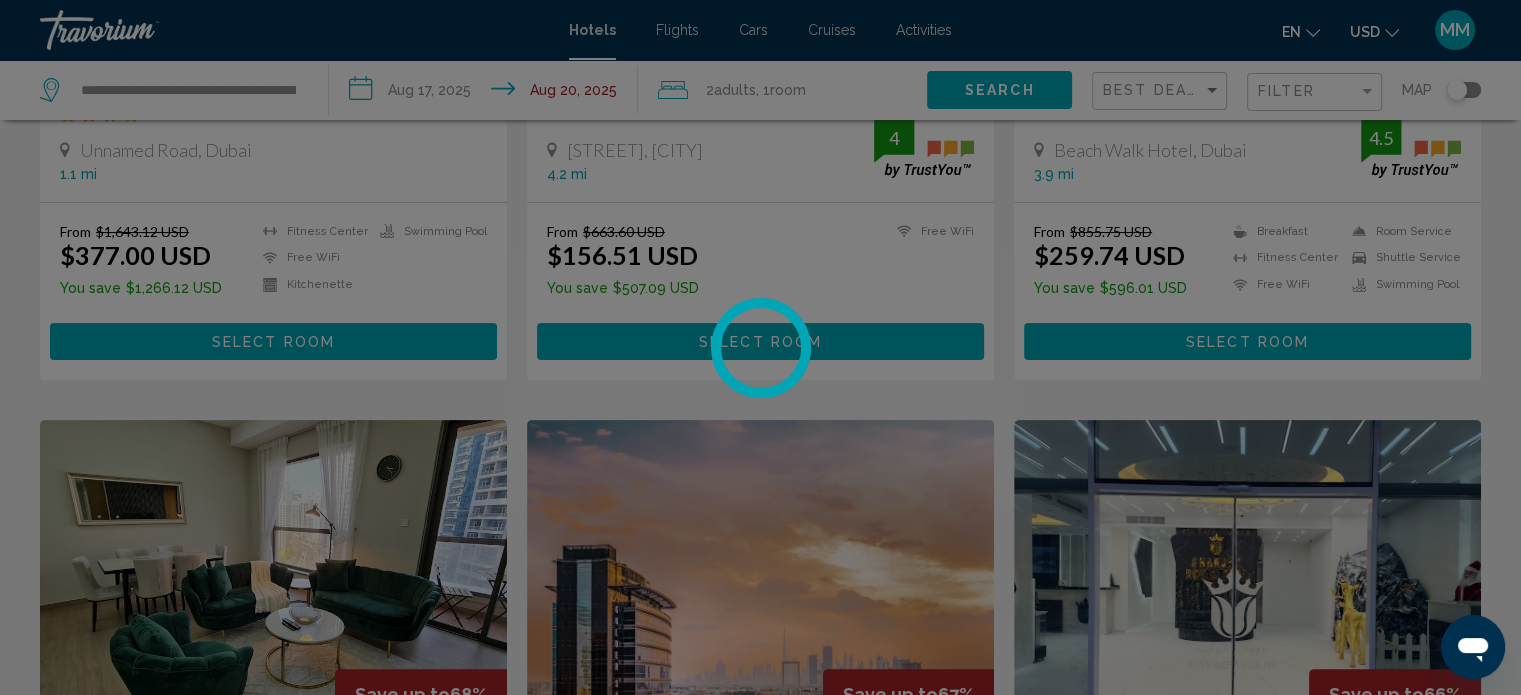 scroll, scrollTop: 0, scrollLeft: 0, axis: both 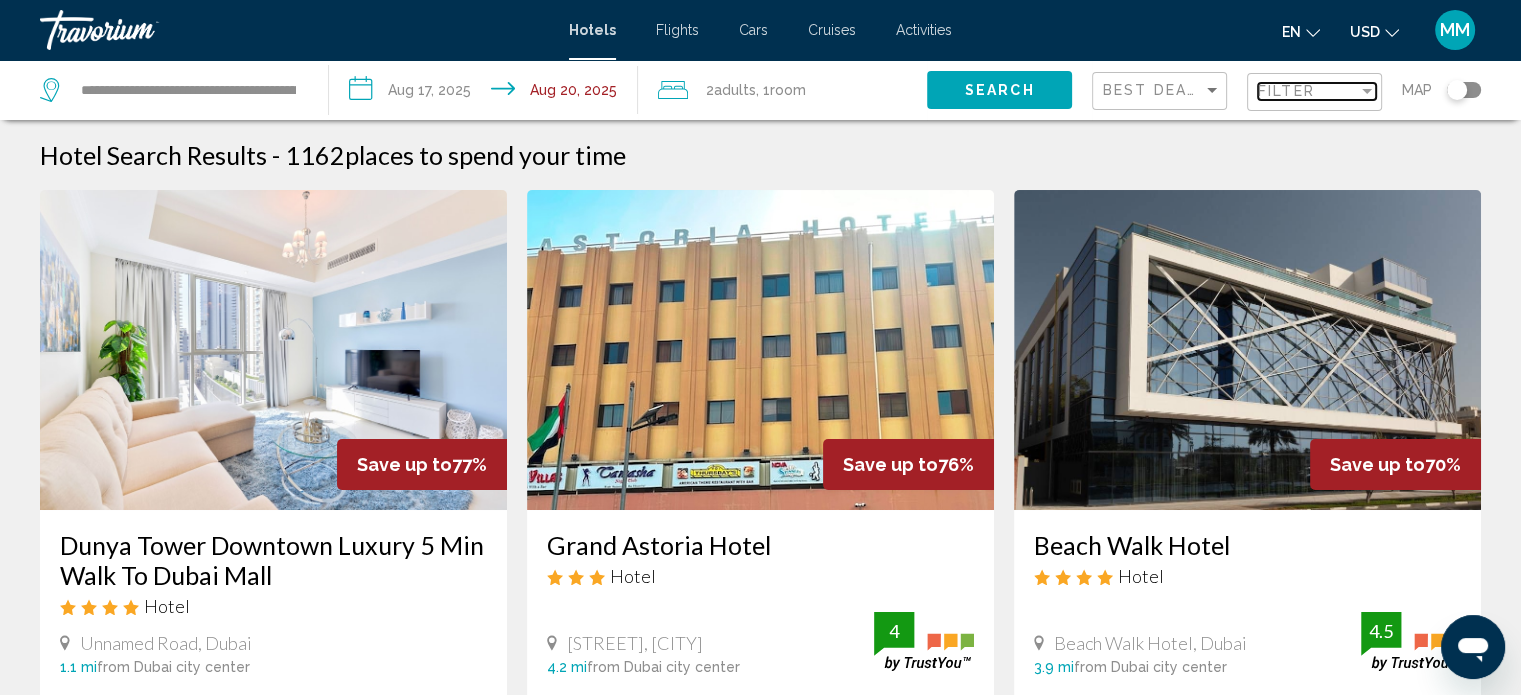click on "Filter" at bounding box center [1308, 91] 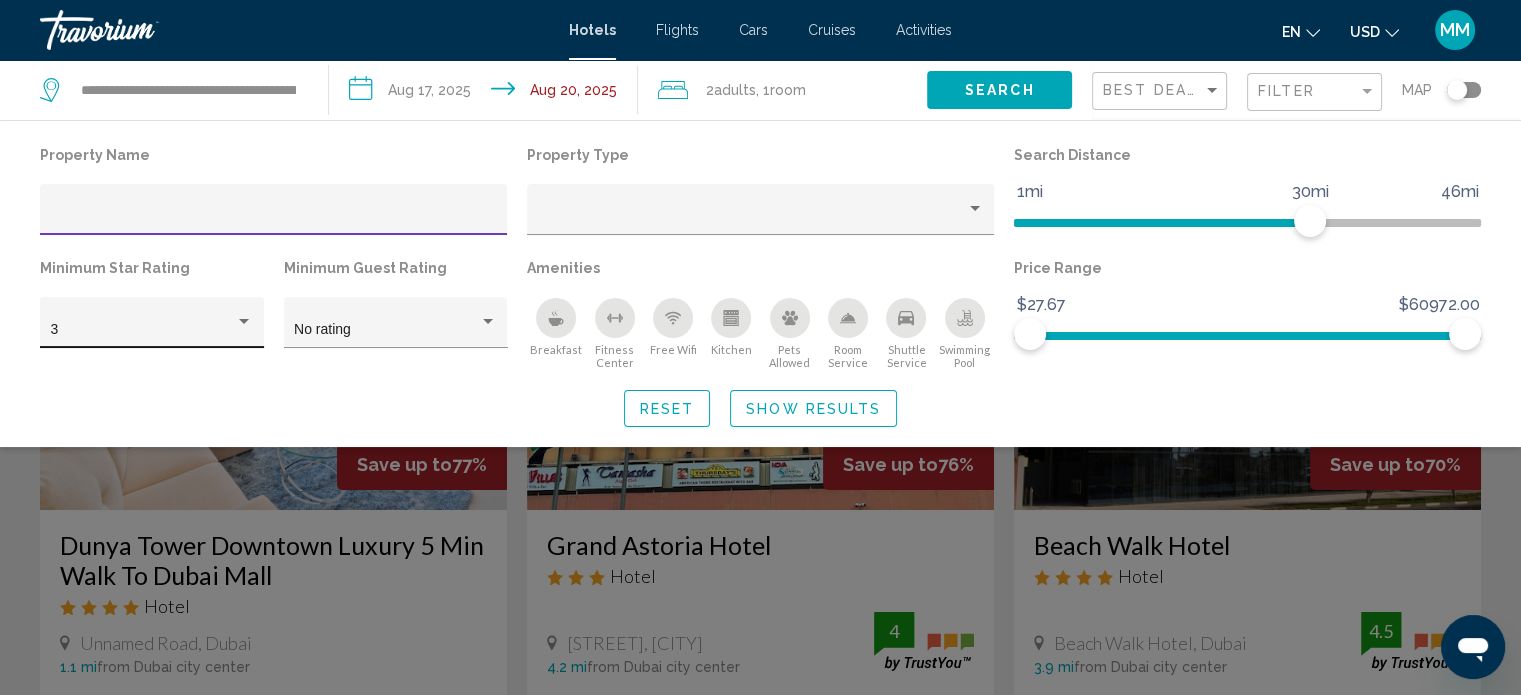 click on "3" at bounding box center [143, 330] 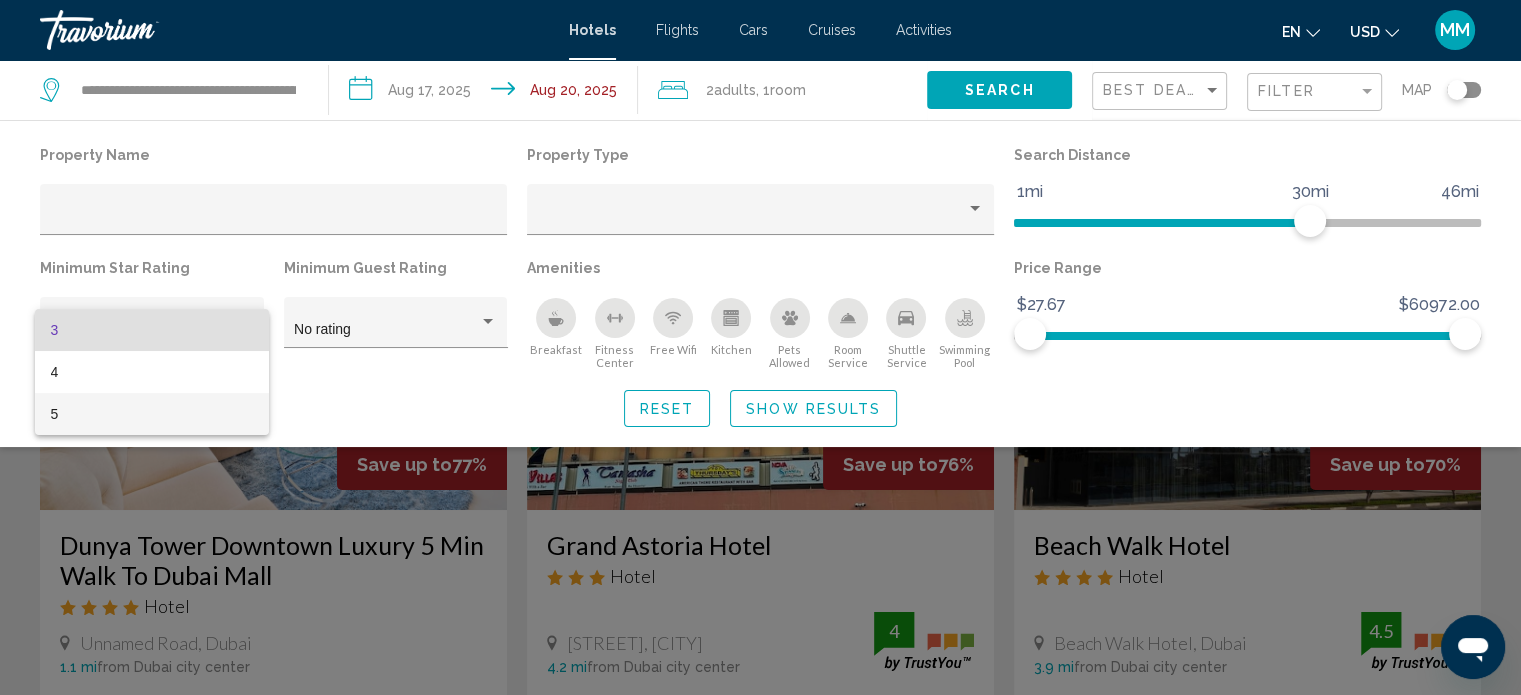 click on "5" at bounding box center [152, 414] 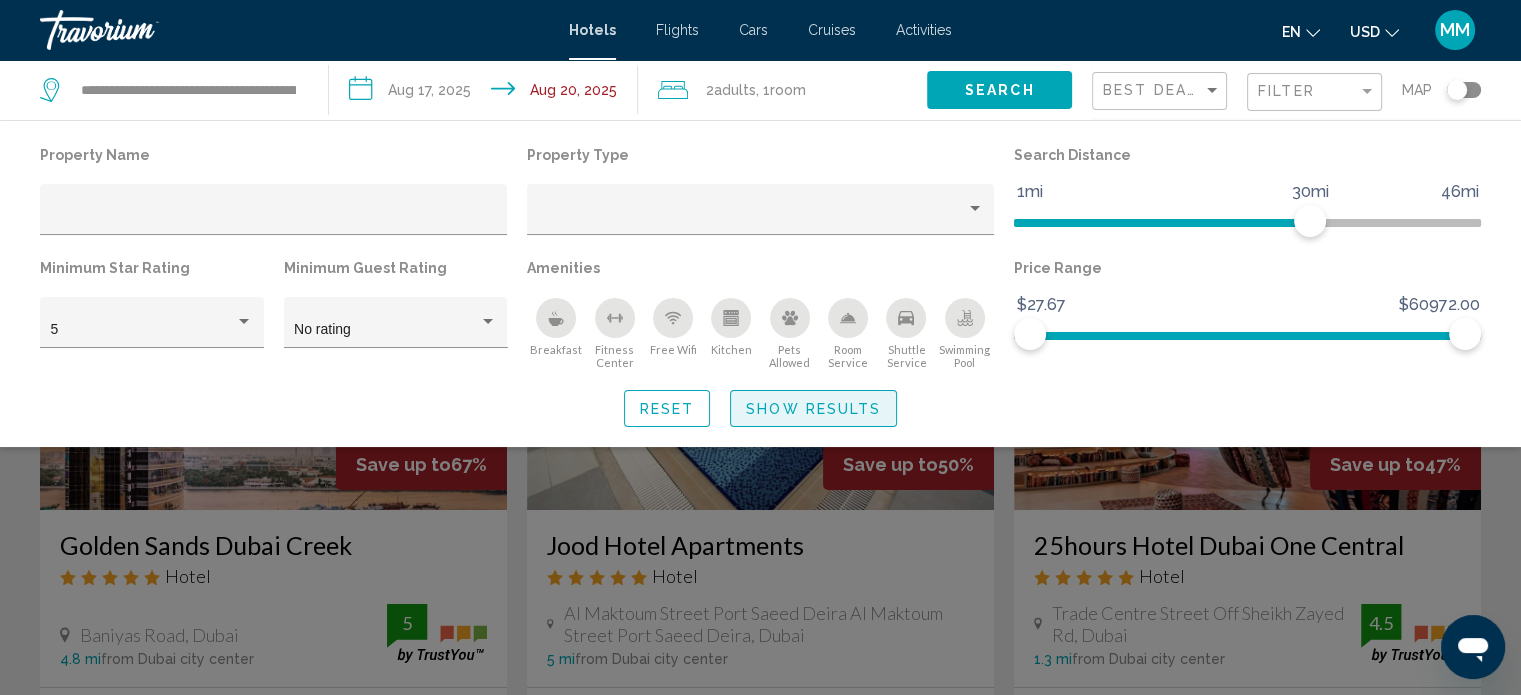 click on "Show Results" 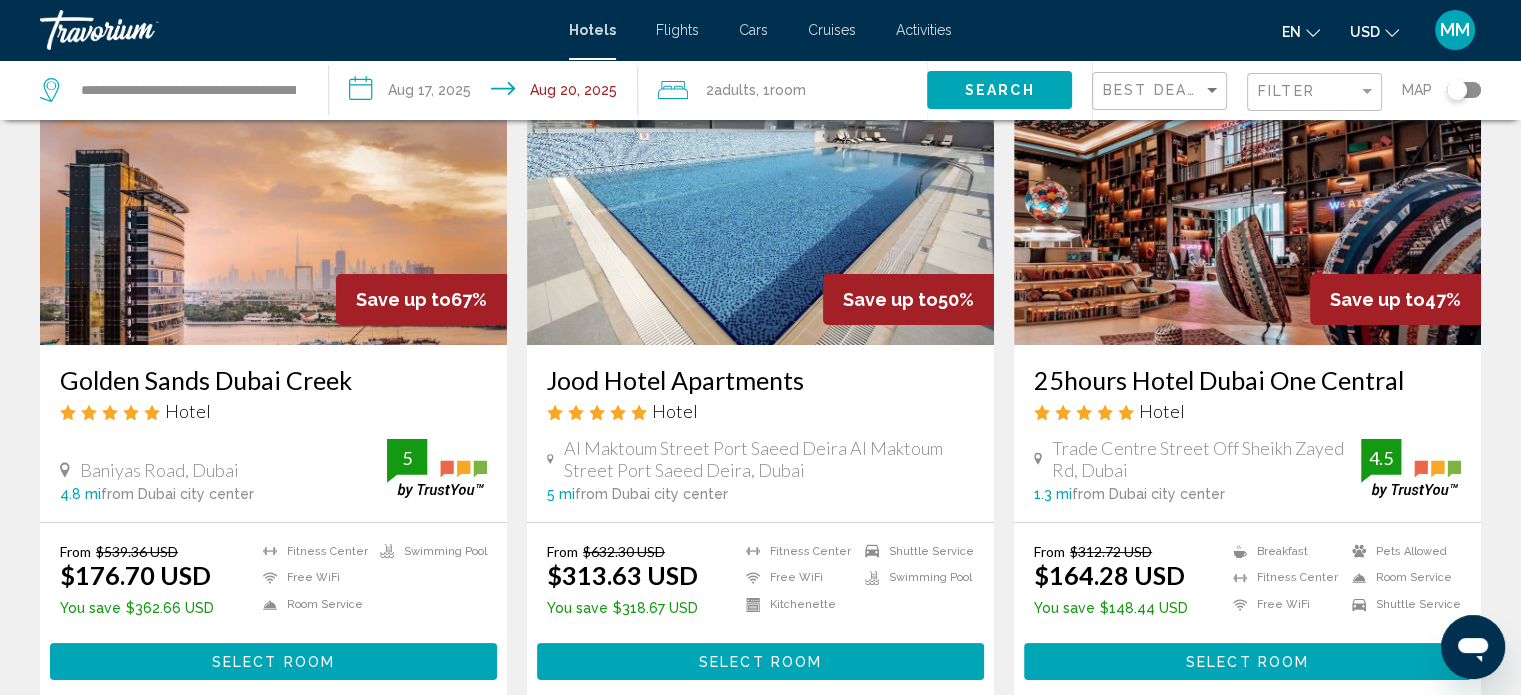 scroll, scrollTop: 200, scrollLeft: 0, axis: vertical 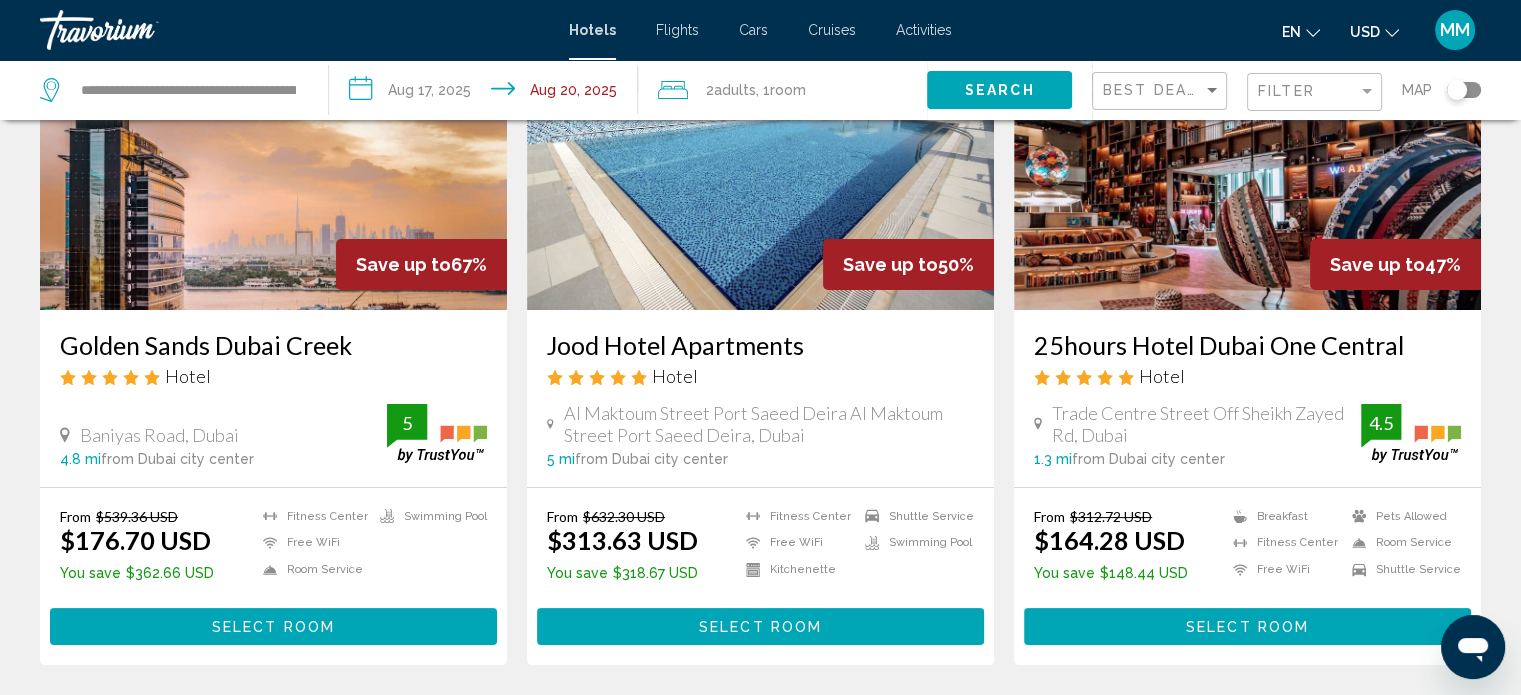 click on "Best Deals" 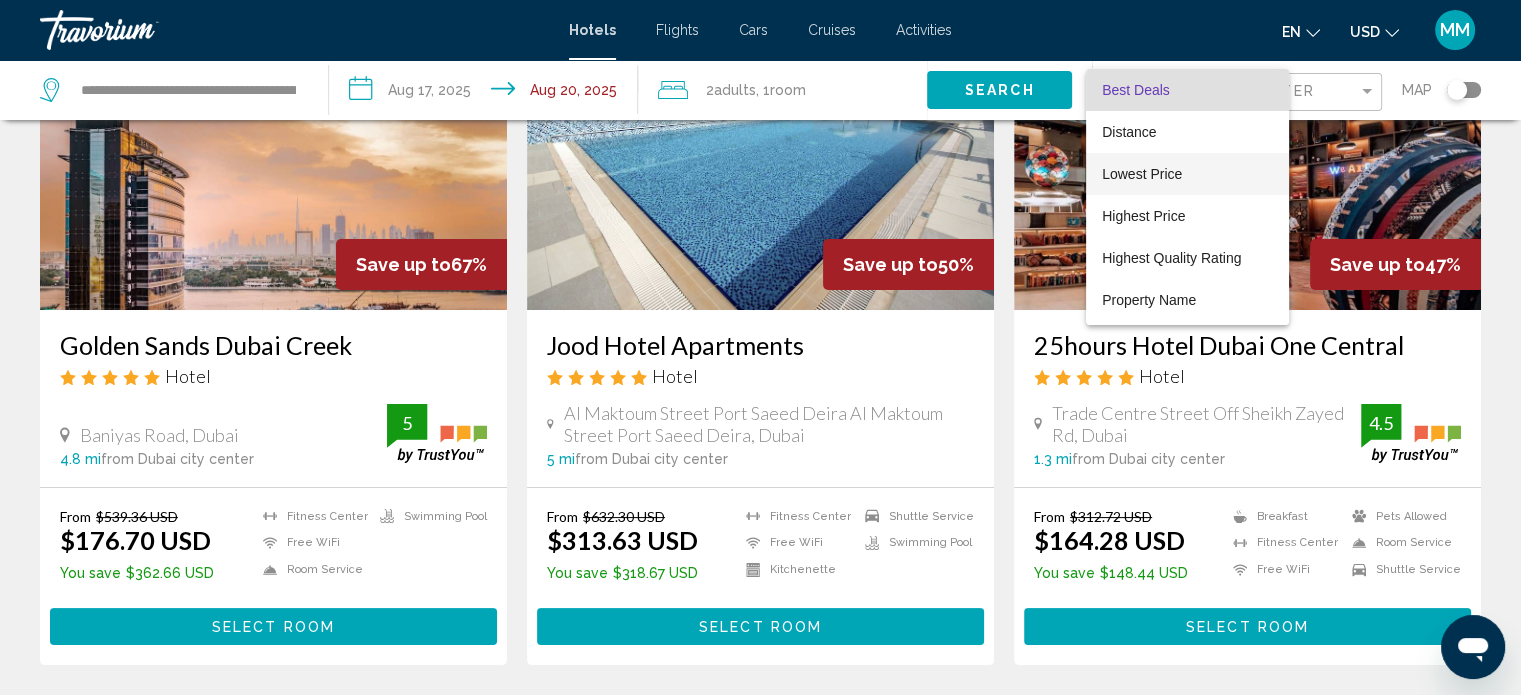 click on "Lowest Price" at bounding box center (1142, 174) 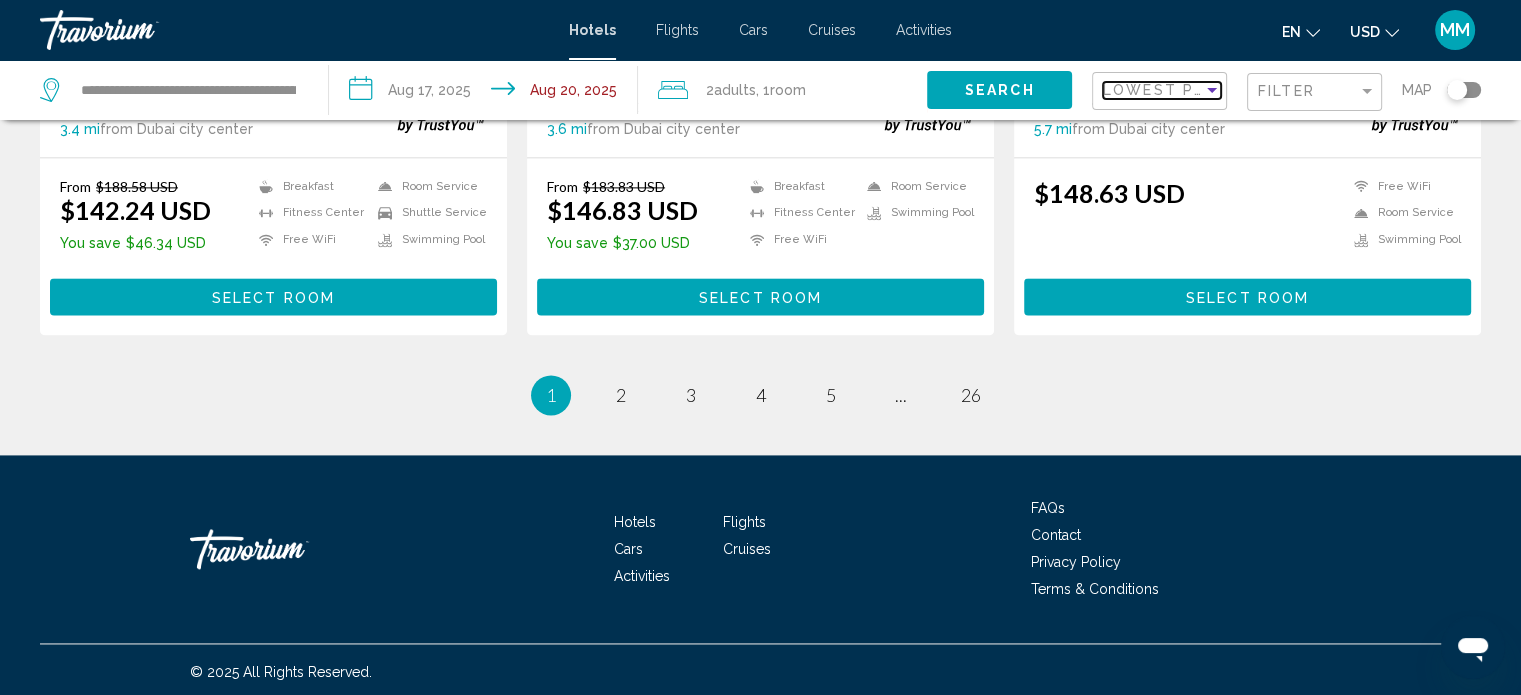 scroll, scrollTop: 2736, scrollLeft: 0, axis: vertical 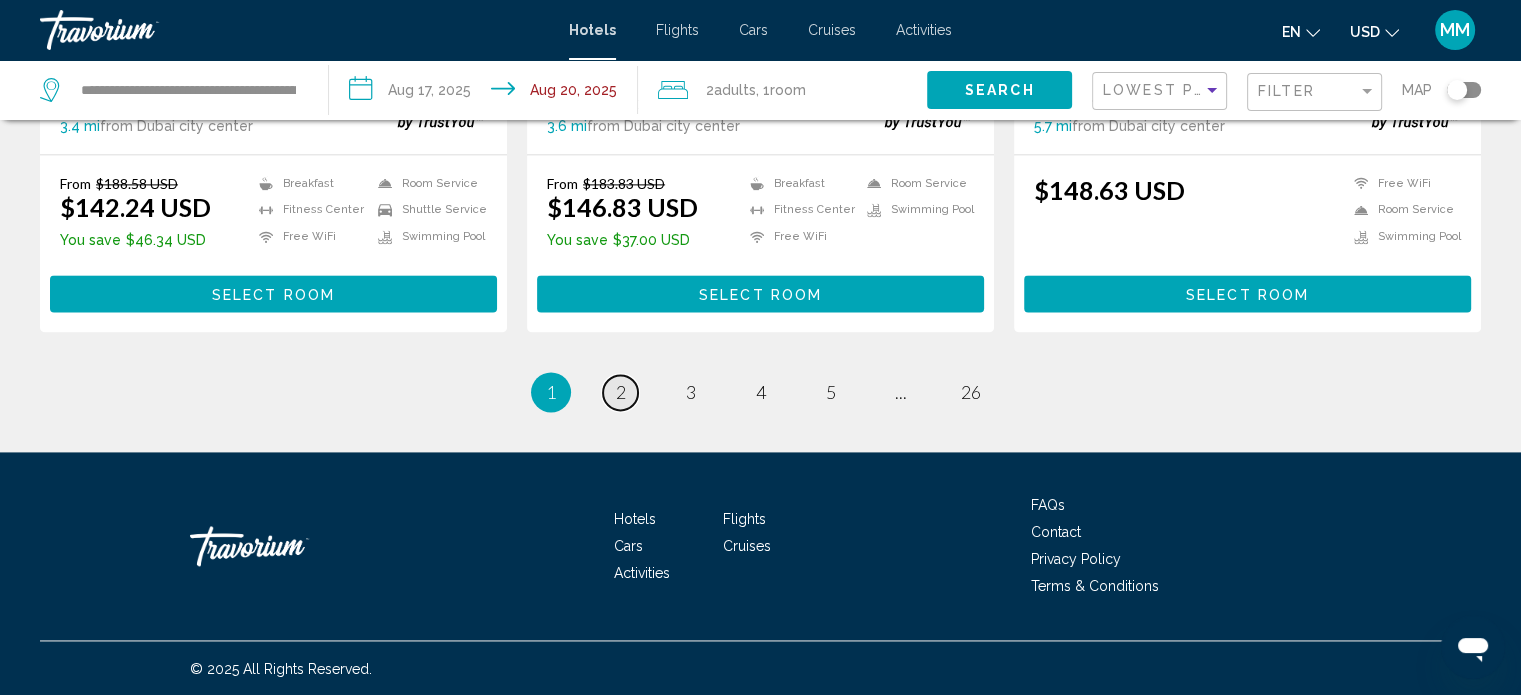 click on "page  2" at bounding box center [620, 392] 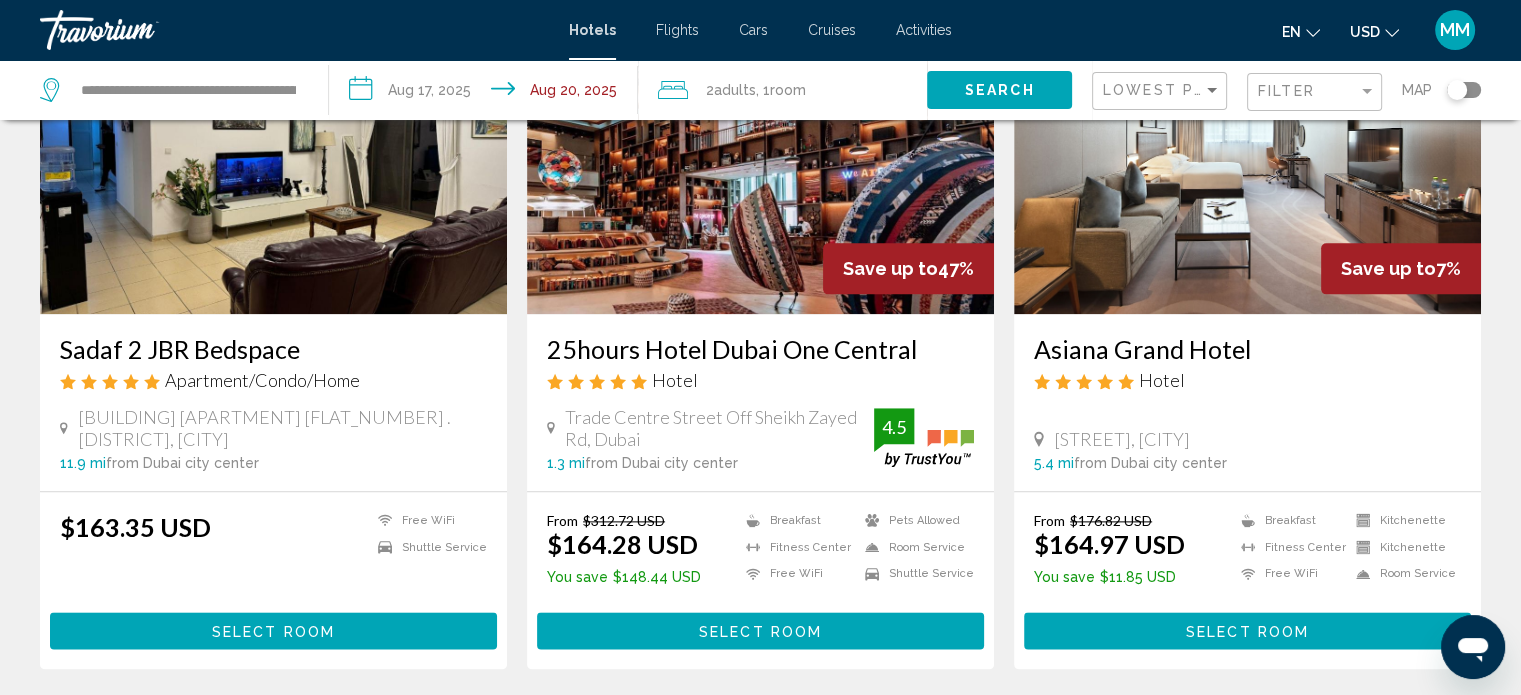 scroll, scrollTop: 2500, scrollLeft: 0, axis: vertical 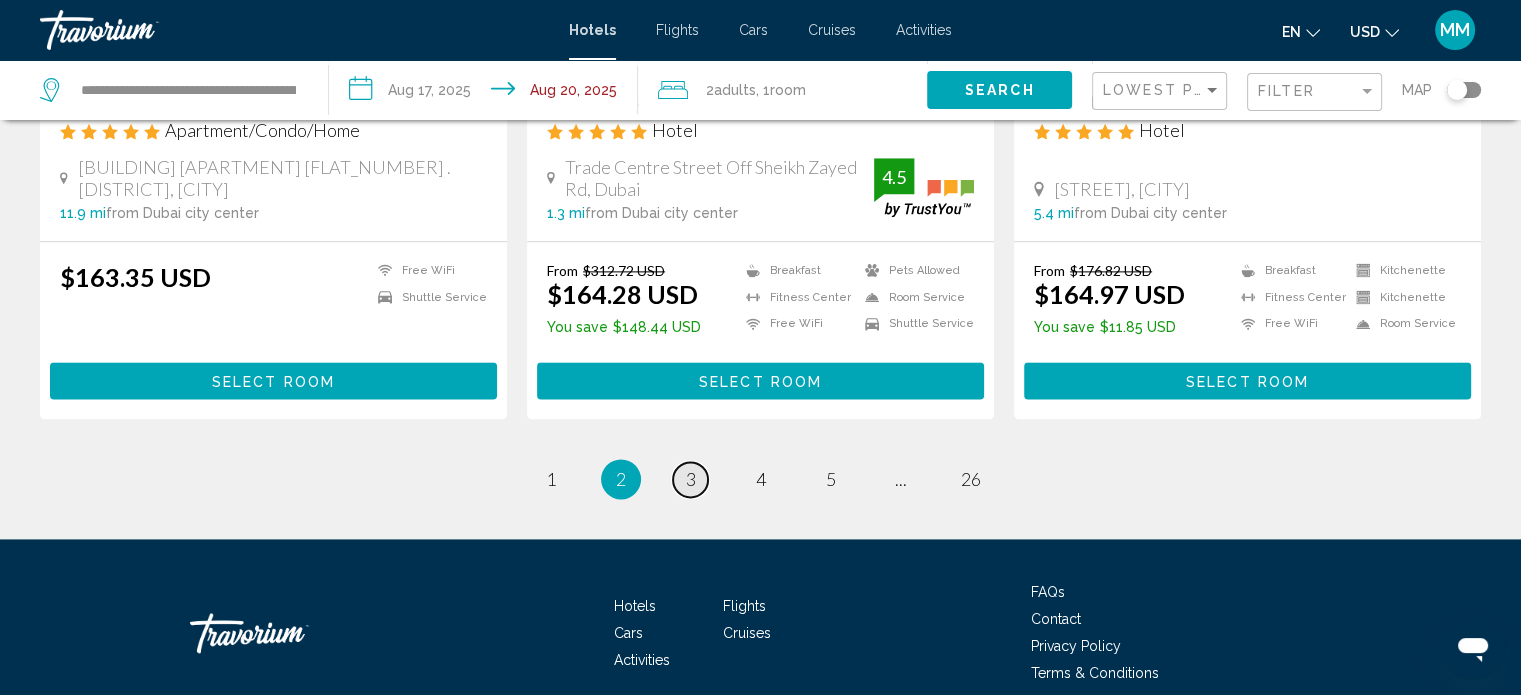 click on "3" at bounding box center [691, 479] 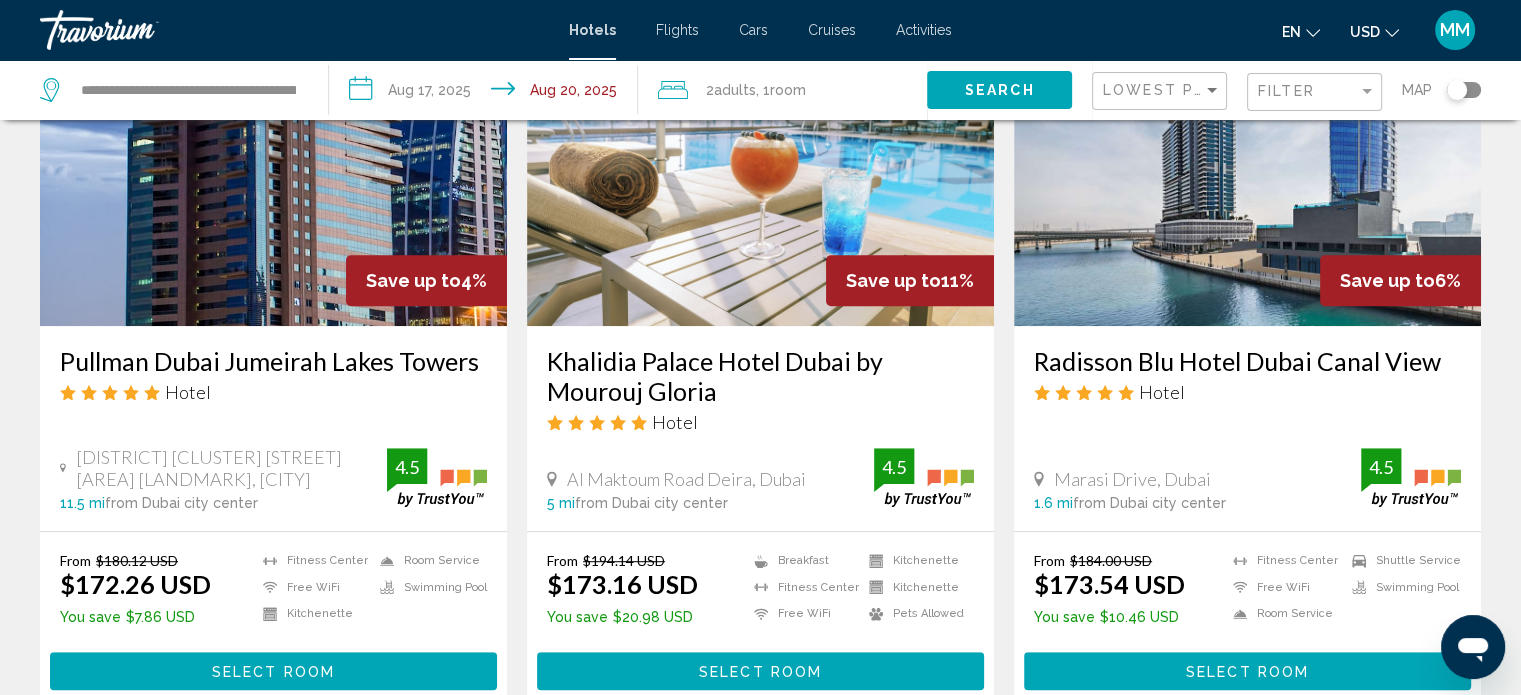 scroll, scrollTop: 900, scrollLeft: 0, axis: vertical 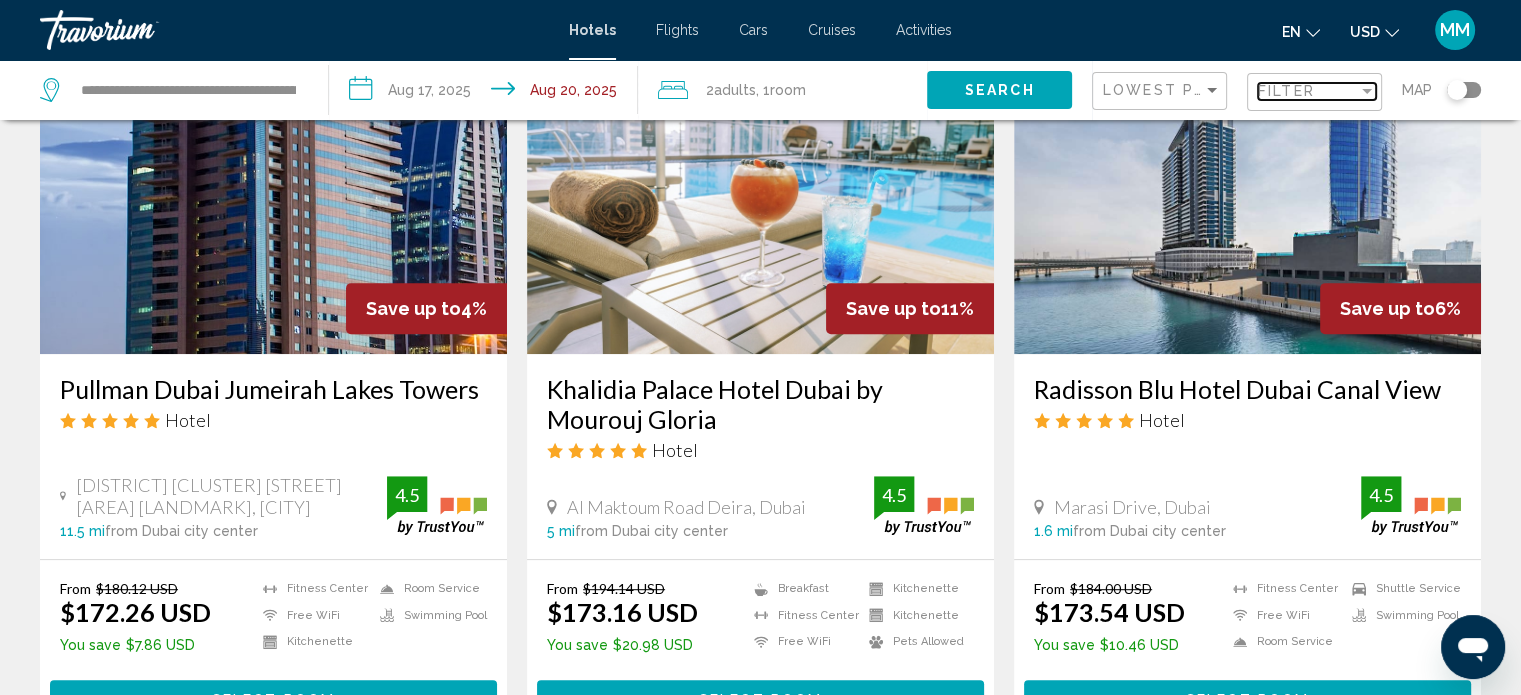 click on "Filter" at bounding box center [1308, 91] 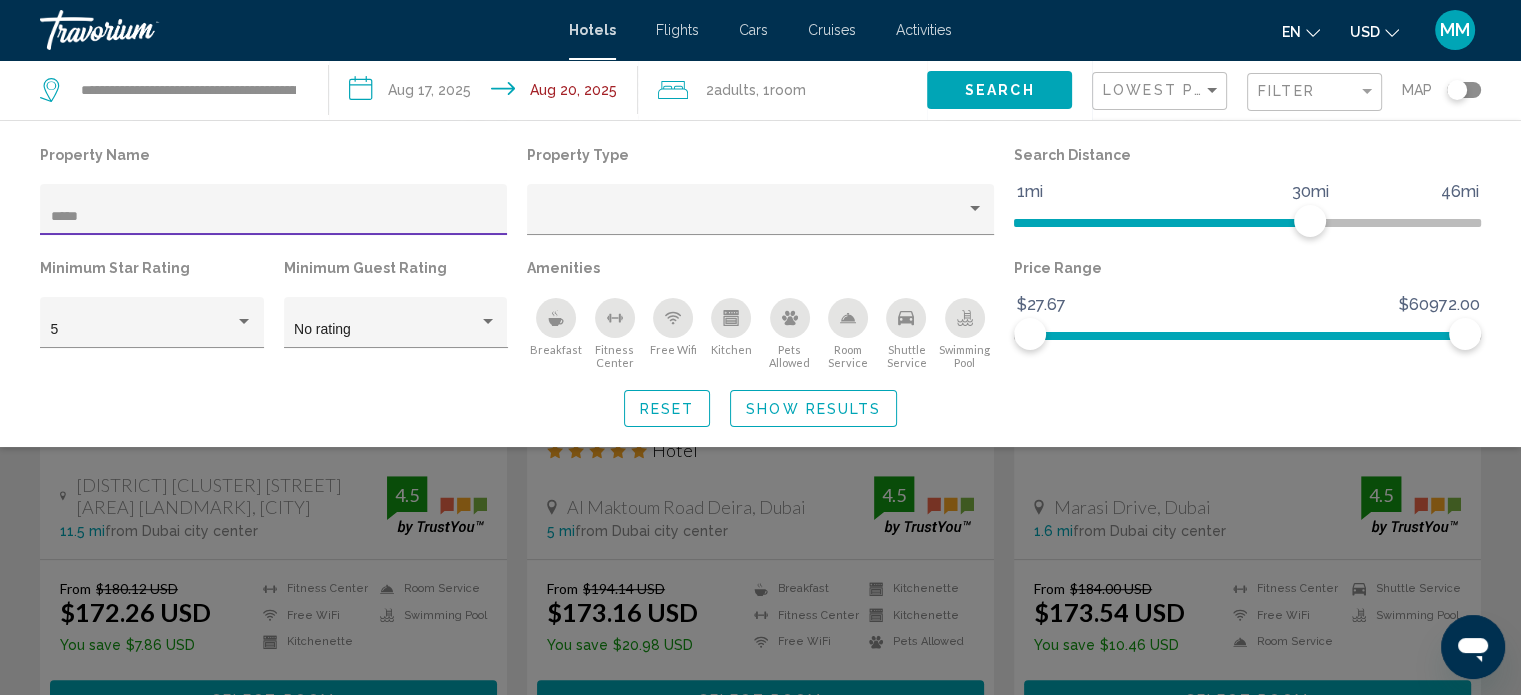 scroll, scrollTop: 534, scrollLeft: 0, axis: vertical 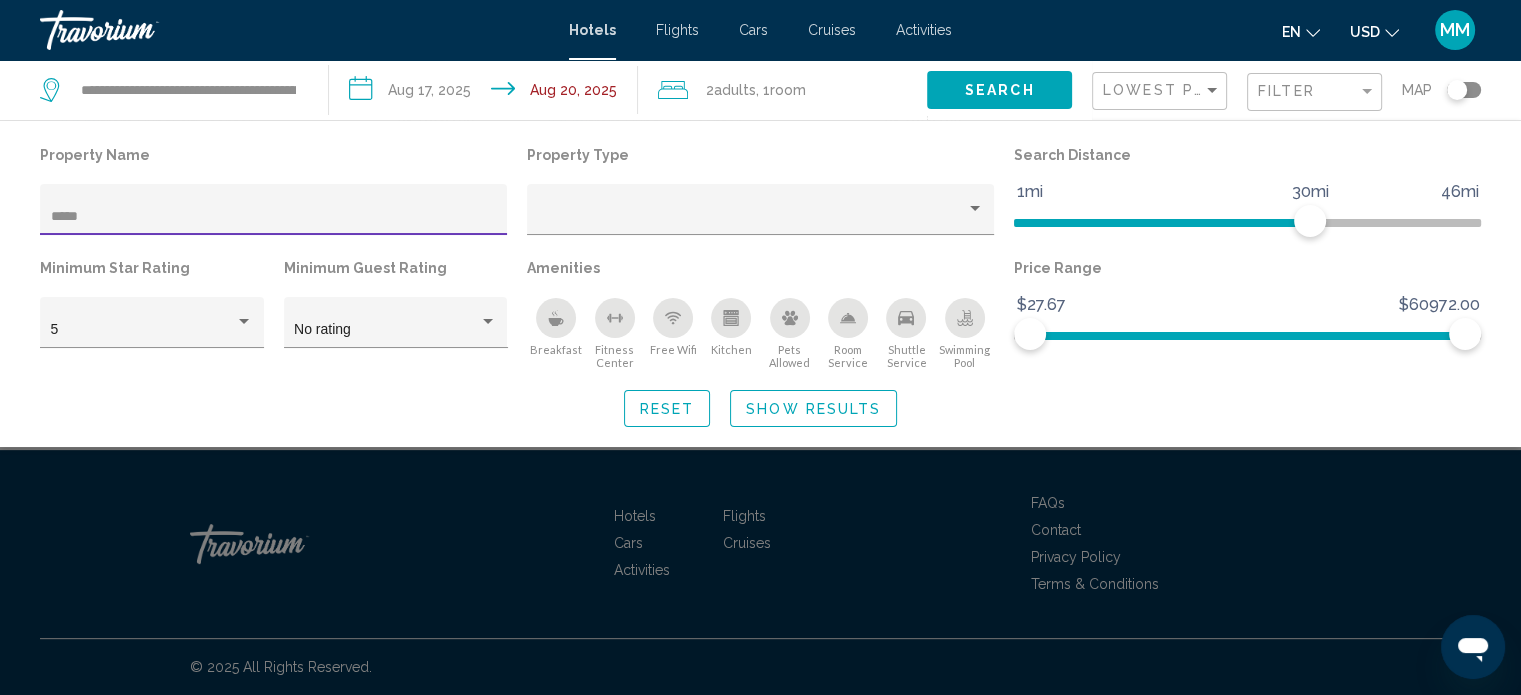 type on "*****" 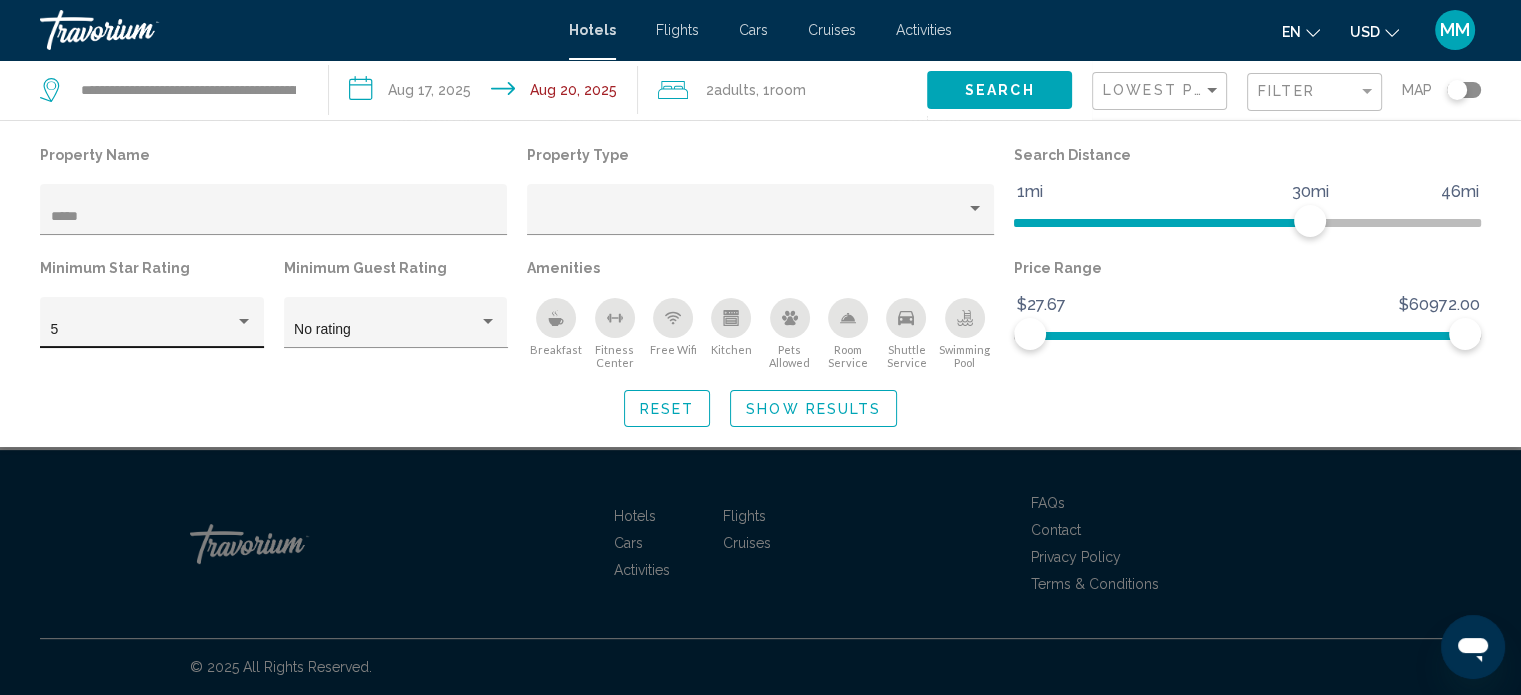 click on "5" at bounding box center [143, 330] 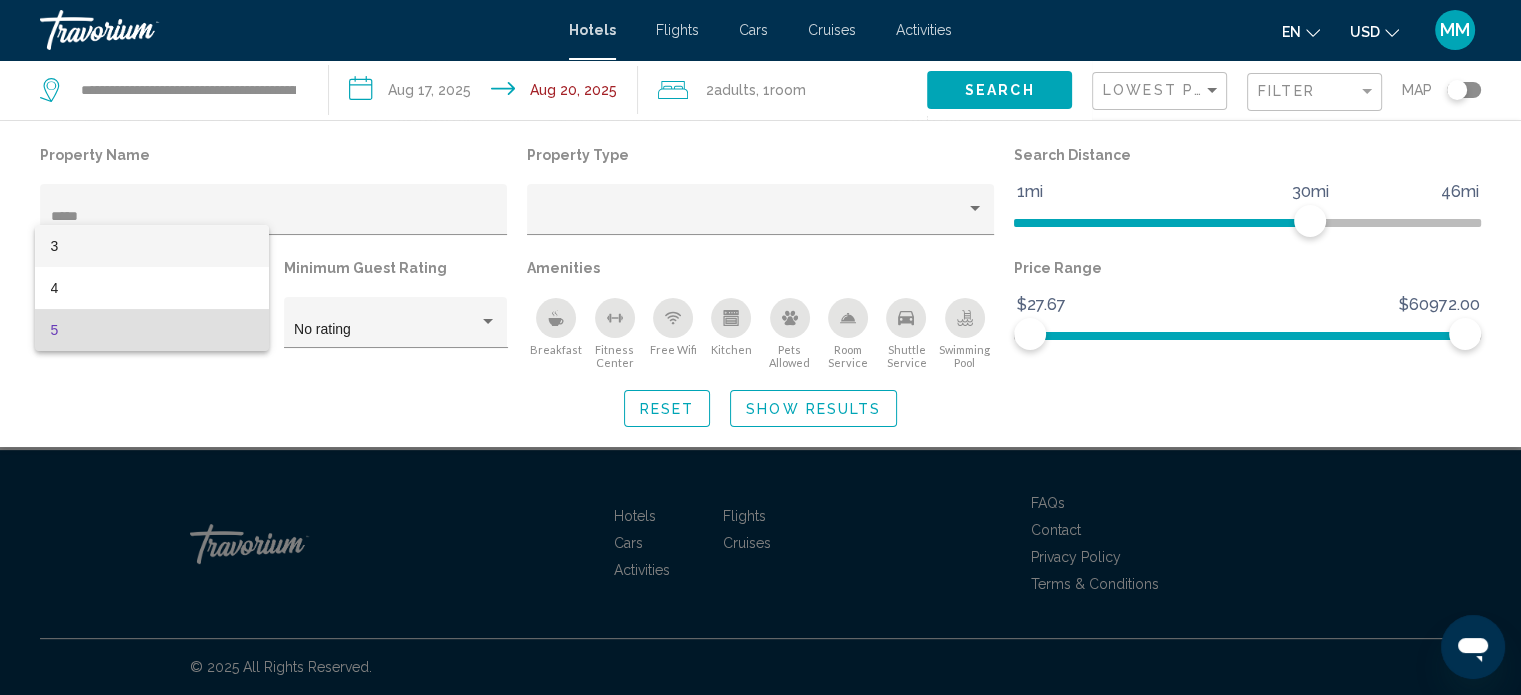 click on "3" at bounding box center (152, 246) 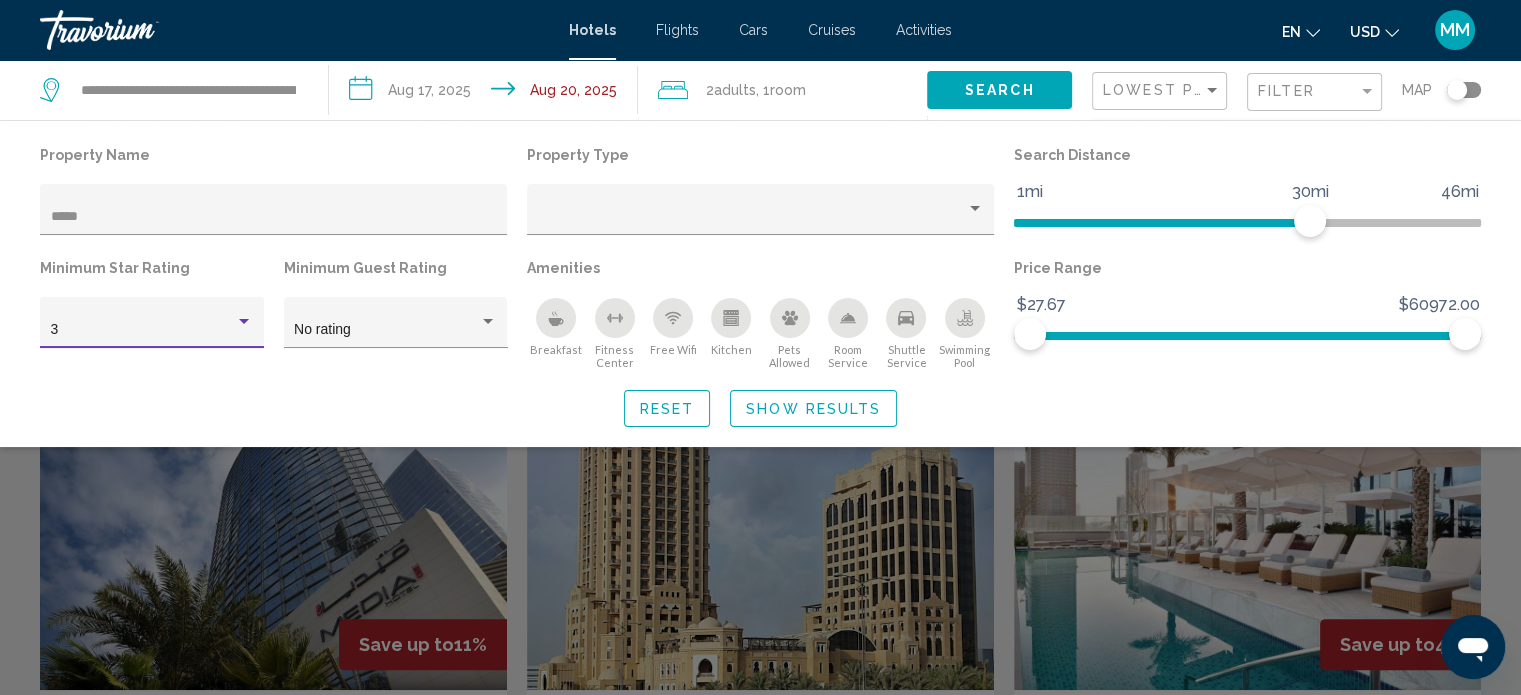 click 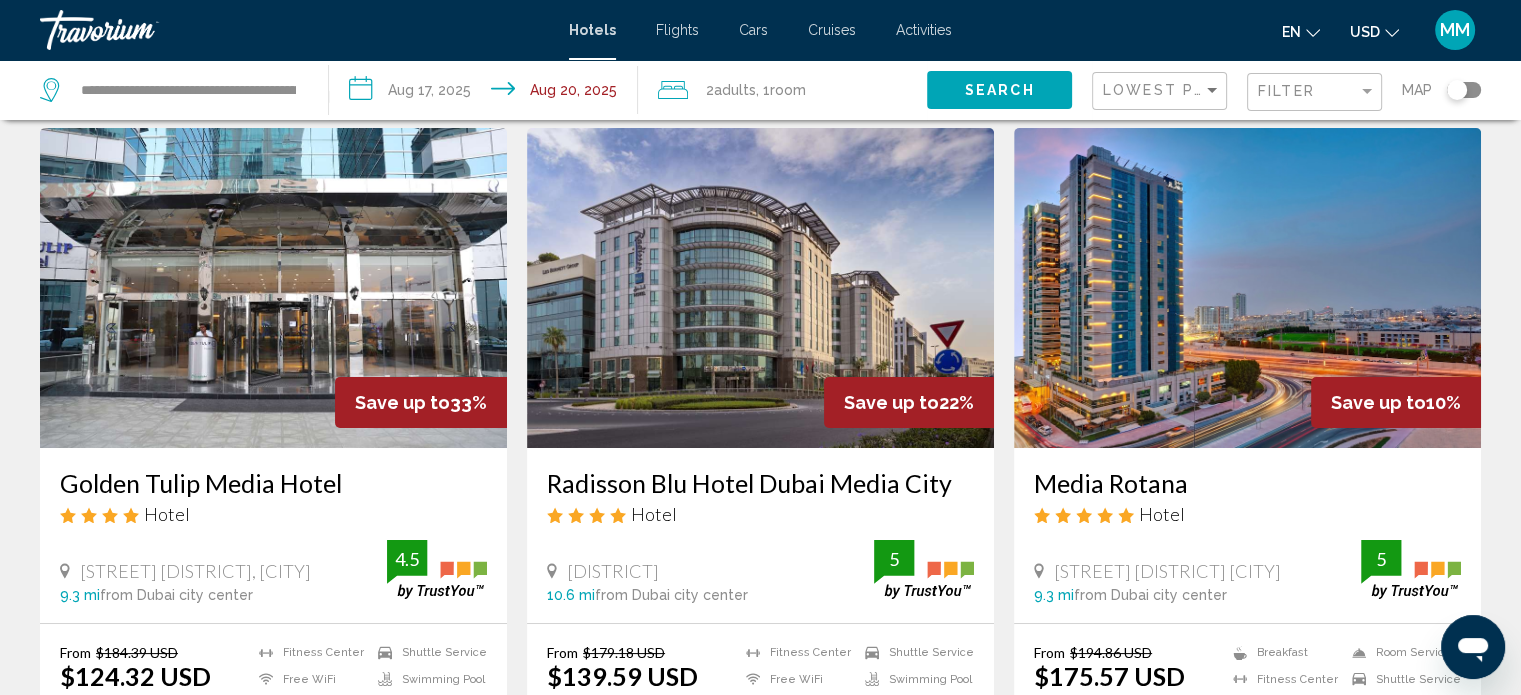 scroll, scrollTop: 0, scrollLeft: 0, axis: both 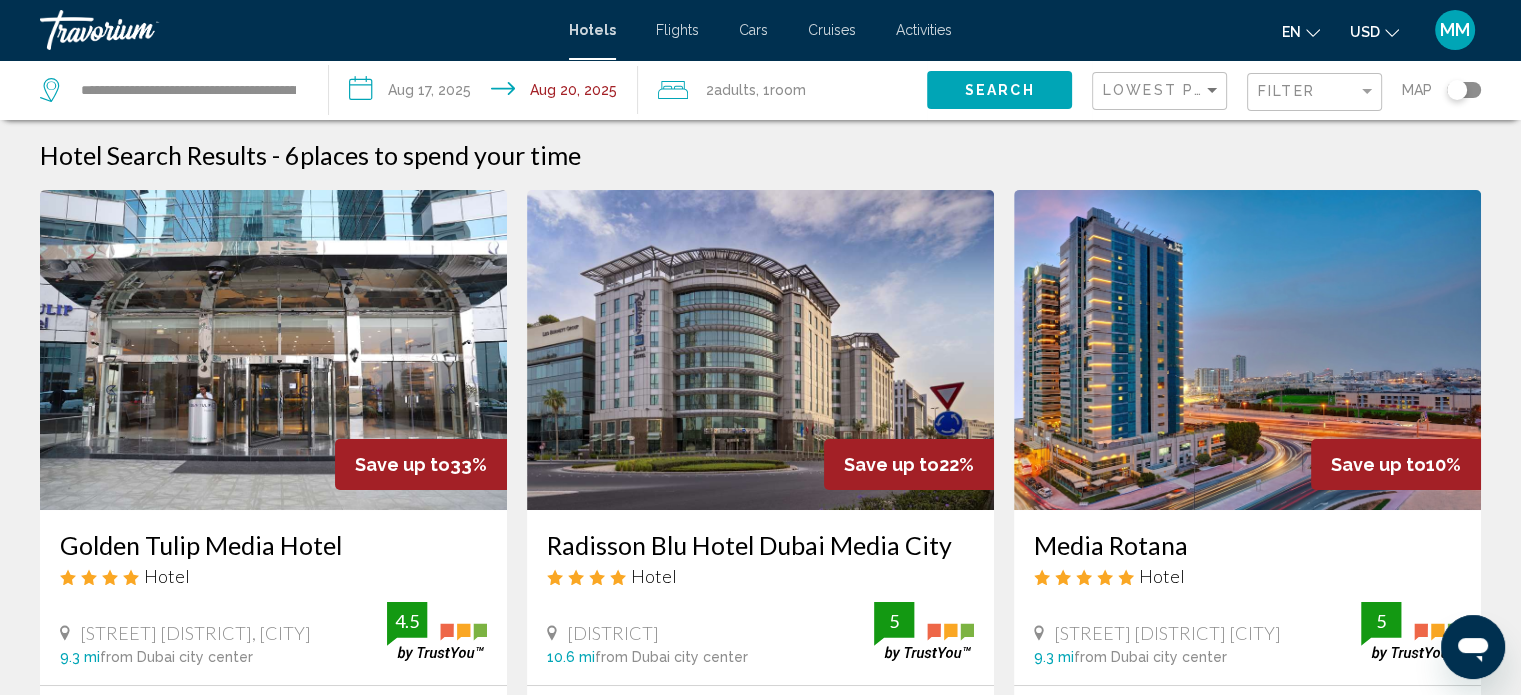 click on "Media Rotana" at bounding box center [1247, 545] 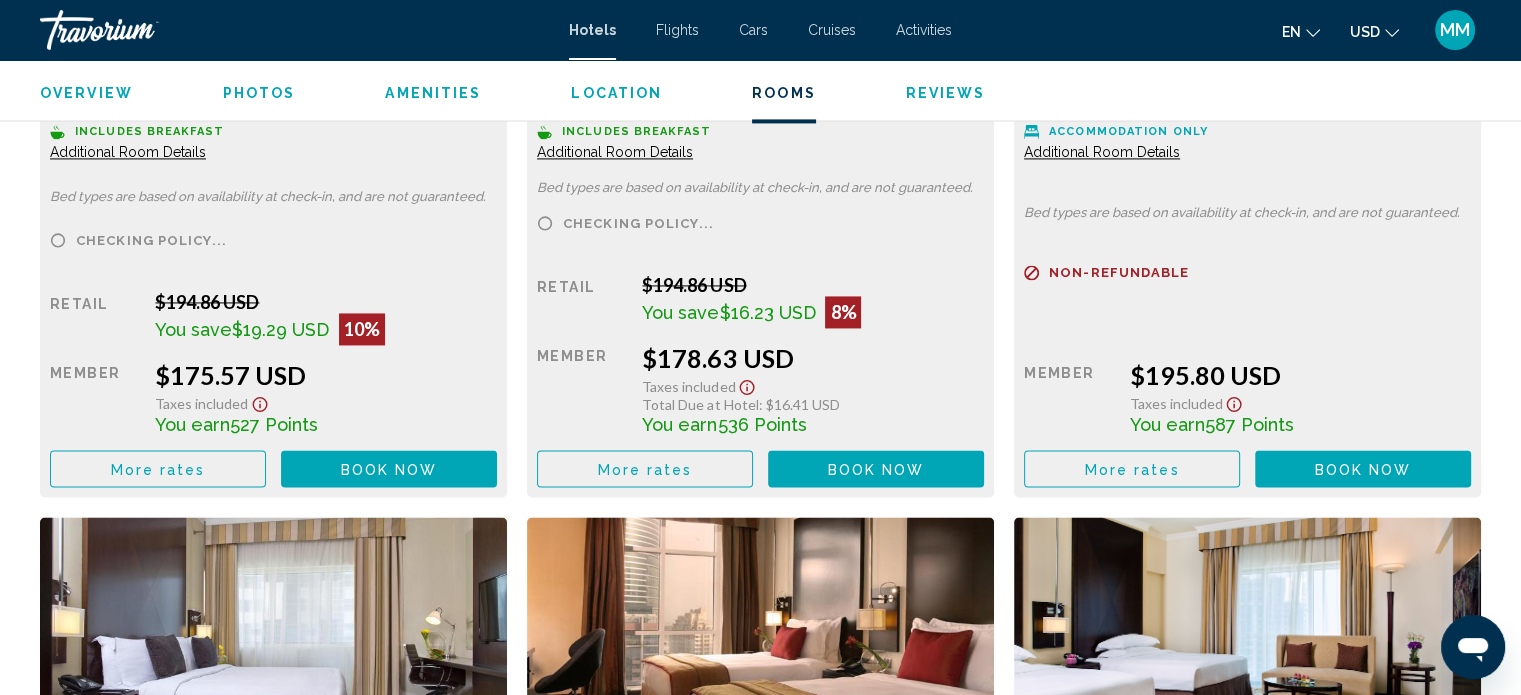 scroll, scrollTop: 3012, scrollLeft: 0, axis: vertical 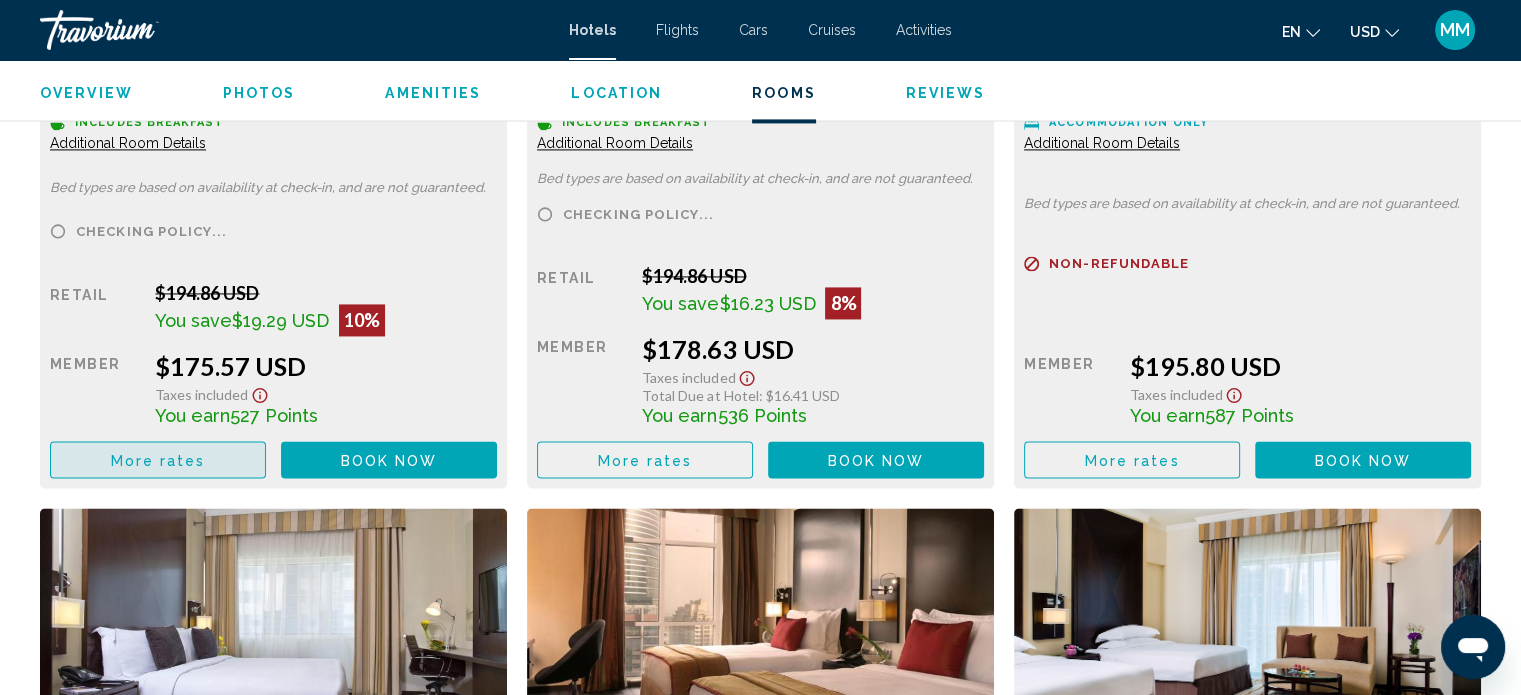 click on "More rates" at bounding box center [158, 459] 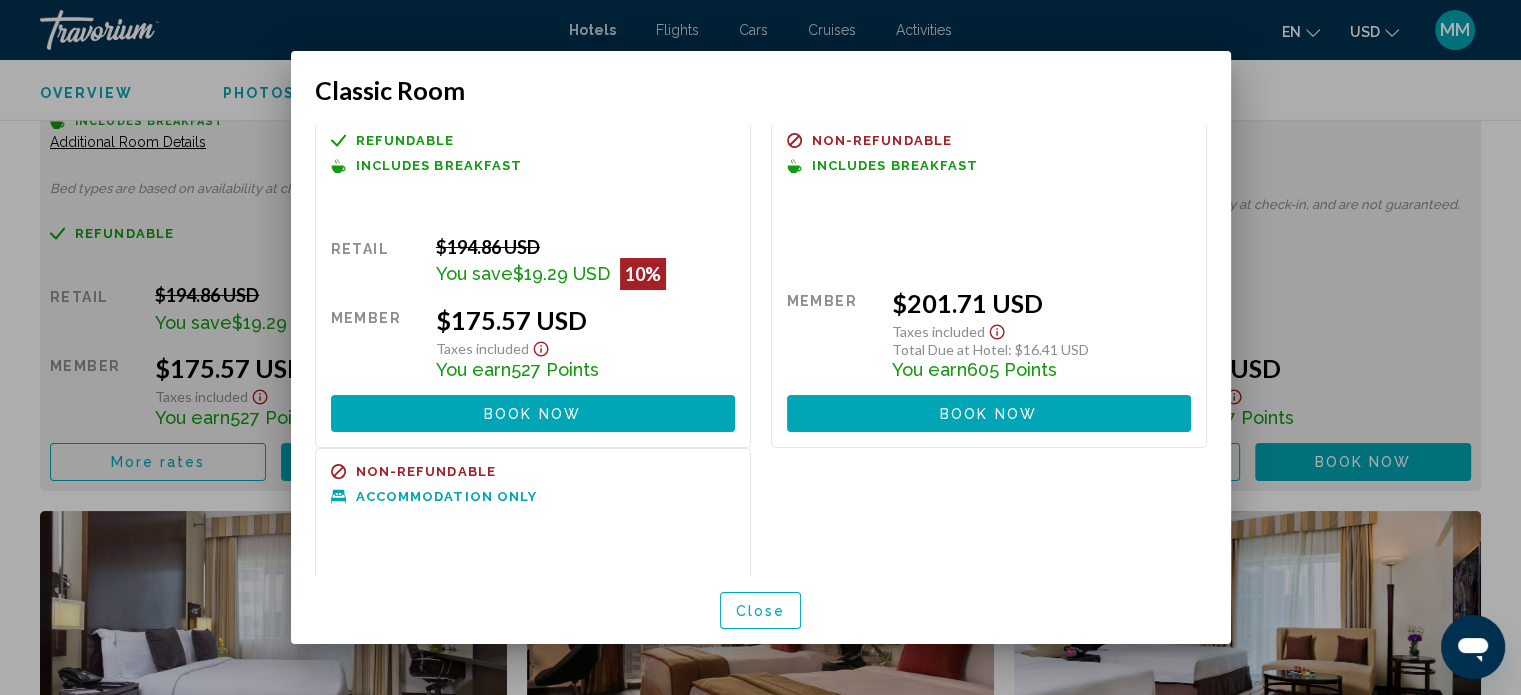scroll, scrollTop: 0, scrollLeft: 0, axis: both 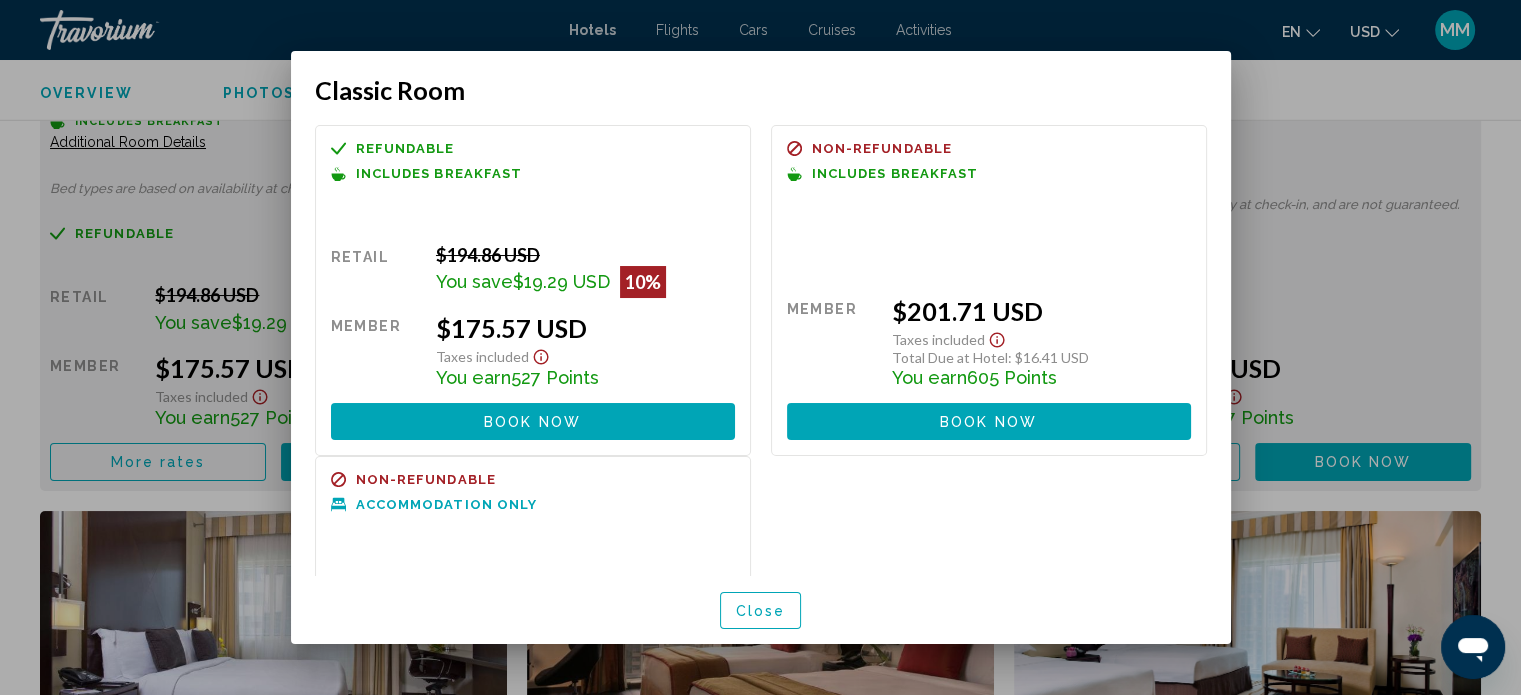 drag, startPoint x: 866, startPoint y: 79, endPoint x: 829, endPoint y: 79, distance: 37 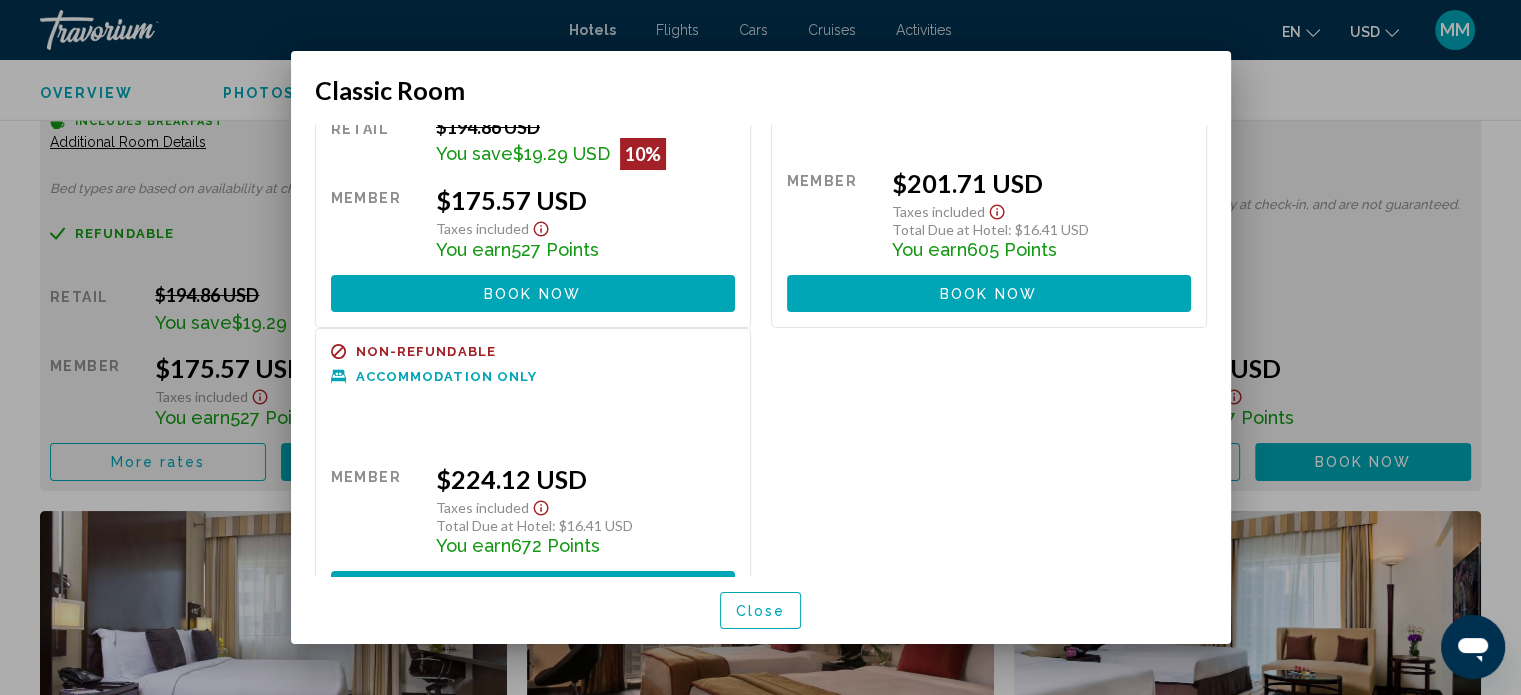 scroll, scrollTop: 174, scrollLeft: 0, axis: vertical 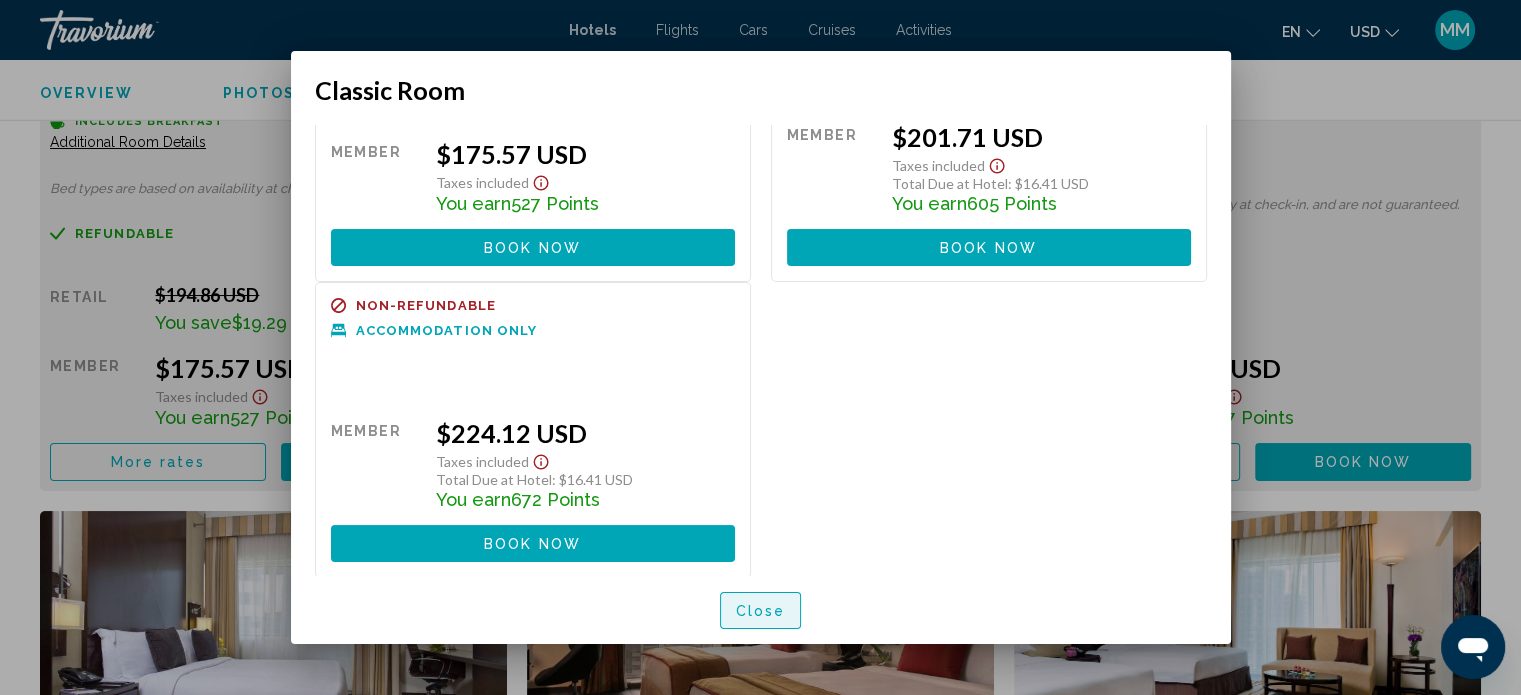 click on "Close" at bounding box center (761, 611) 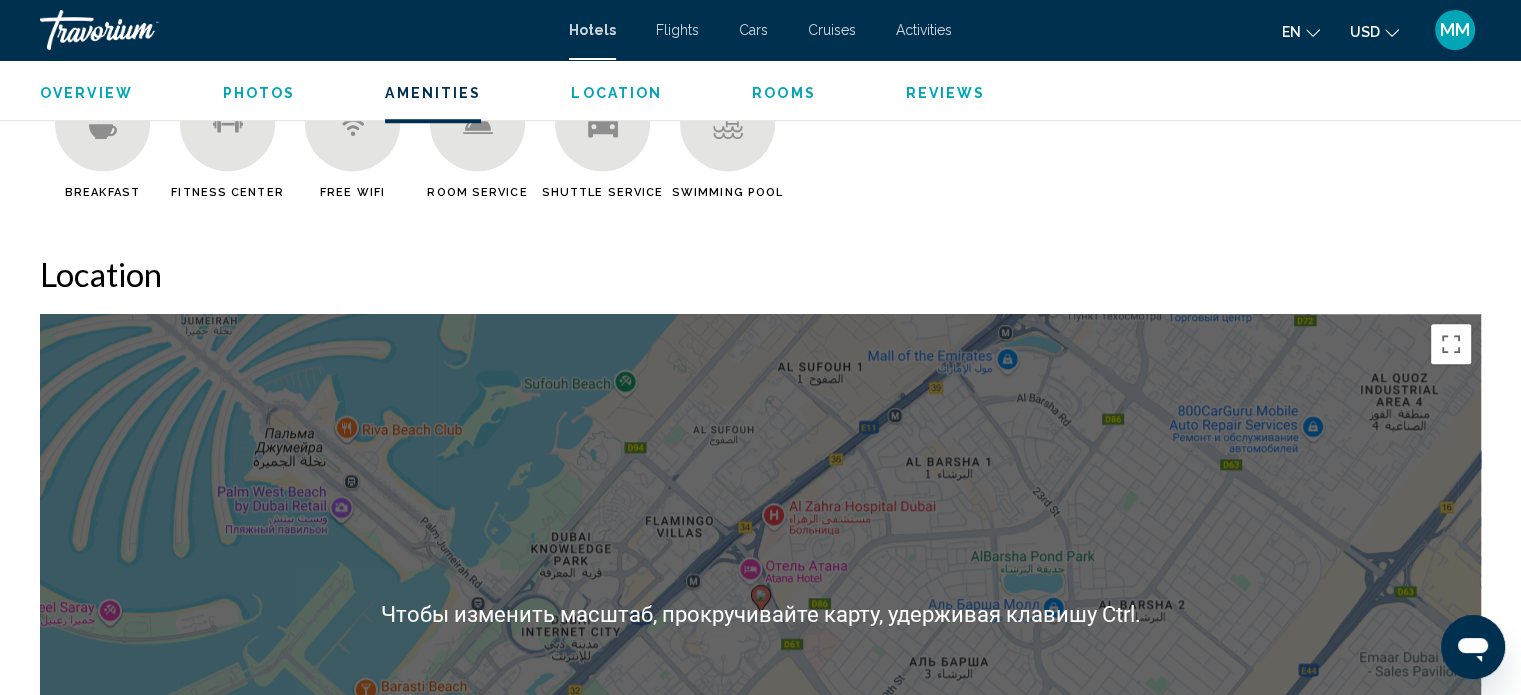 scroll, scrollTop: 1612, scrollLeft: 0, axis: vertical 